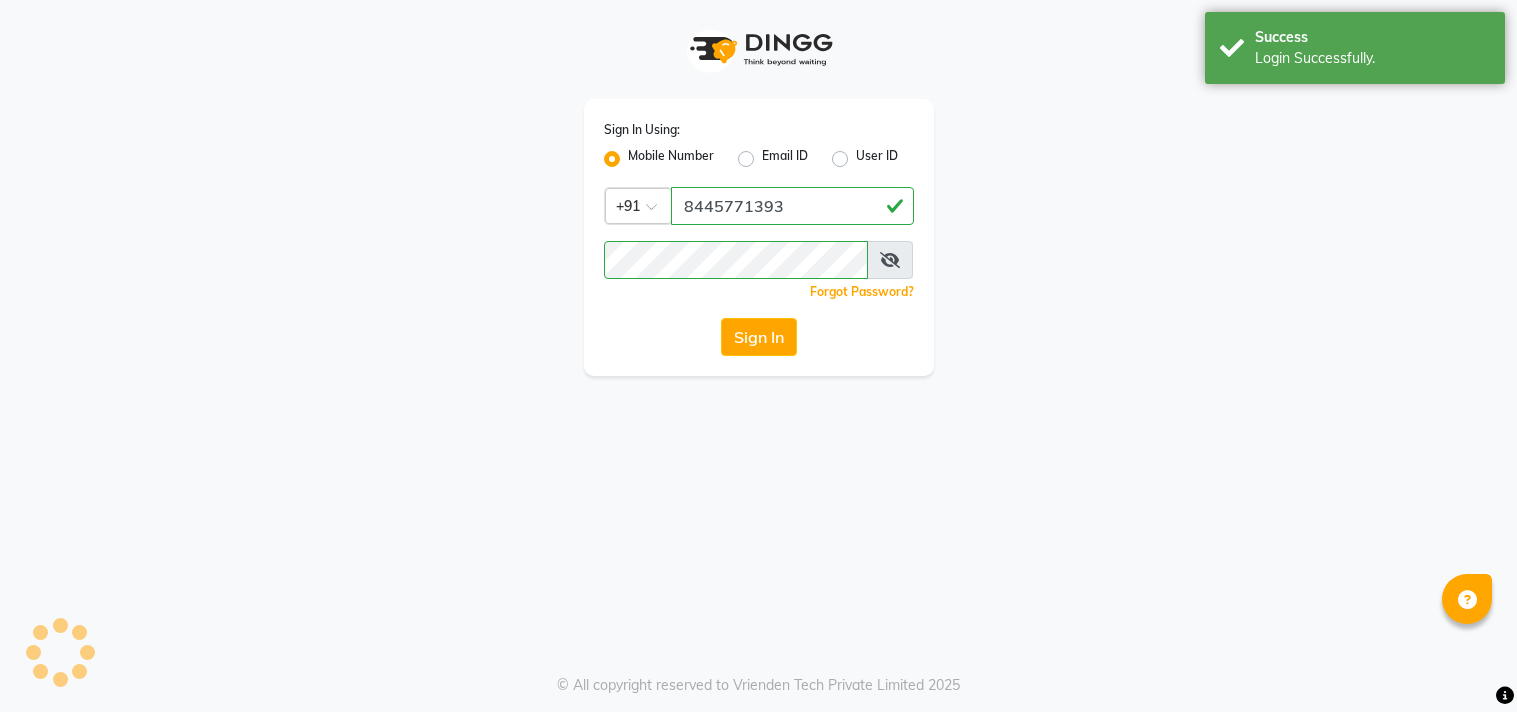 scroll, scrollTop: 0, scrollLeft: 0, axis: both 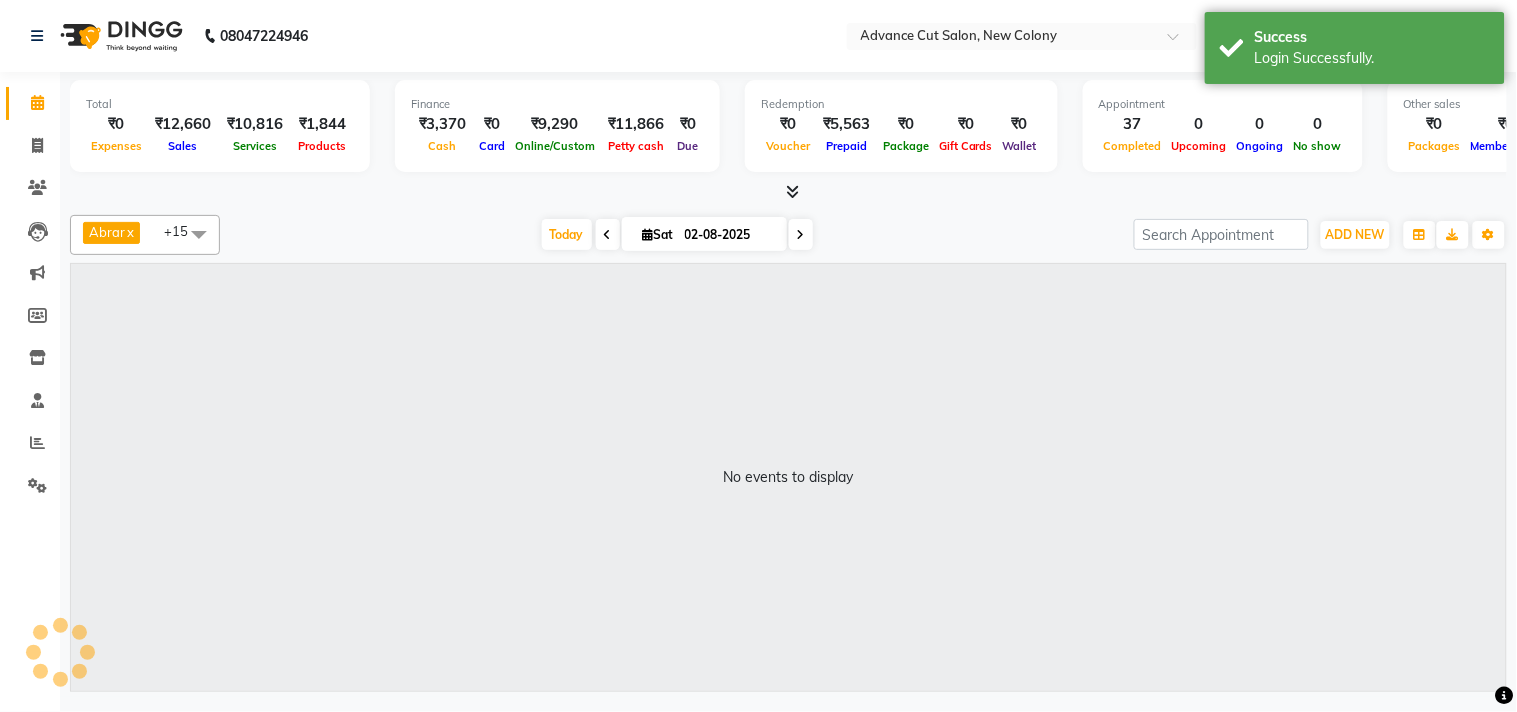 select on "en" 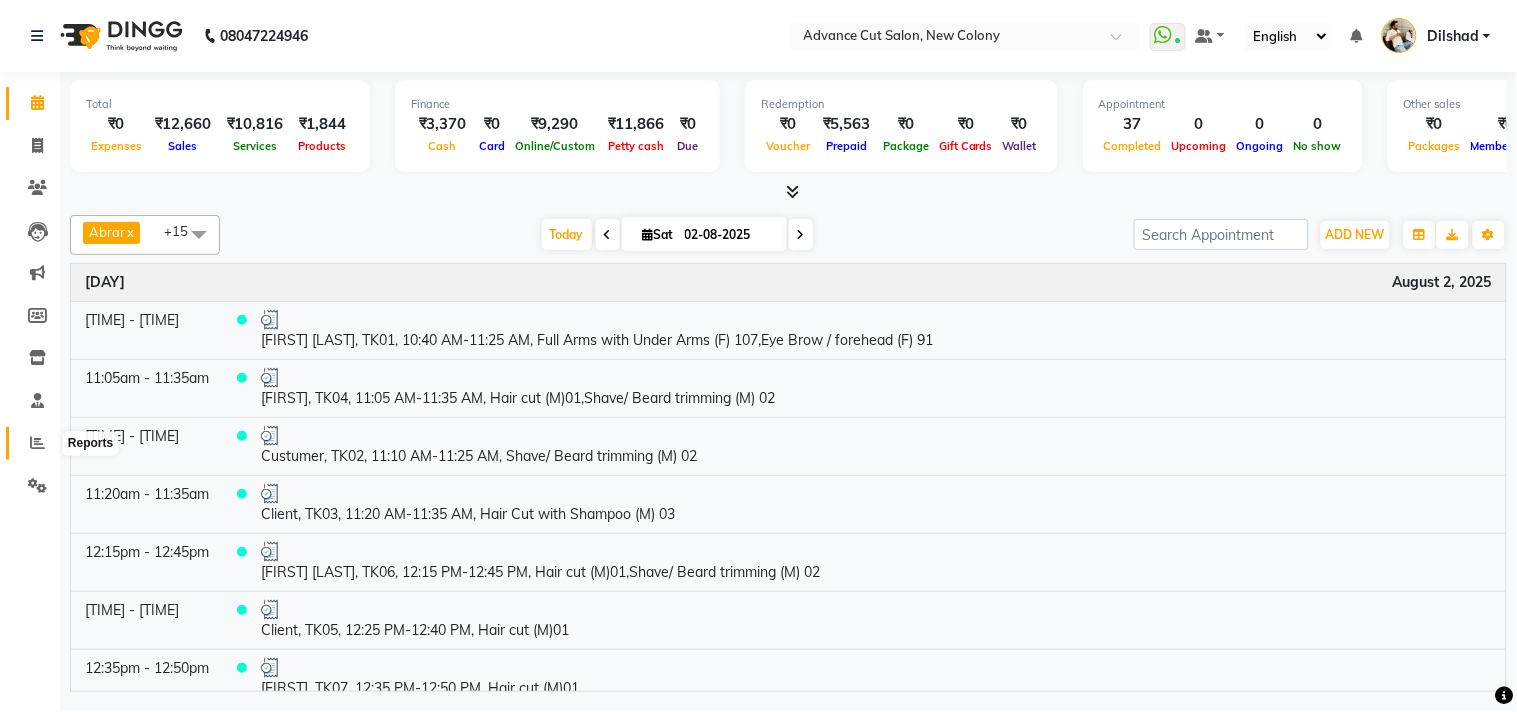 click 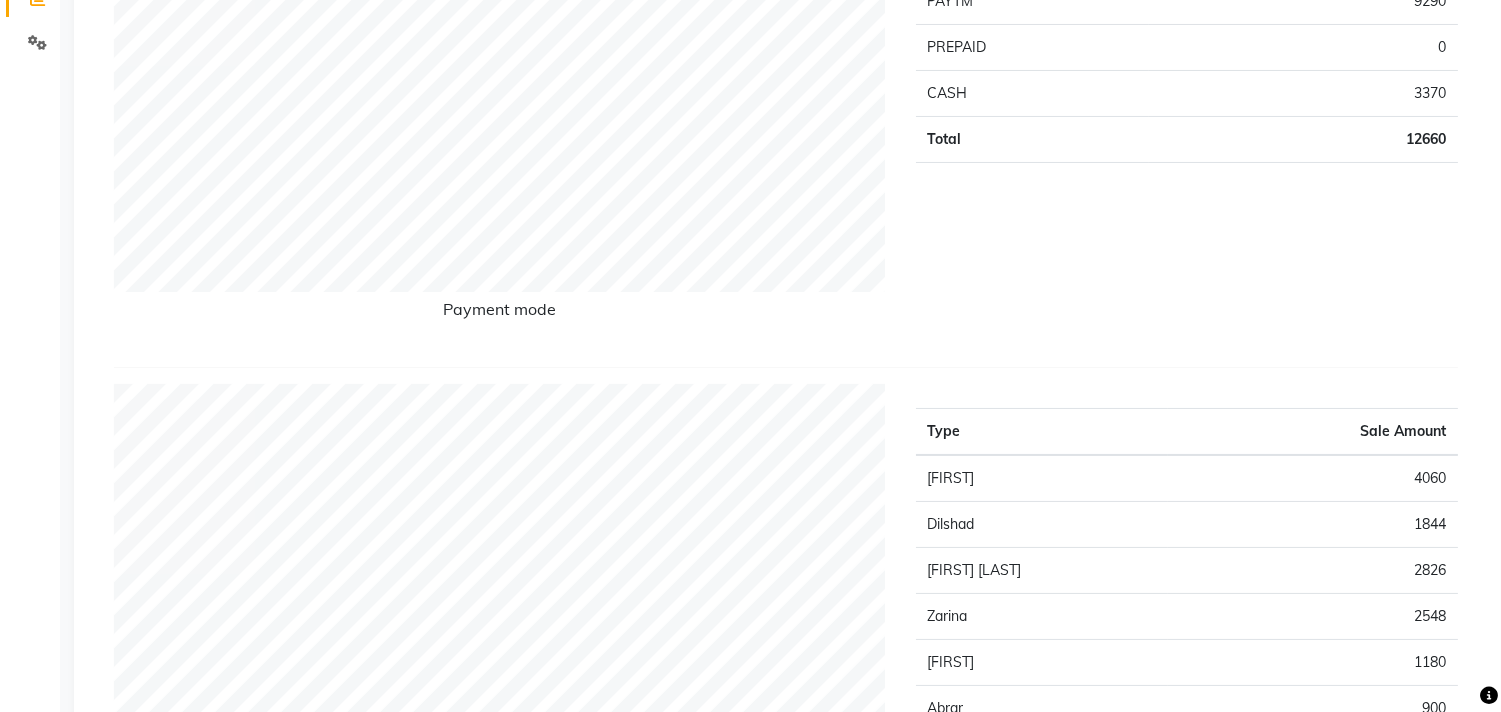 scroll, scrollTop: 0, scrollLeft: 0, axis: both 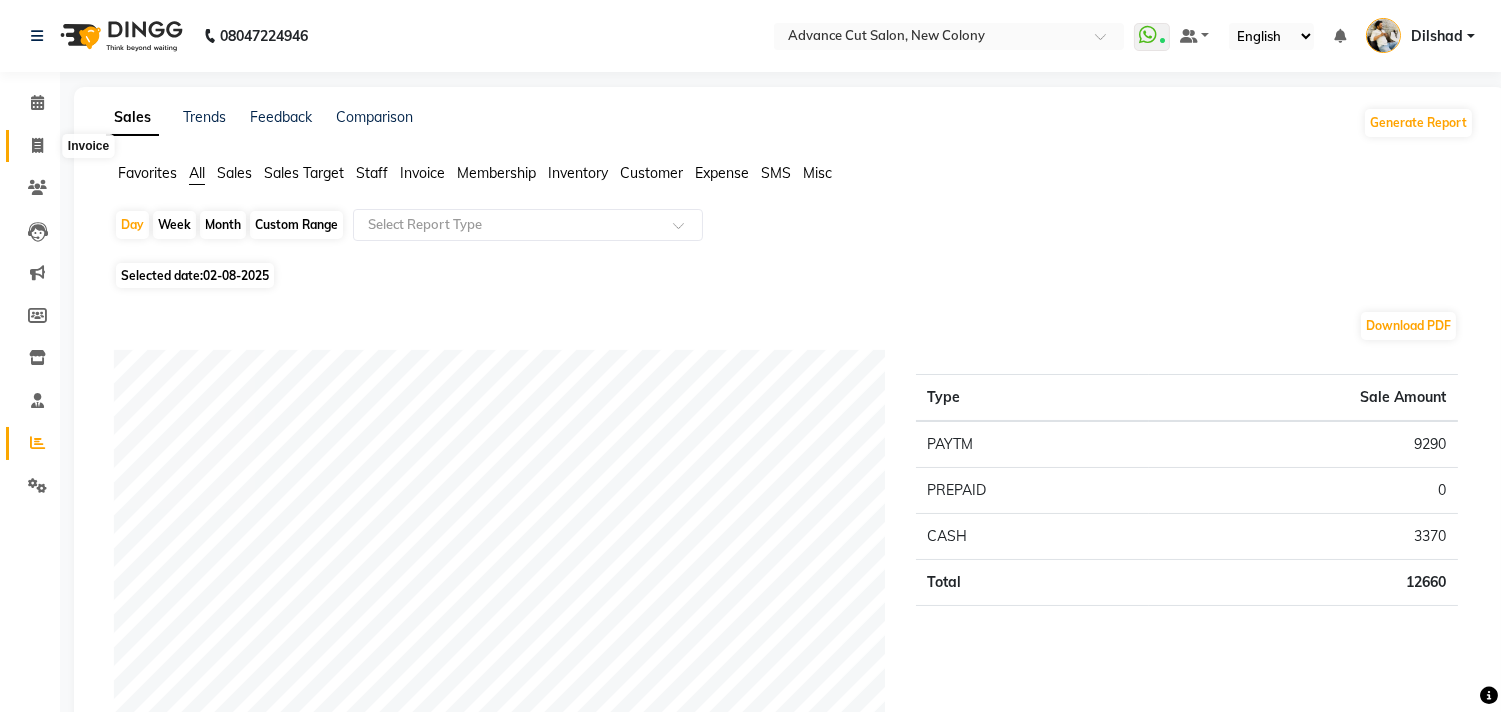 click 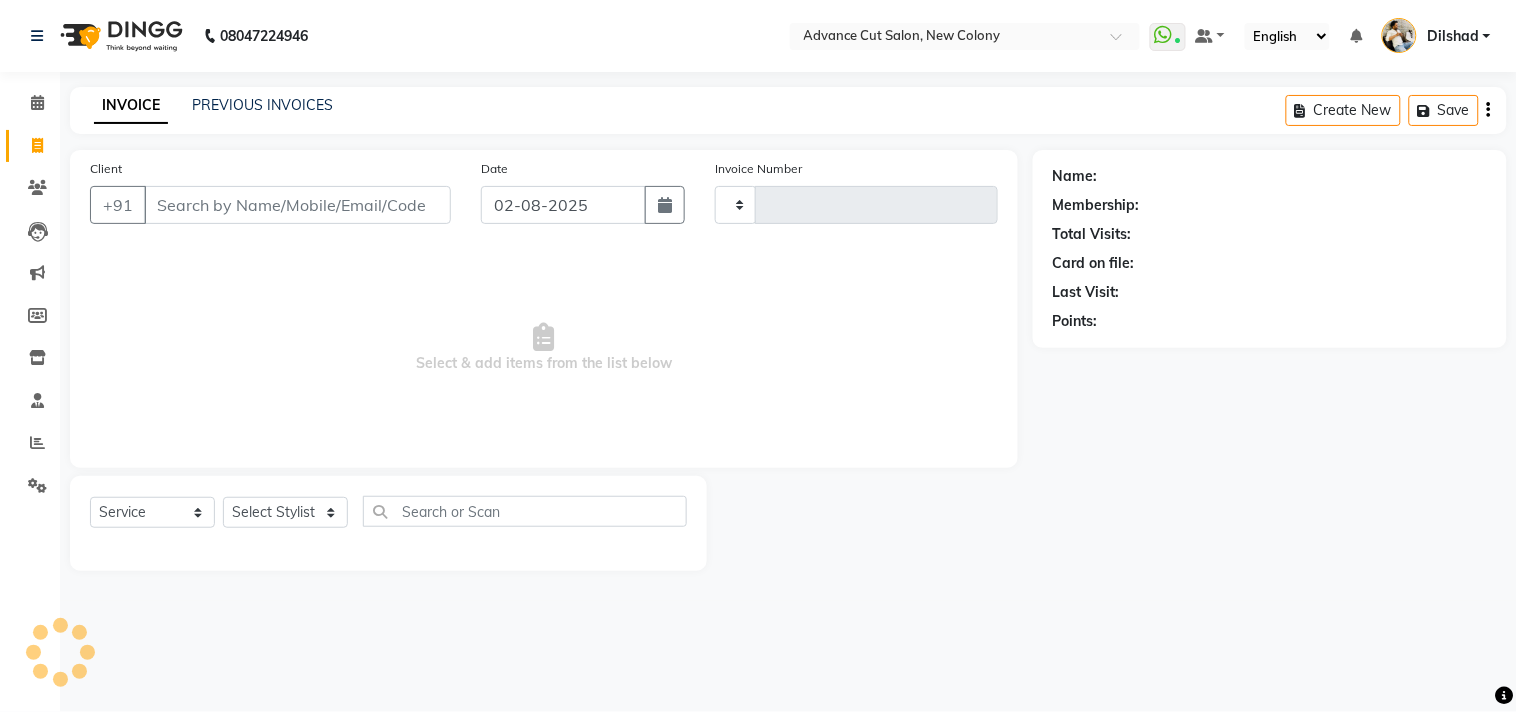 type on "4393" 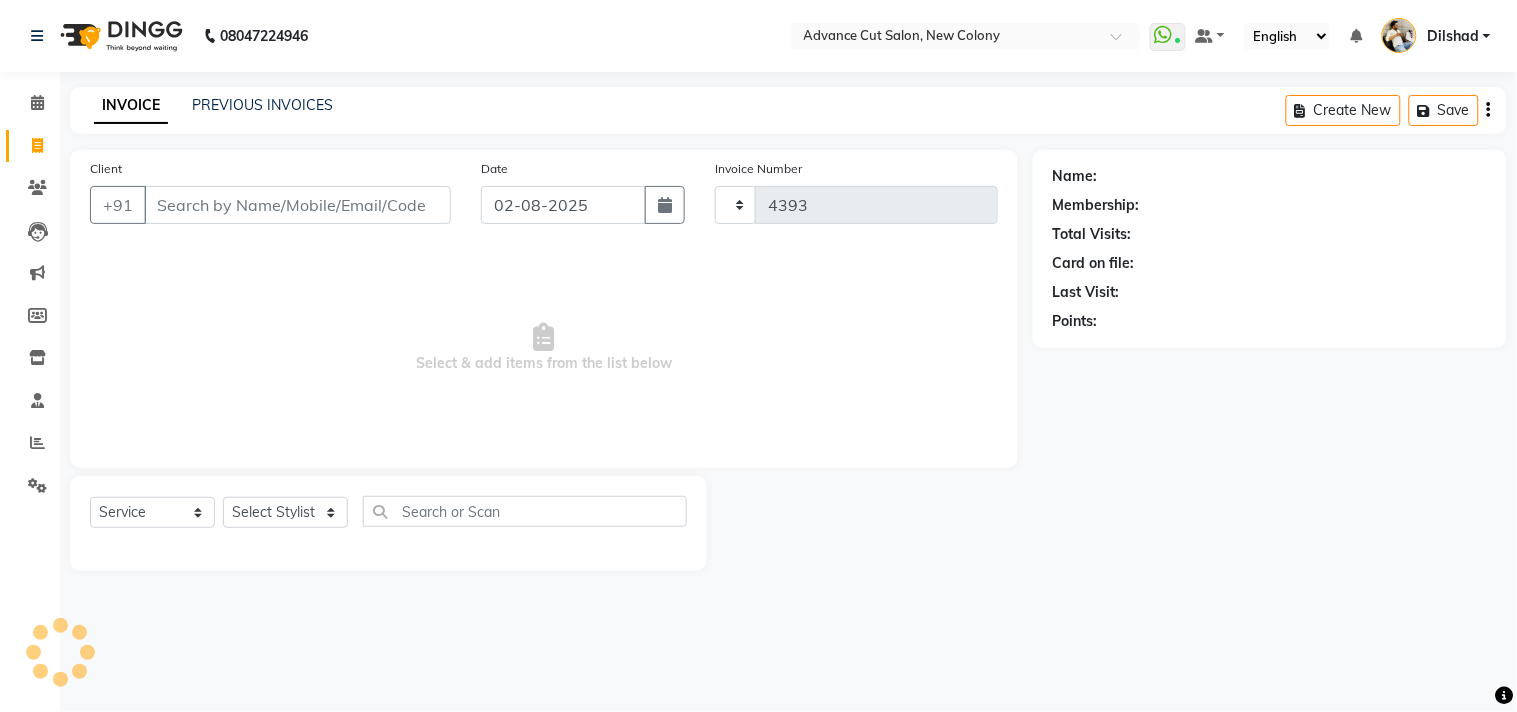 select on "922" 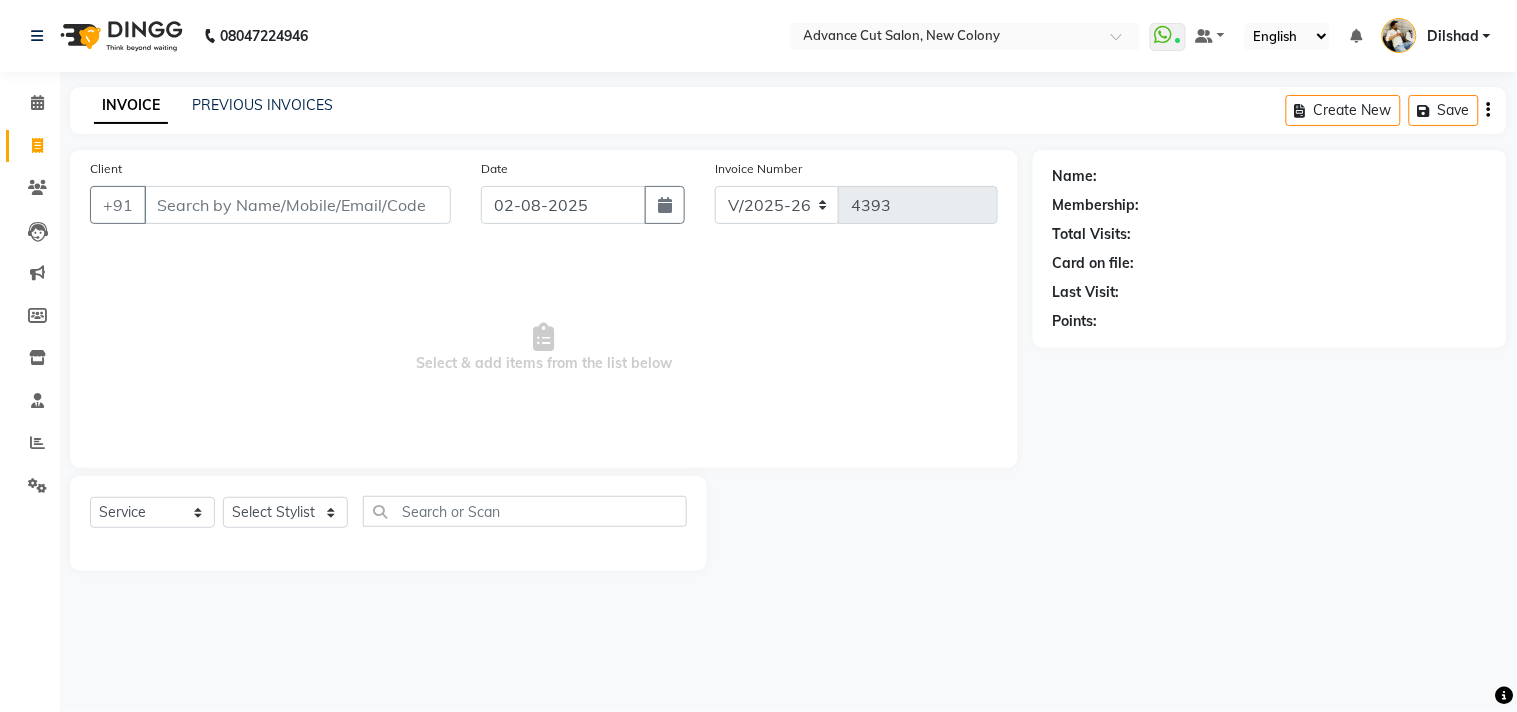 click on "Client" at bounding box center (297, 205) 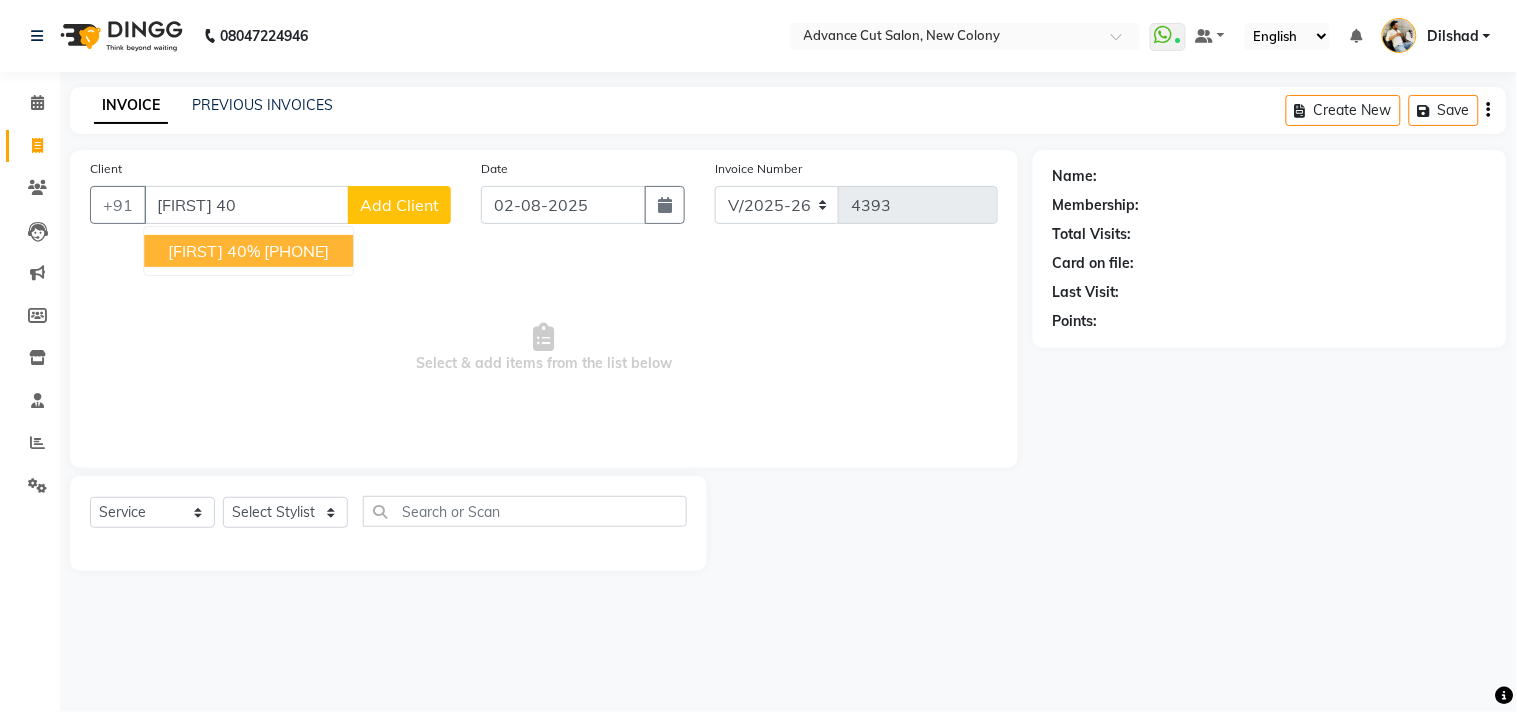 click on "[FIRST] 40%" at bounding box center [214, 251] 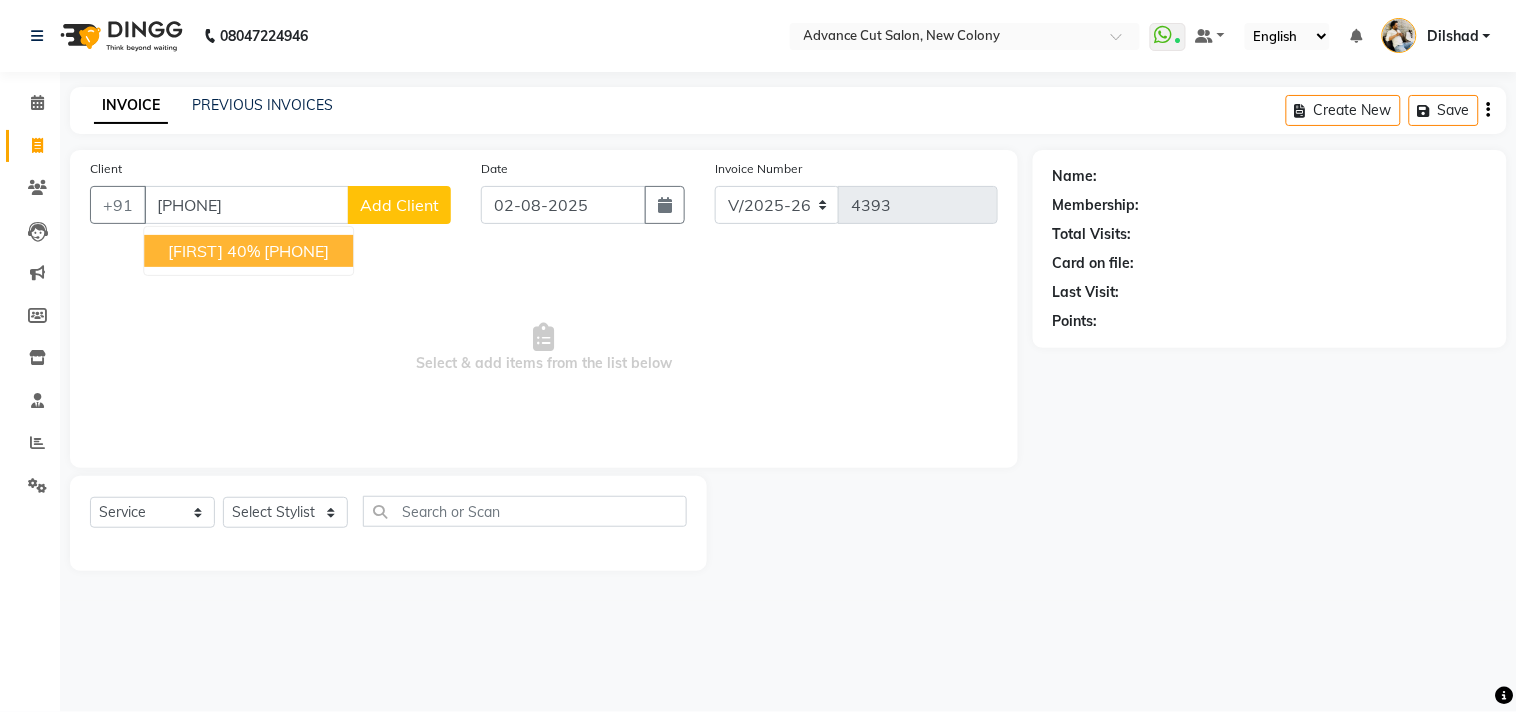 type on "[PHONE]" 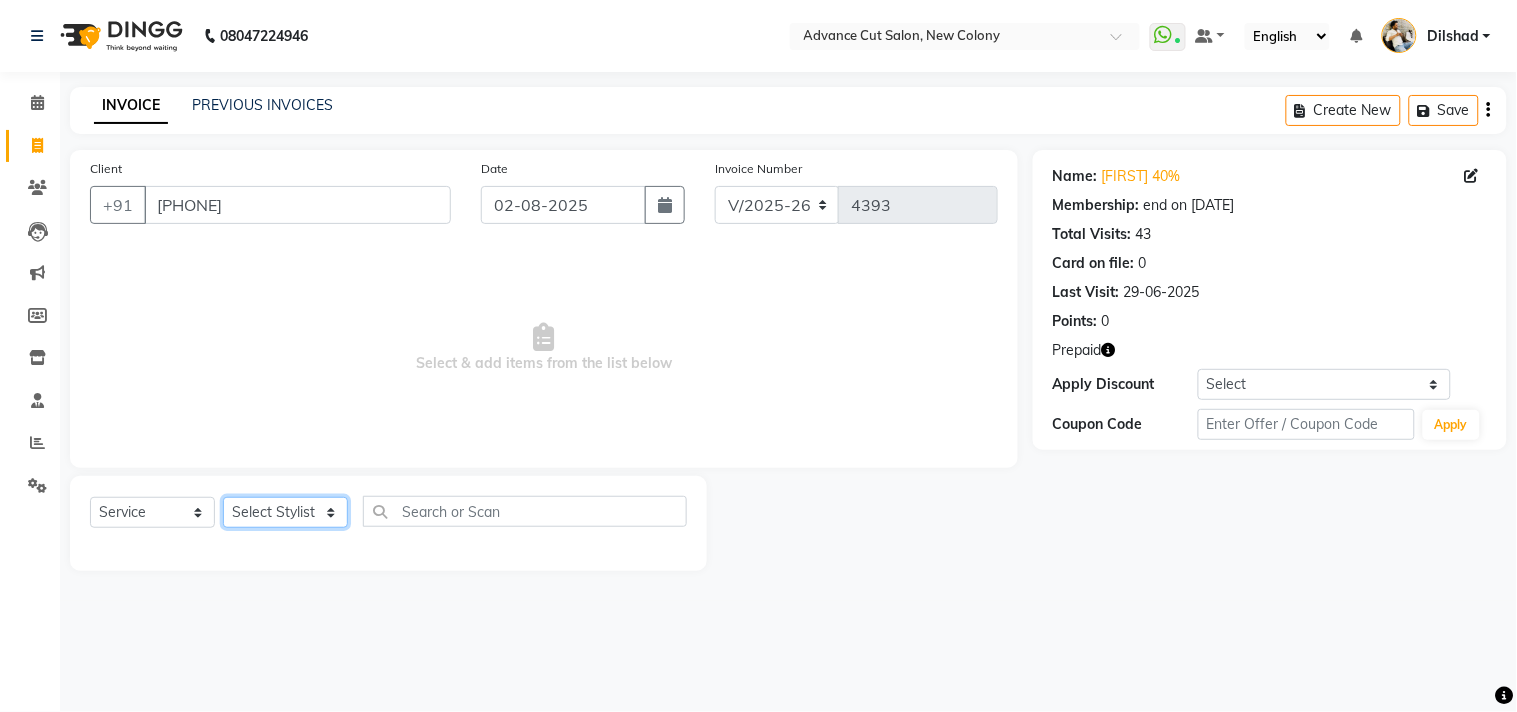 click on "Select Stylist [FIRST] [FIRST] [FIRST] [FIRST] [FIRST] [FIRST] [FIRST] [FIRST] [FIRST] [FIRST] [FIRST] [FIRST] [FIRST] [FIRST]" 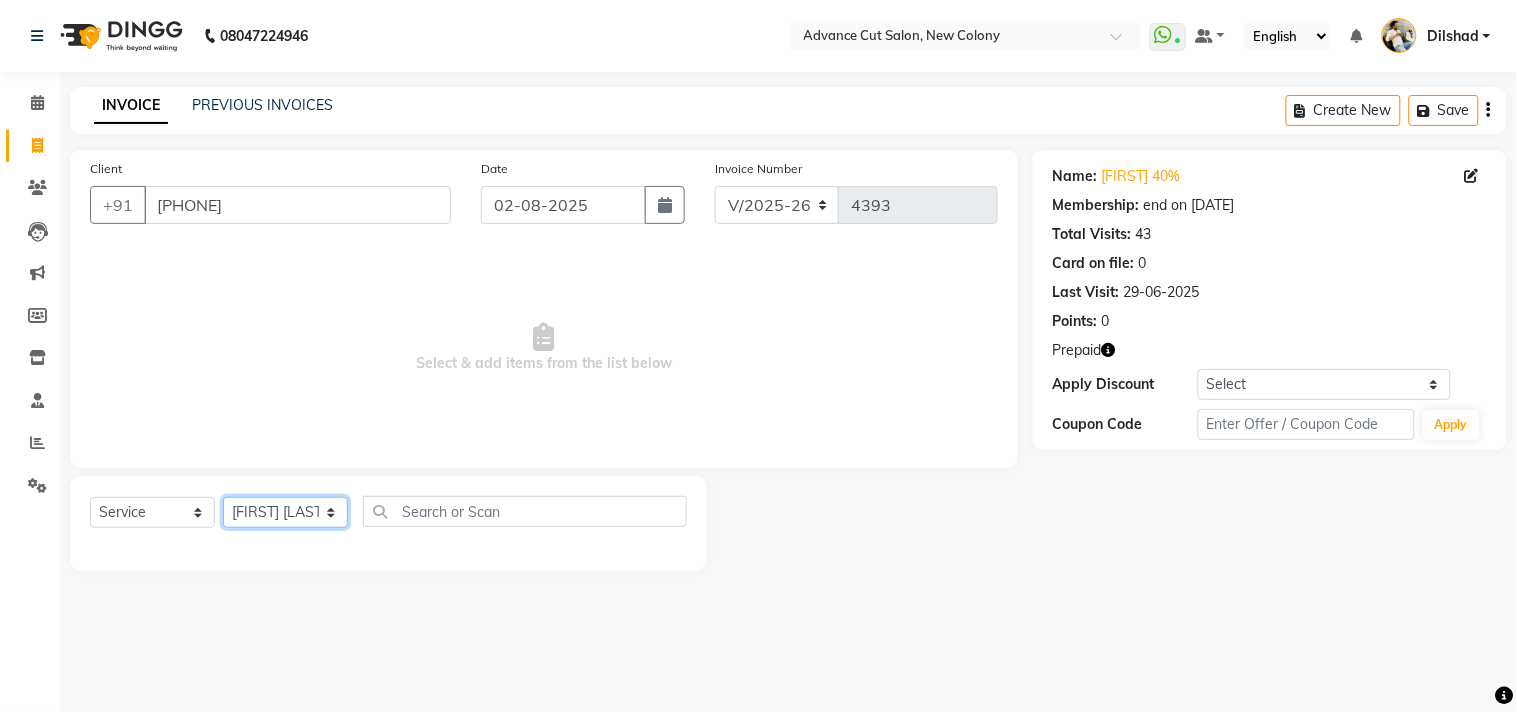 click on "Select Stylist [FIRST] [FIRST] [FIRST] [FIRST] [FIRST] [FIRST] [FIRST] [FIRST] [FIRST] [FIRST] [FIRST] [FIRST] [FIRST] [FIRST]" 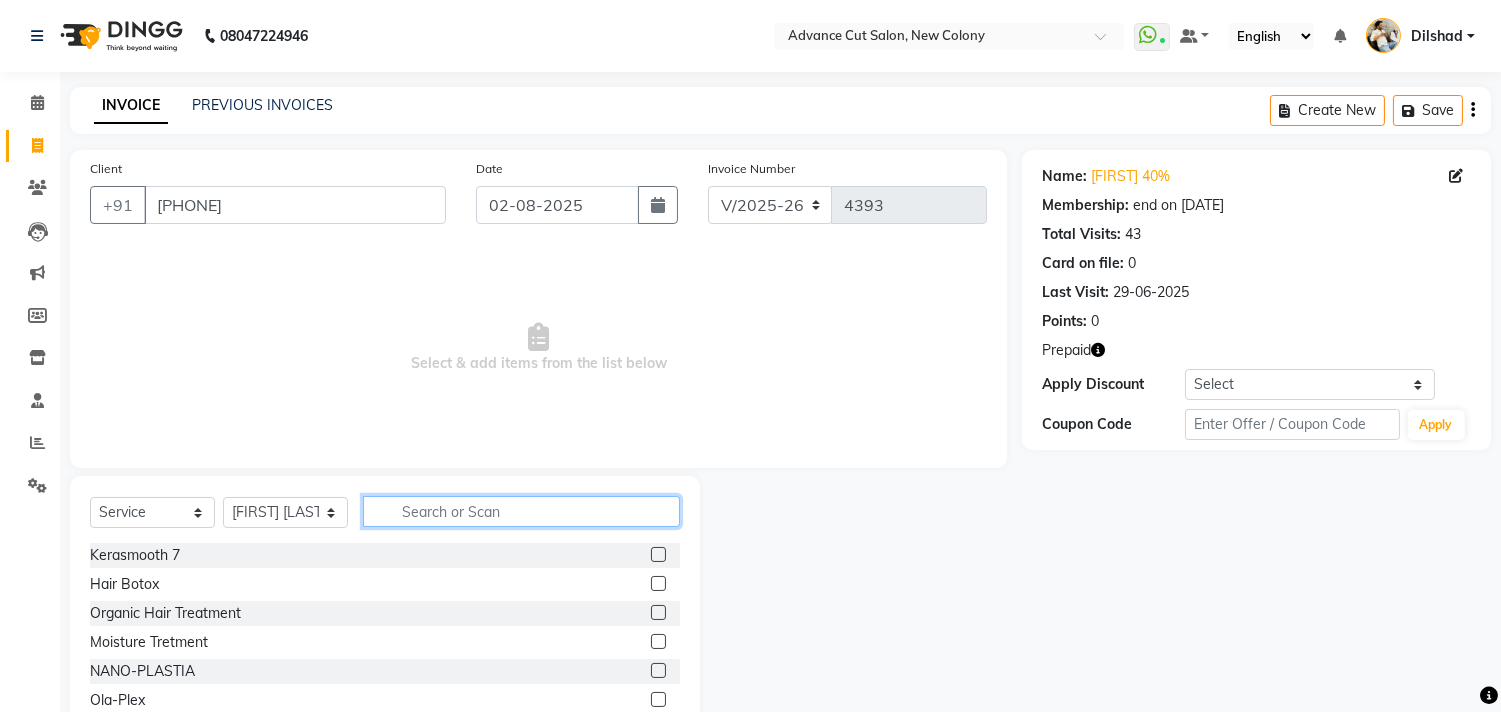 click 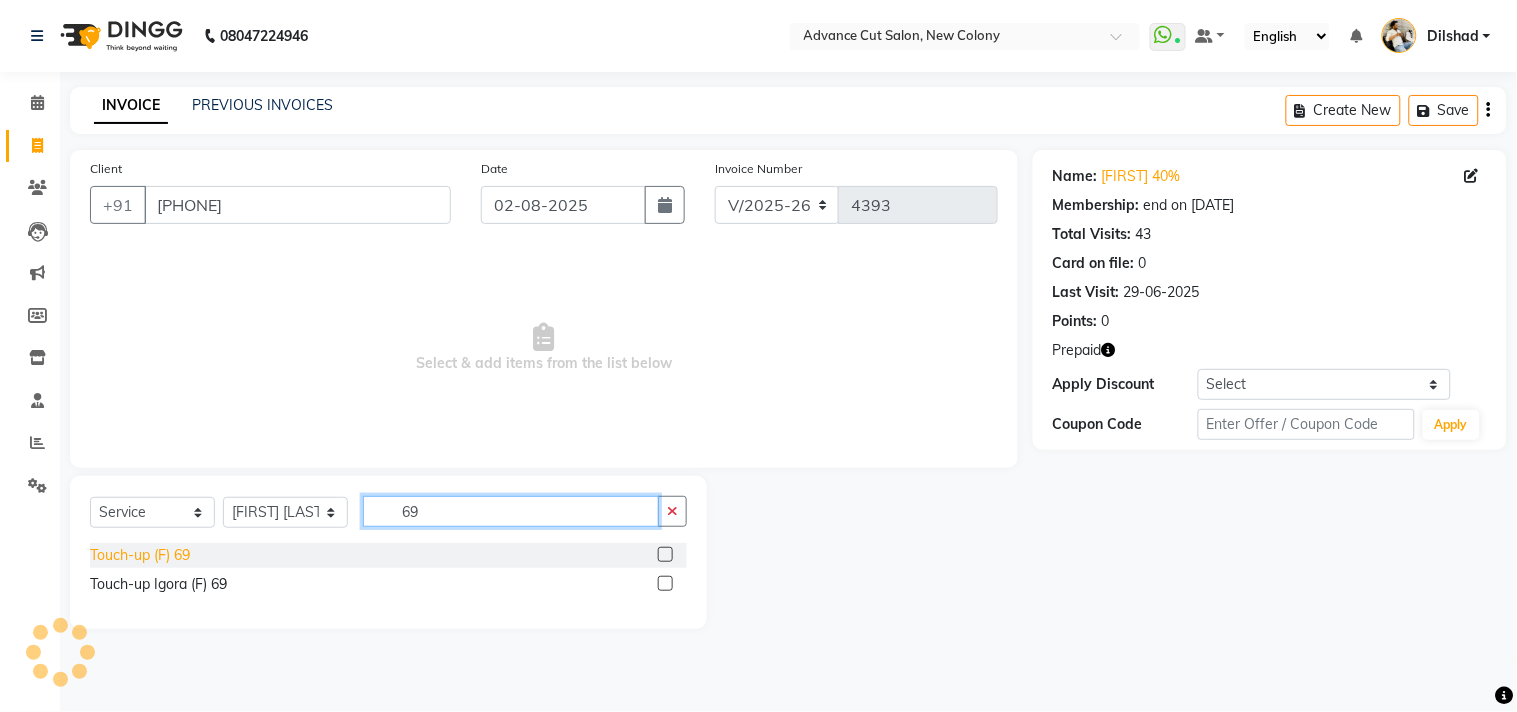 type on "69" 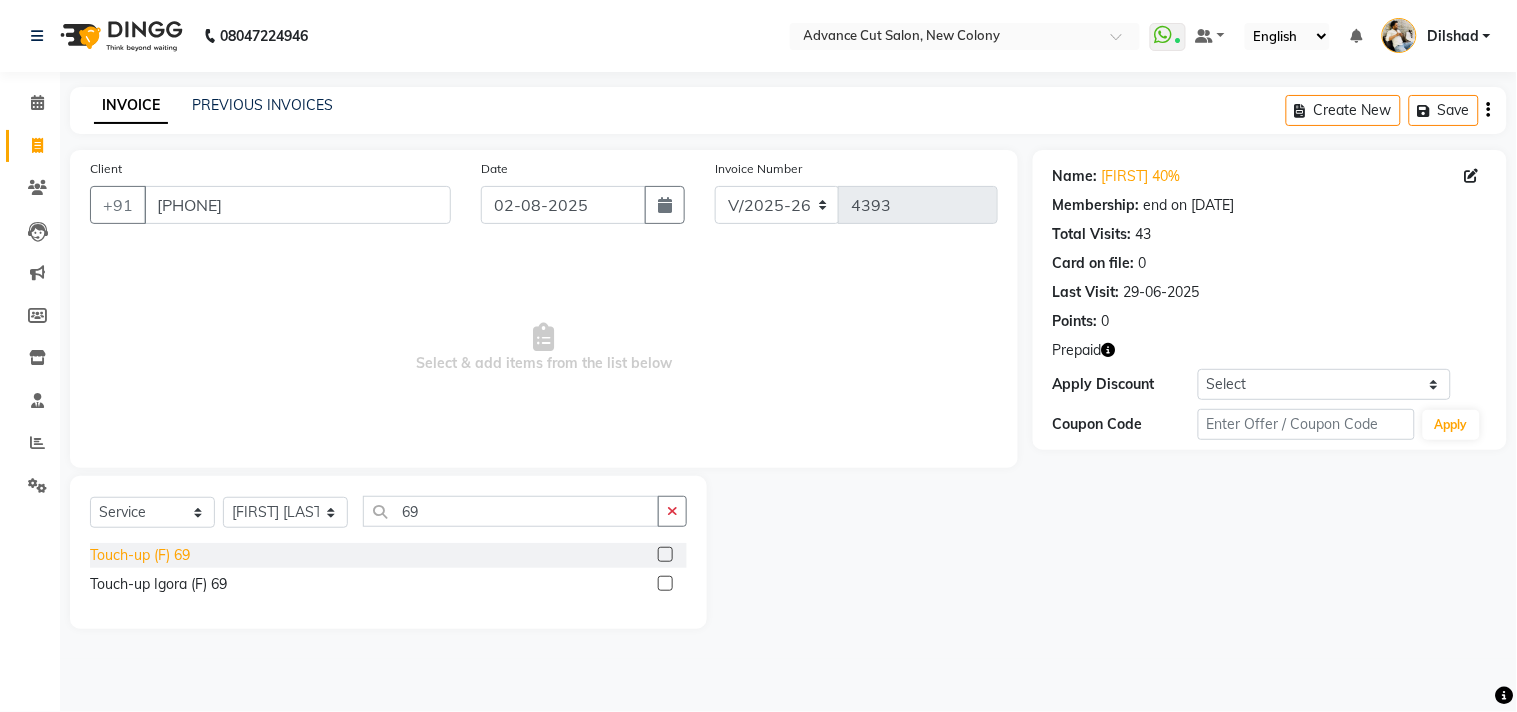 click on "Touch-up (F) 69" 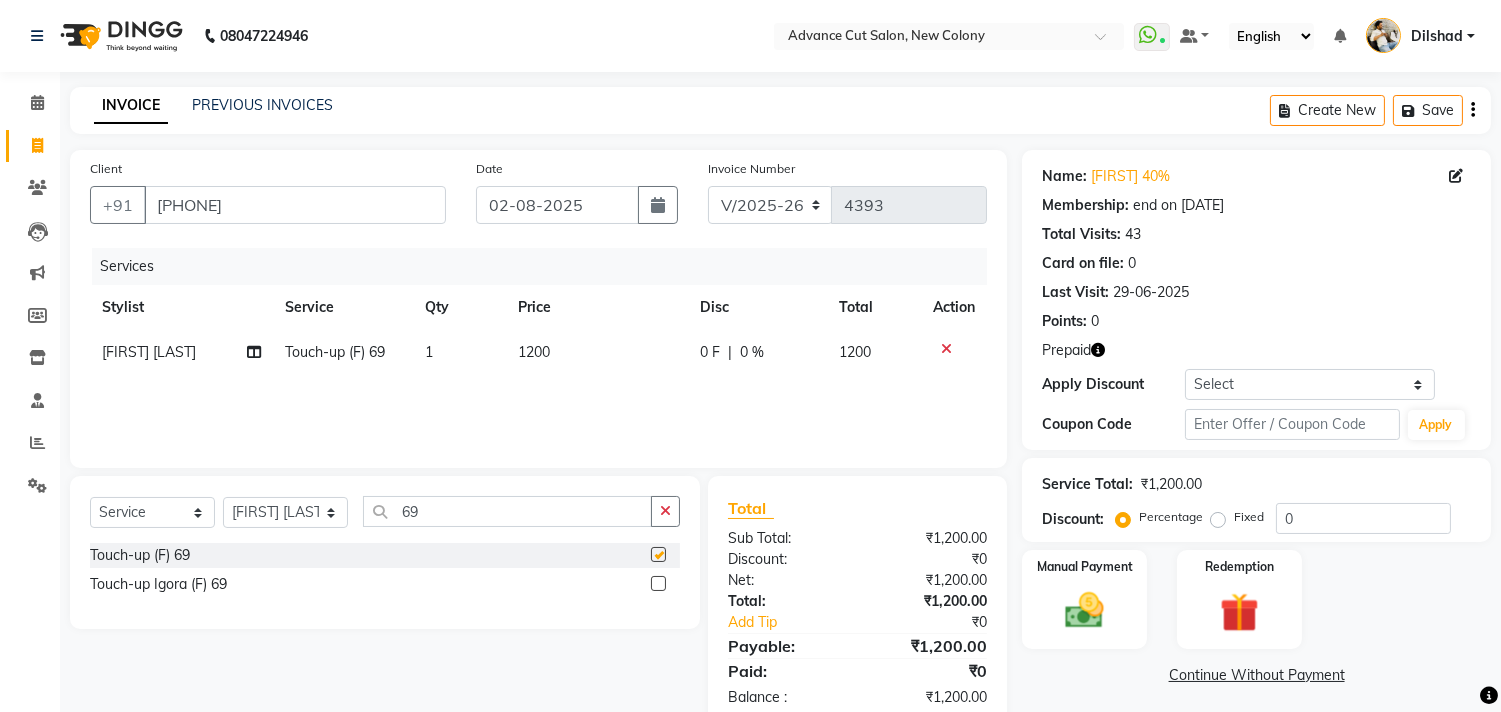 checkbox on "false" 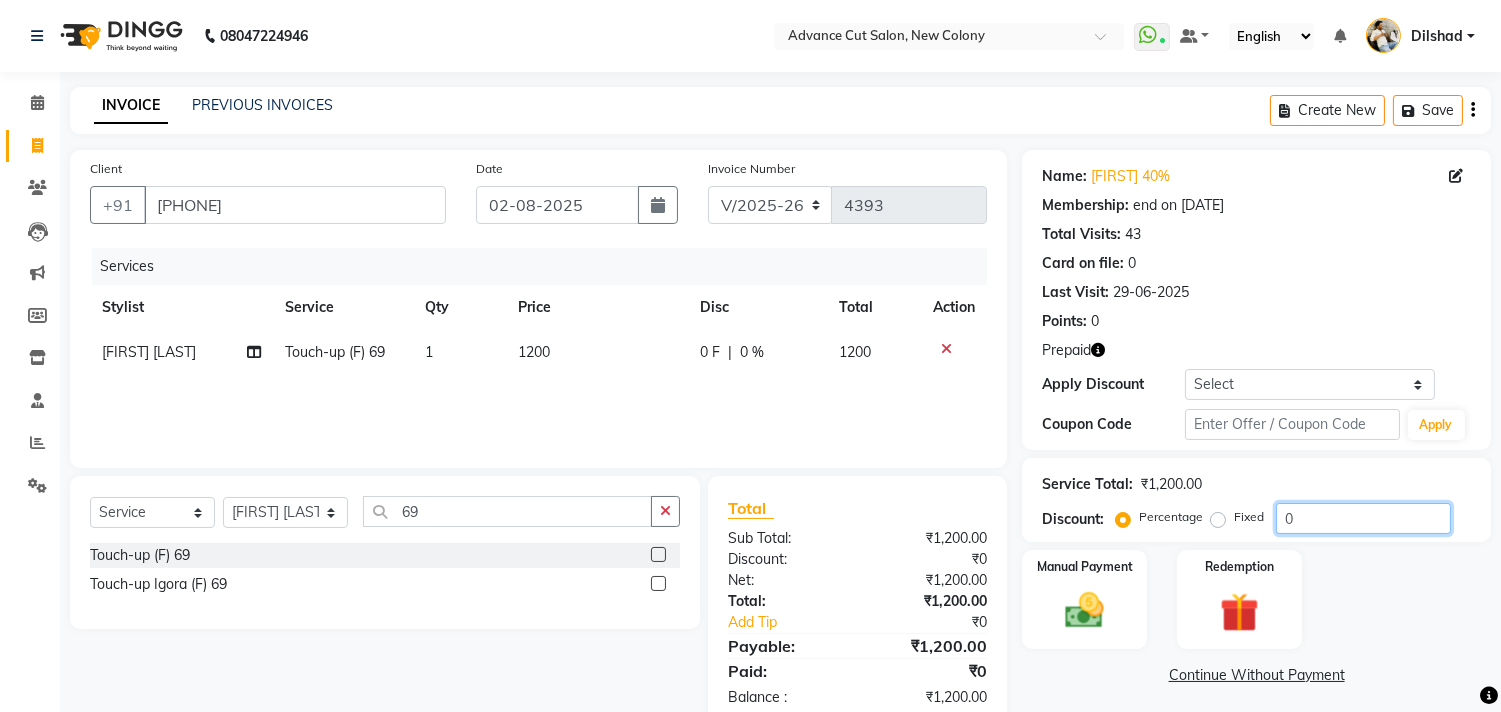 click on "0" 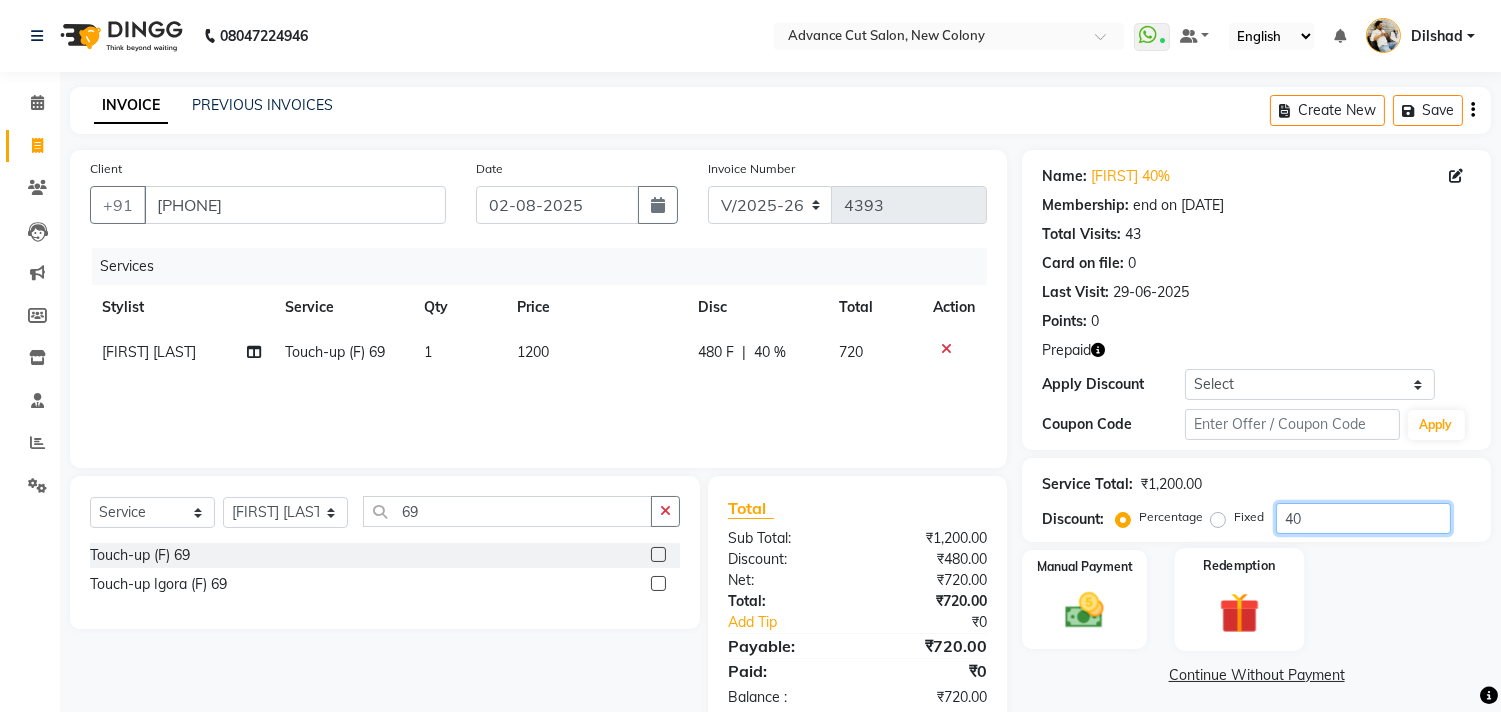 type on "40" 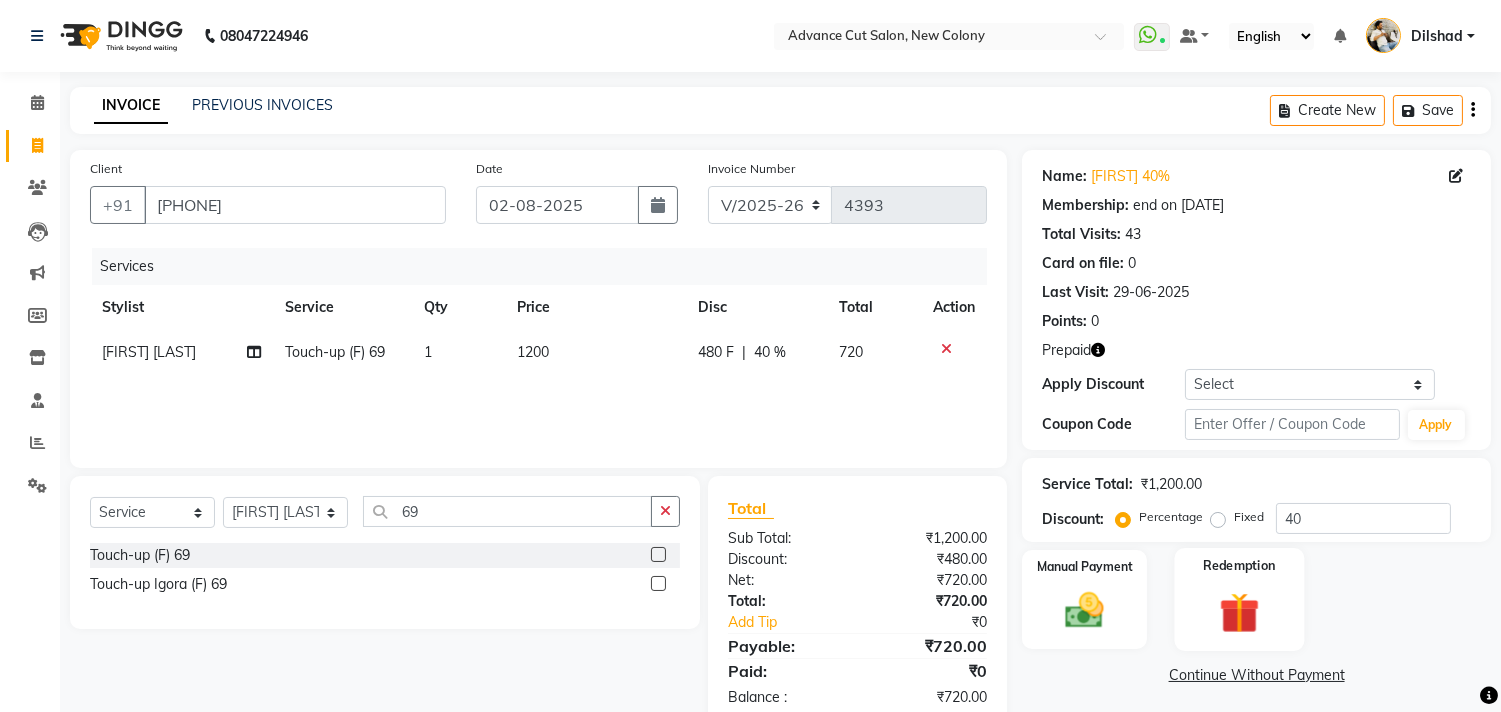 click 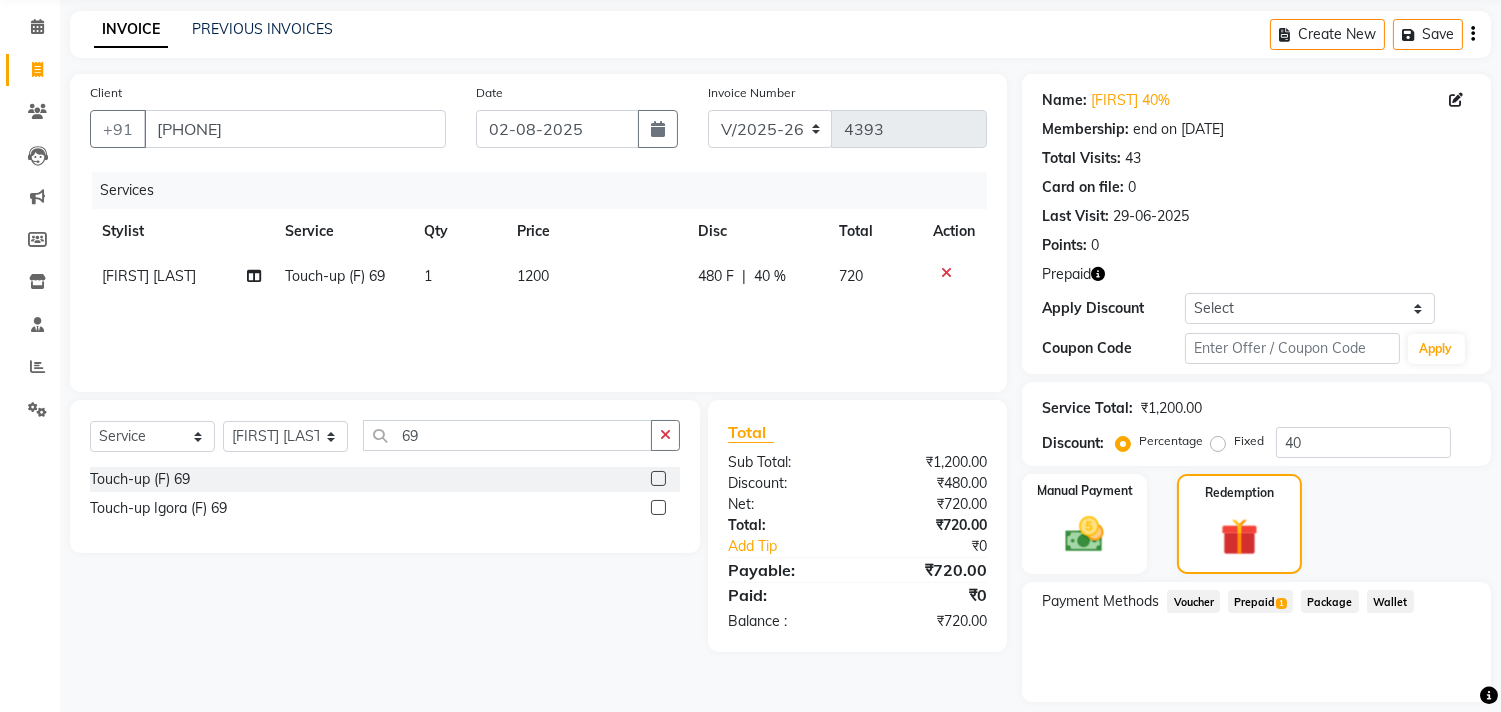 scroll, scrollTop: 135, scrollLeft: 0, axis: vertical 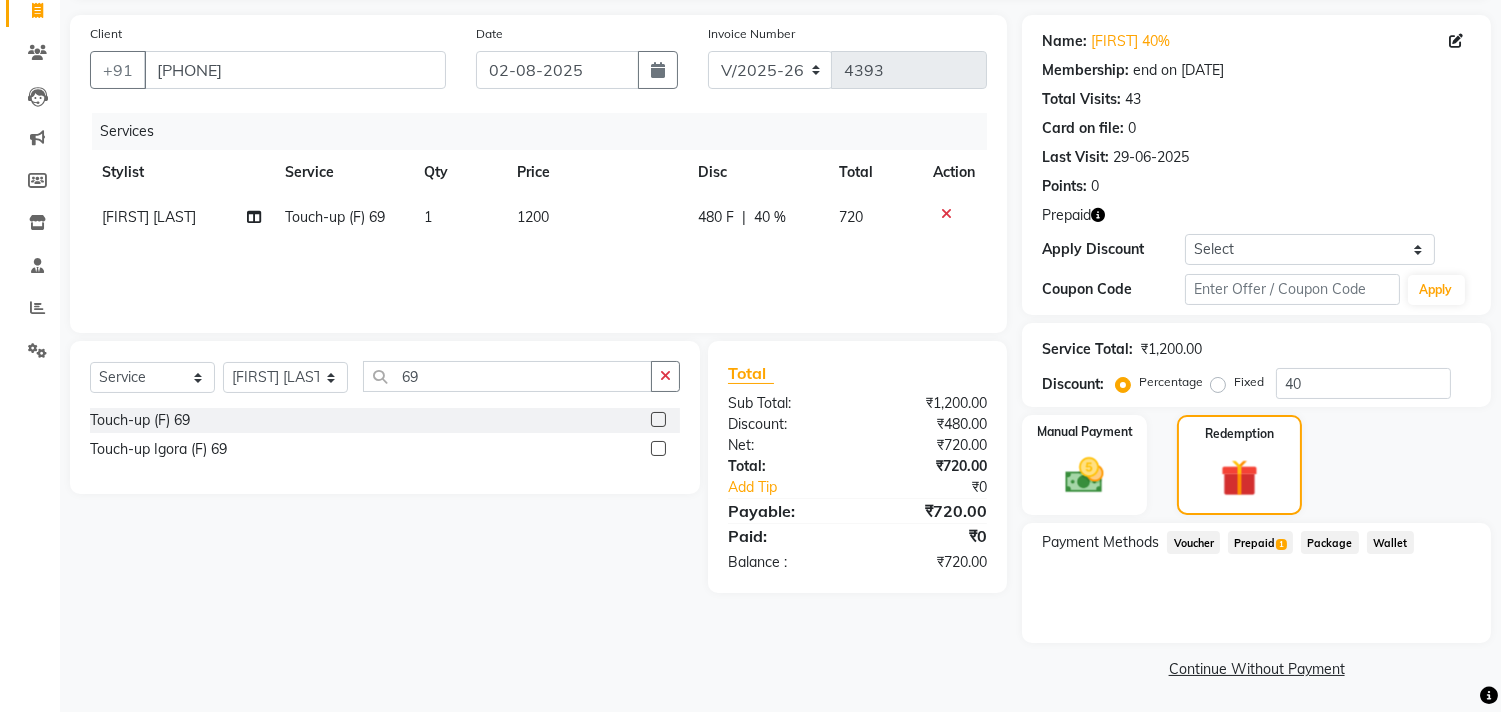 click on "Prepaid  1" 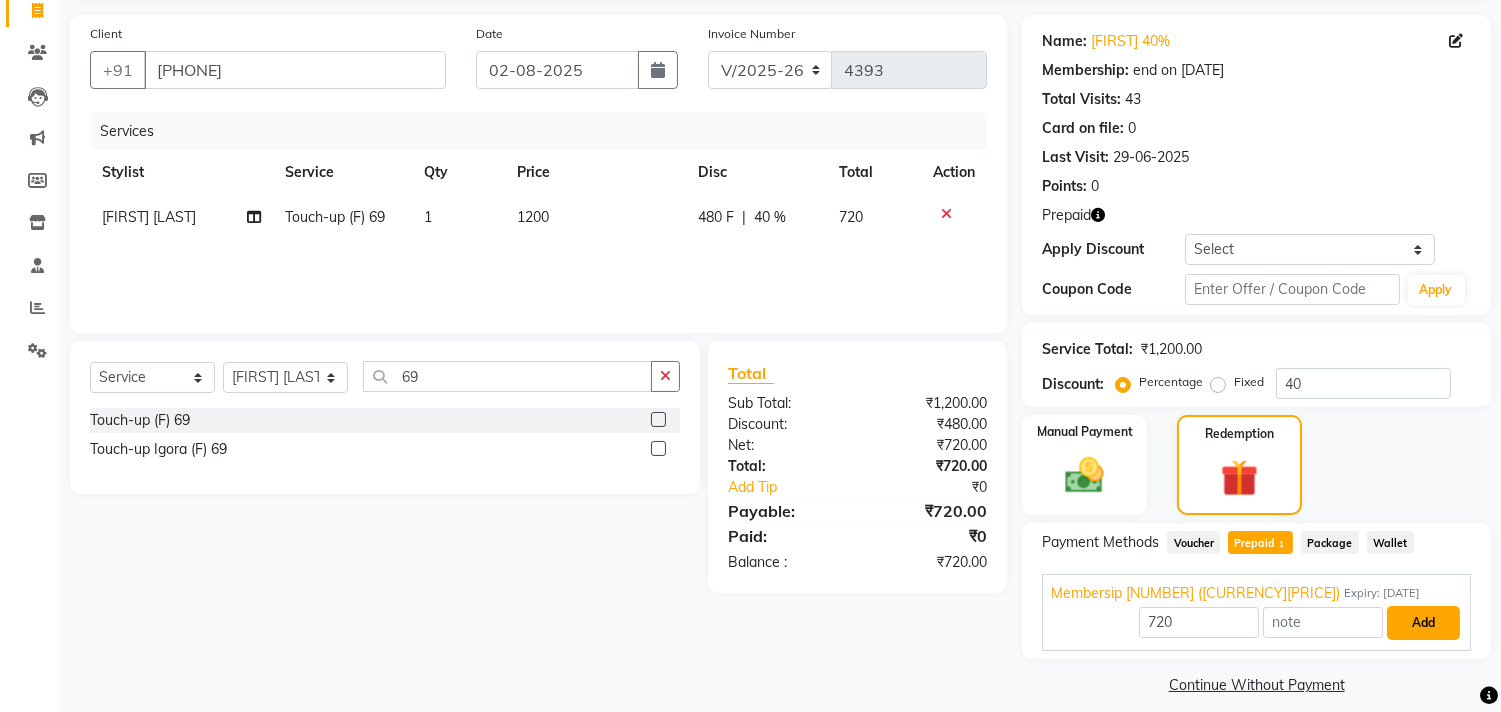 click on "Add" at bounding box center [1423, 623] 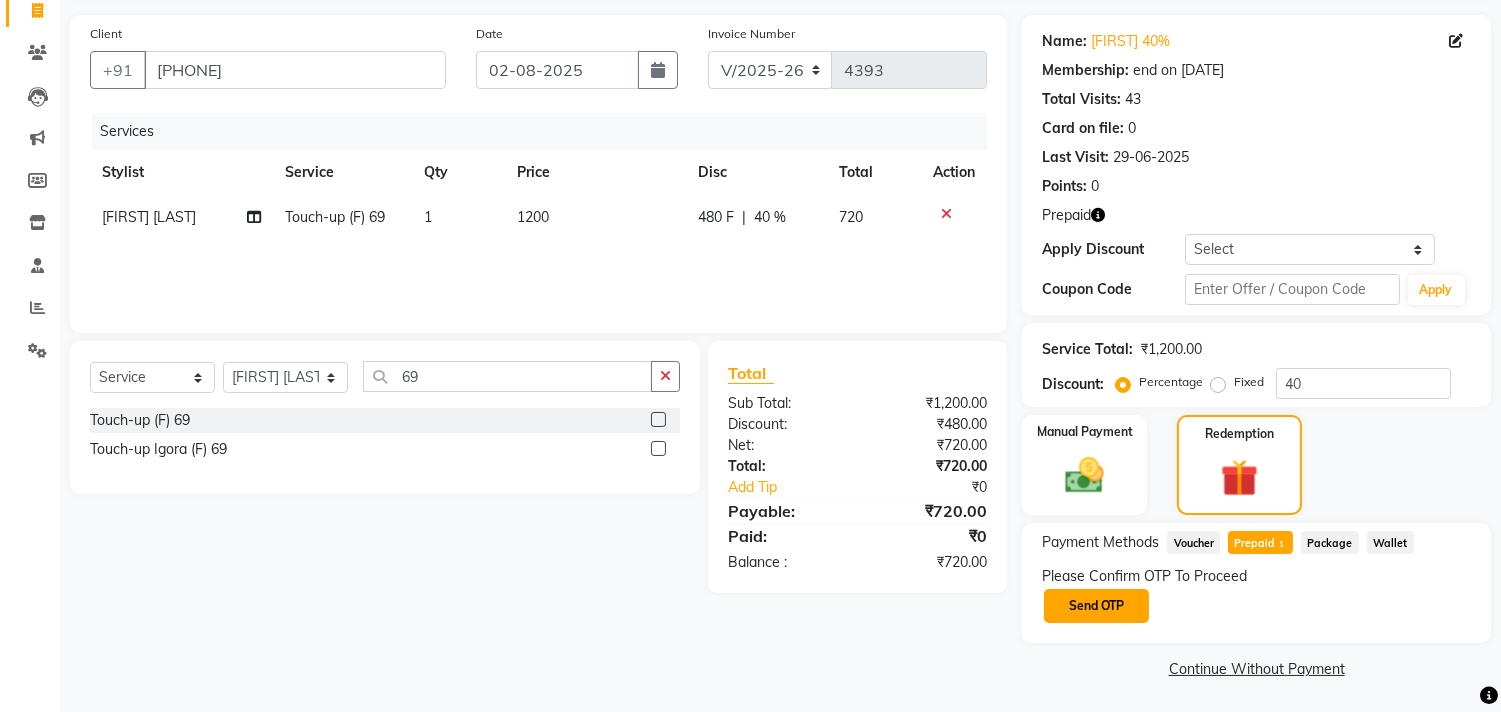 click on "Send OTP" 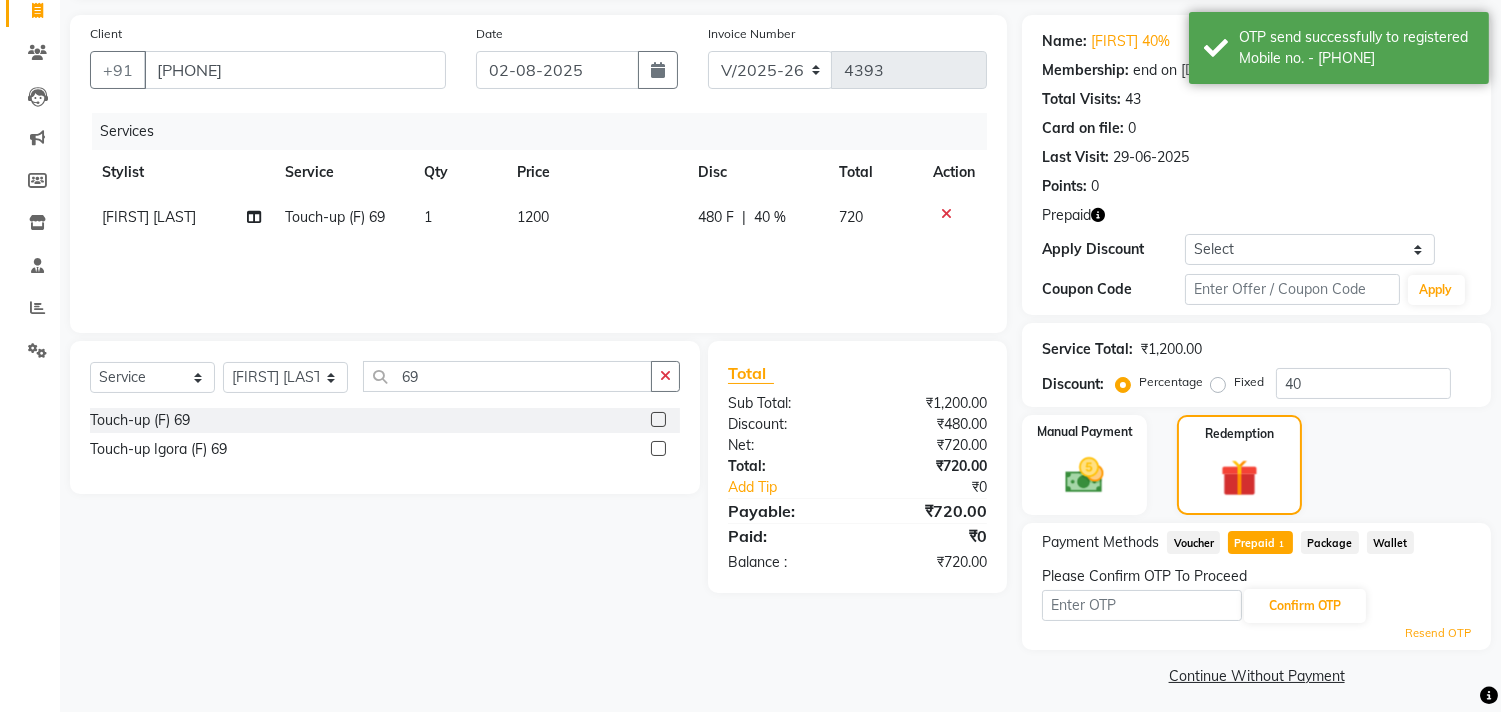 click 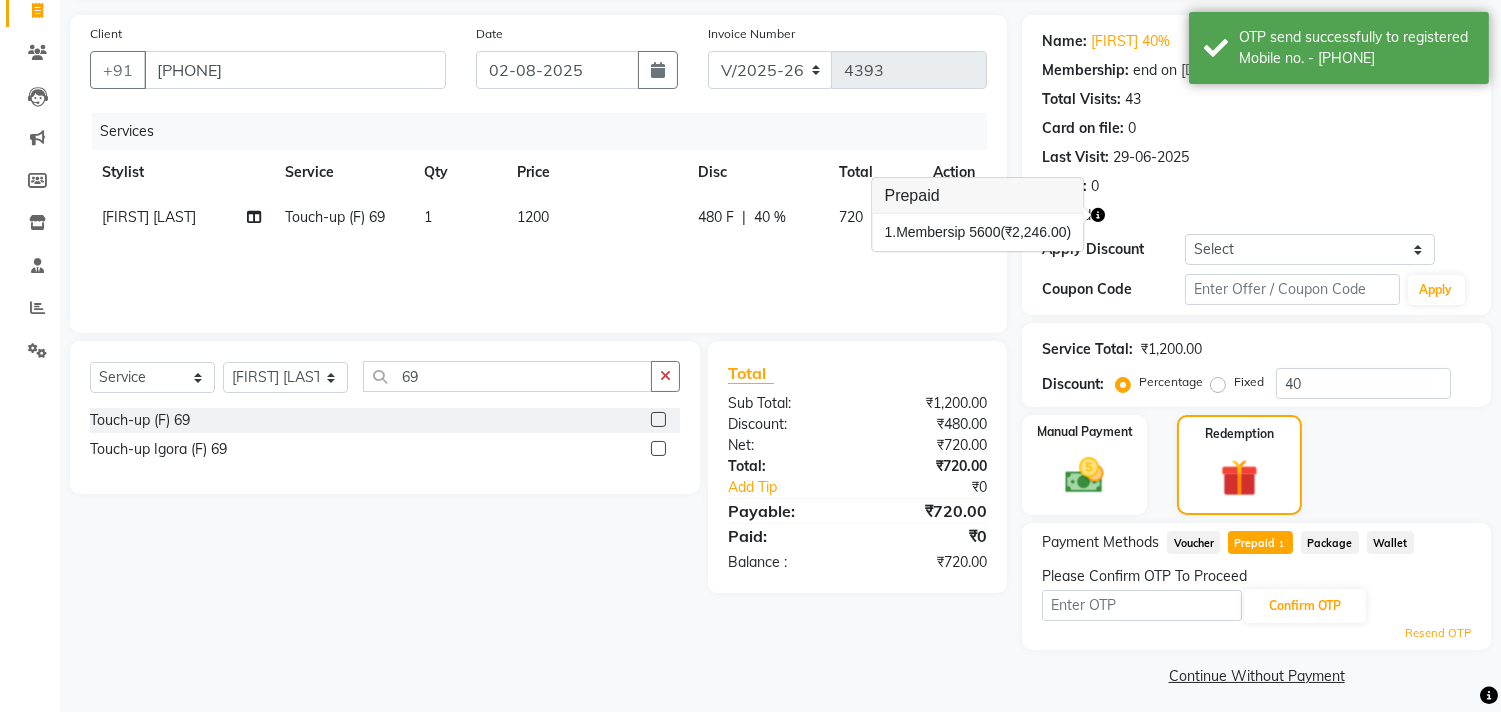 click 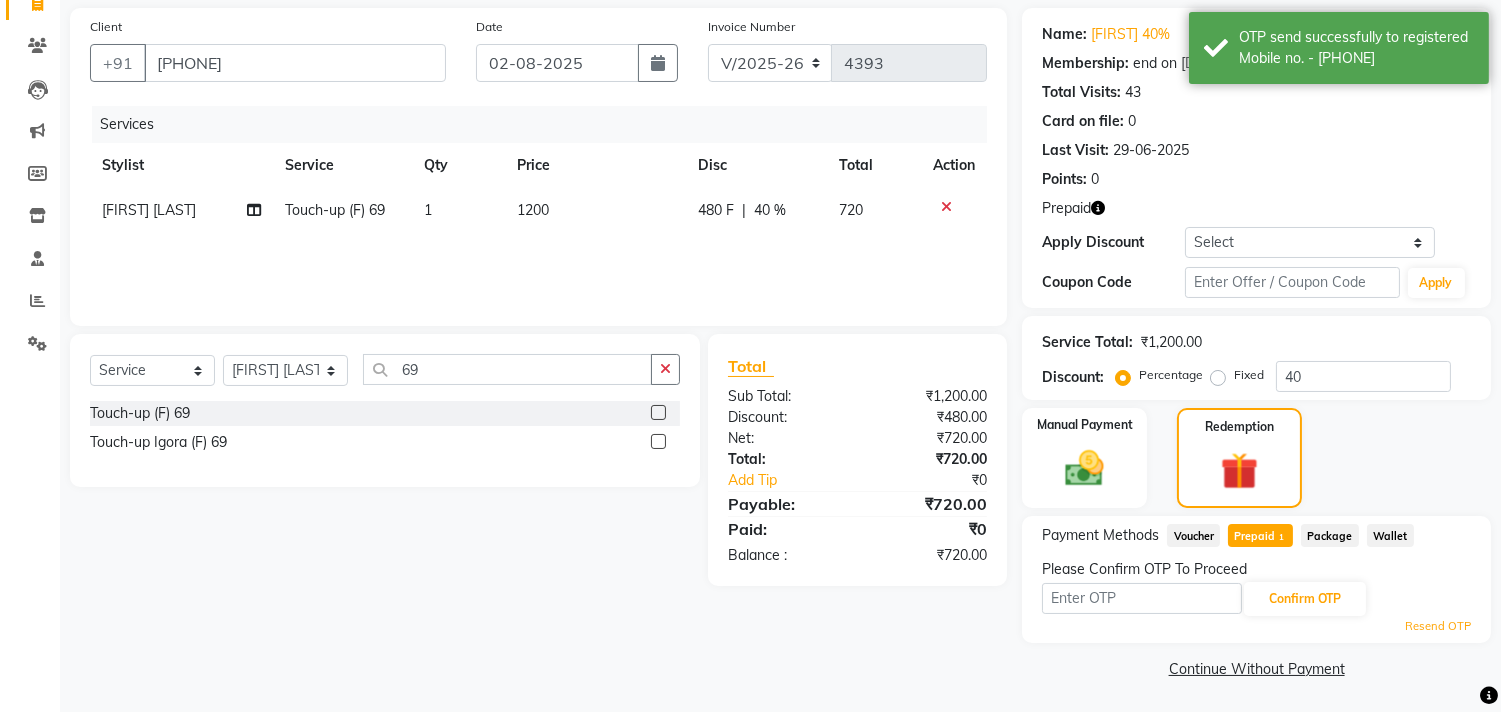 scroll, scrollTop: 143, scrollLeft: 0, axis: vertical 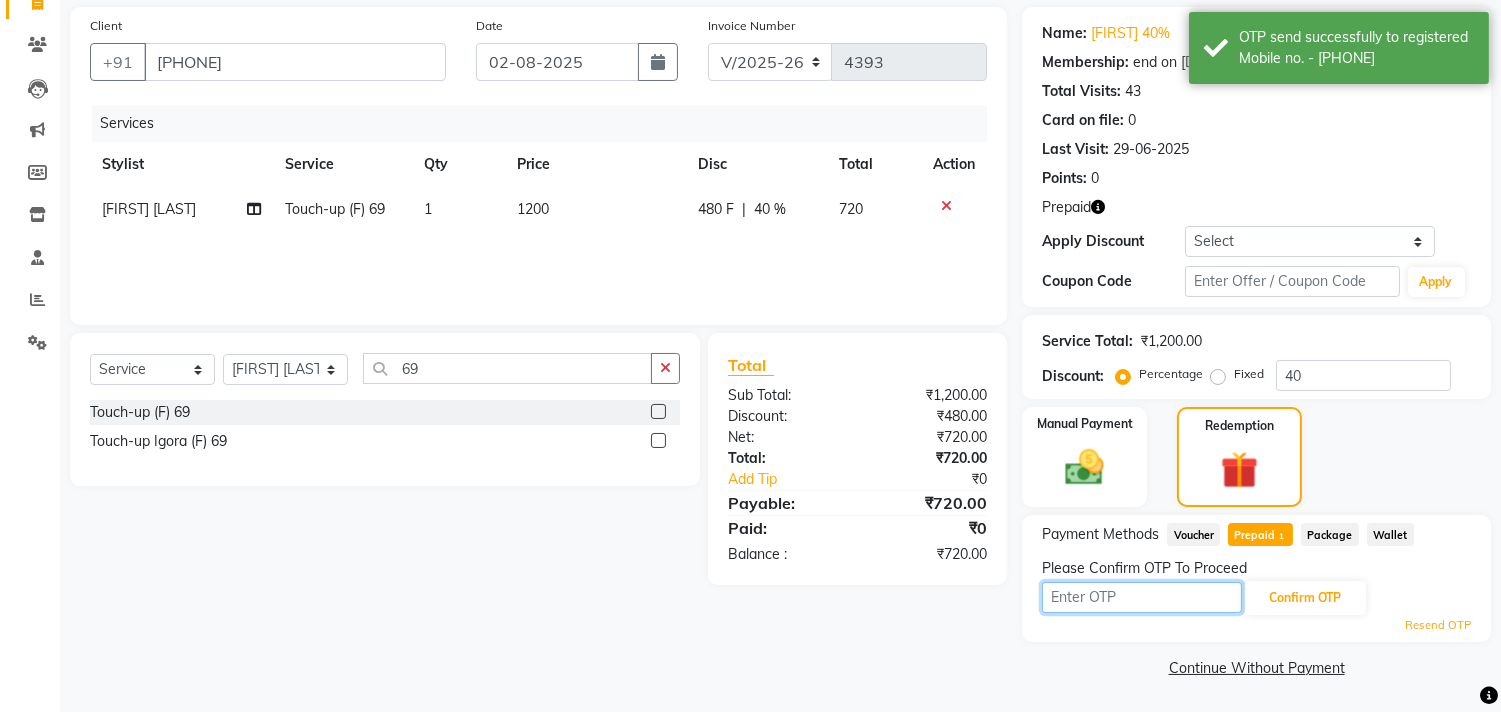 click at bounding box center (1142, 597) 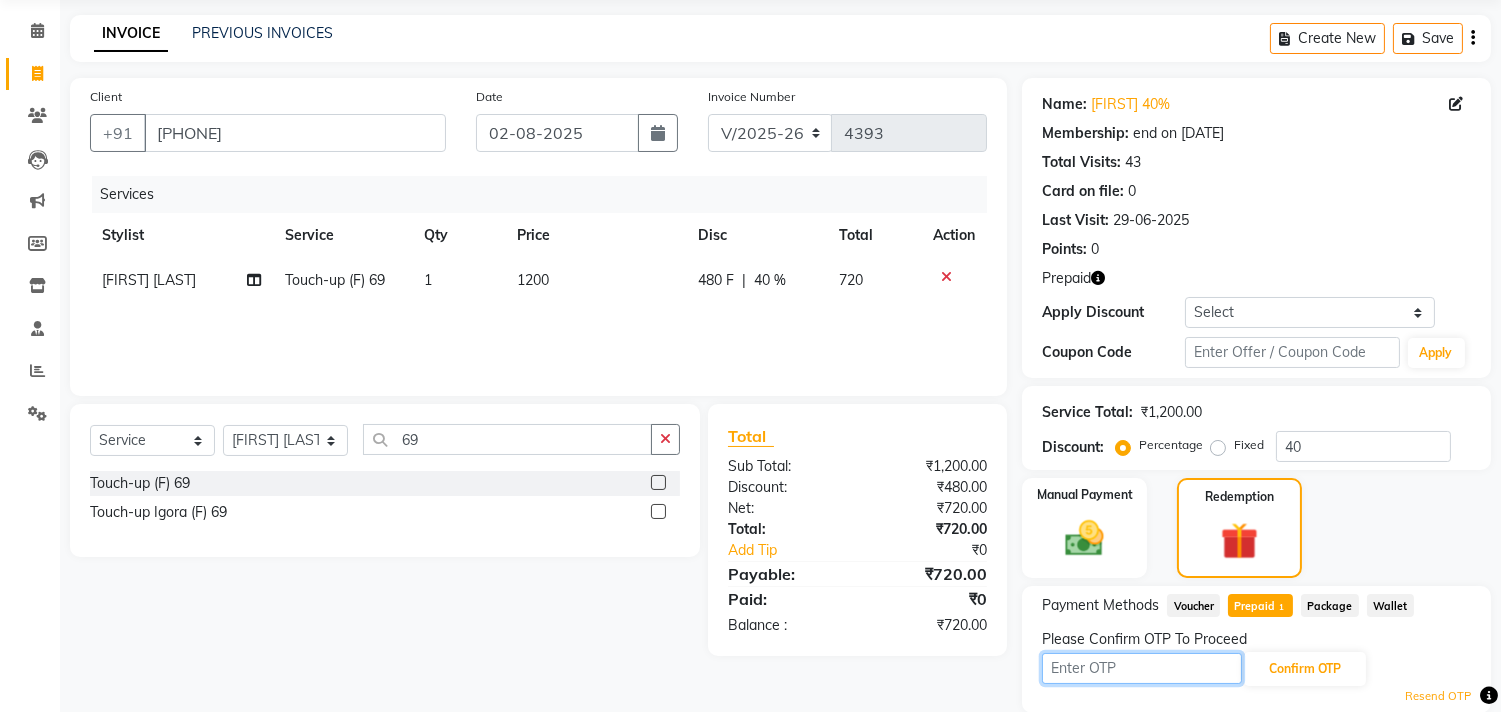 scroll, scrollTop: 0, scrollLeft: 0, axis: both 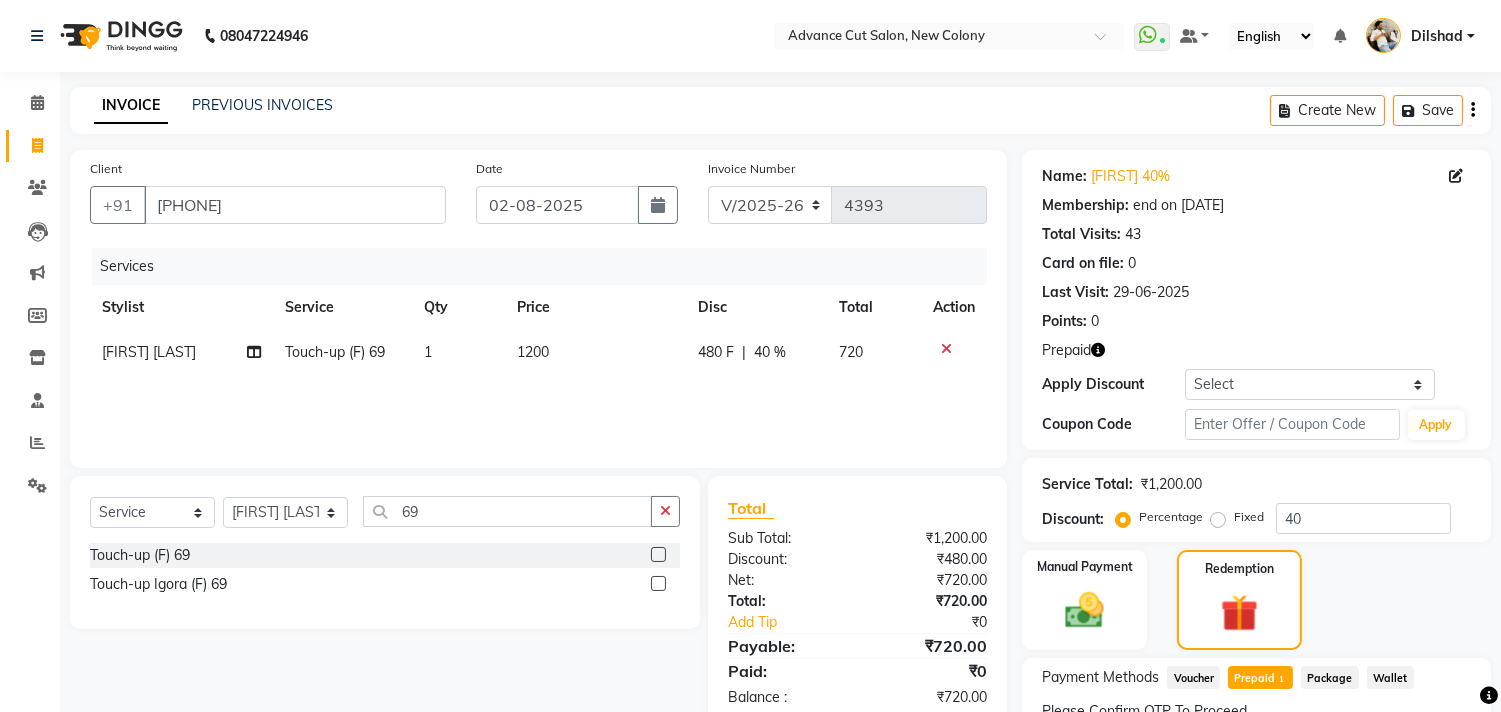 click on "08047224946 Select Location ×  Advance Cut Salon, New Colony  WhatsApp Status  ✕ Status:  Connected Most Recent Message: [DATE]     07:16 PM Recent Service Activity: [DATE]     07:39 PM Default Panel My Panel English ENGLISH Español العربية मराठी हिंदी ગુજરાતી தமிழ் 中文 Notifications nothing to show [FIRST] Manage Profile Change Password Sign out  Version:3.15.11  ☀  Advance Cut Salon, New Colony  Calendar  Invoice  Clients  Leads   Marketing  Members  Inventory  Staff  Reports  Settings Completed InProgress Upcoming Dropped Tentative Check-In Confirm Bookings Generate Report Segments Page Builder INVOICE PREVIOUS INVOICES Create New   Save  Client +91 [PHONE] Date [DATE] Invoice Number V/2025 V/2025-26 4393 Services Stylist Service Qty Price Disc Total Action [FIRST] [LAST]  Touch-up (F) 69 1 1200 480 F | 40 % 720 Select  Service  Product  Membership  Package Voucher Prepaid Gift Card  Select Stylist [FIRST] [FIRST] [FIRST] 69" at bounding box center [750, 428] 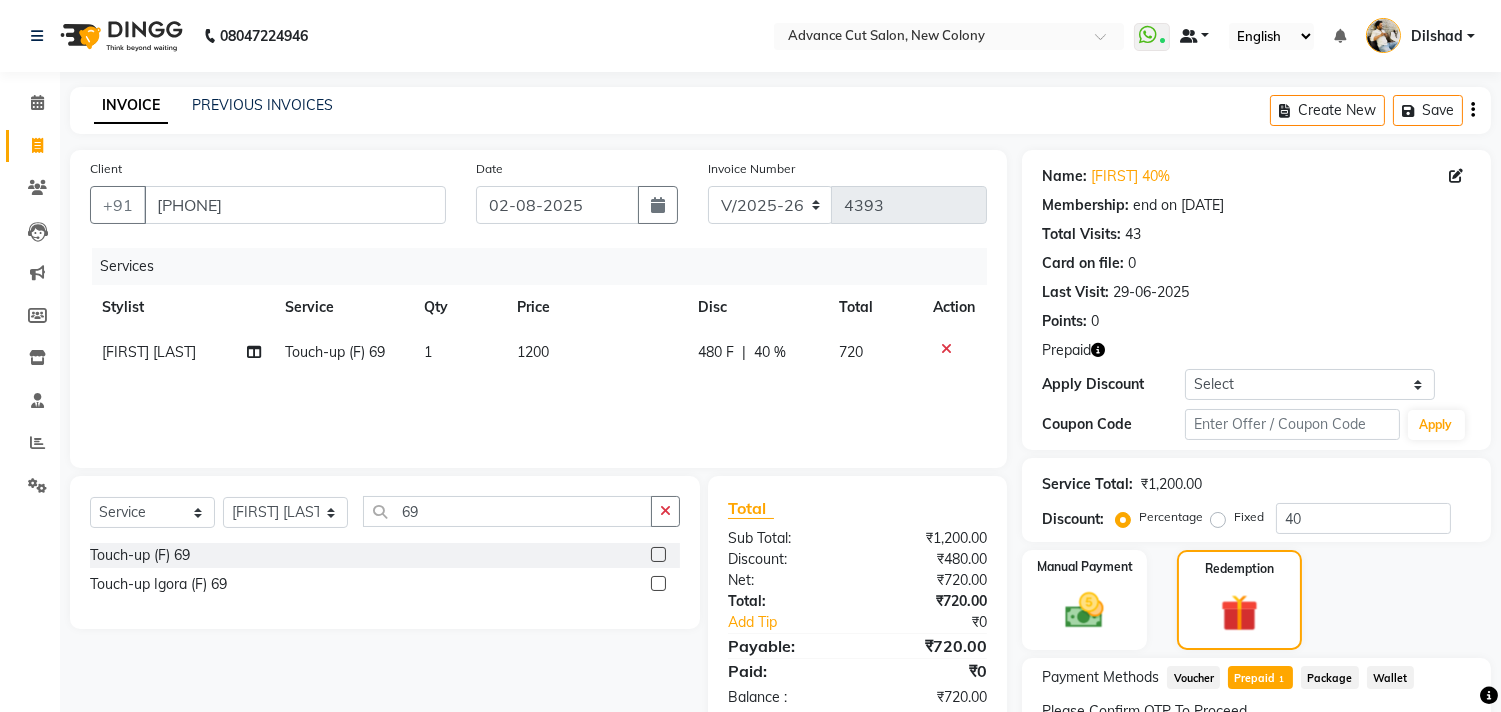 click at bounding box center [1195, 36] 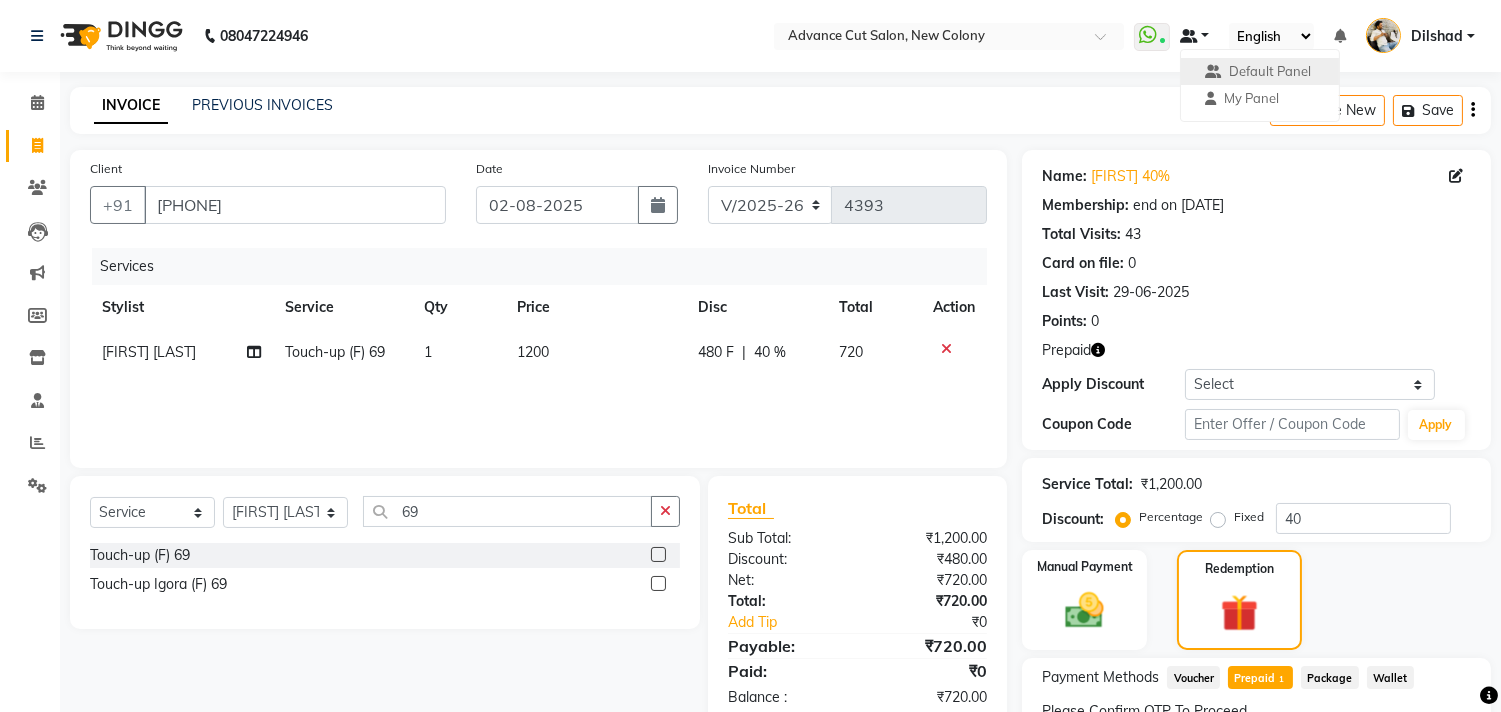 click at bounding box center (1195, 36) 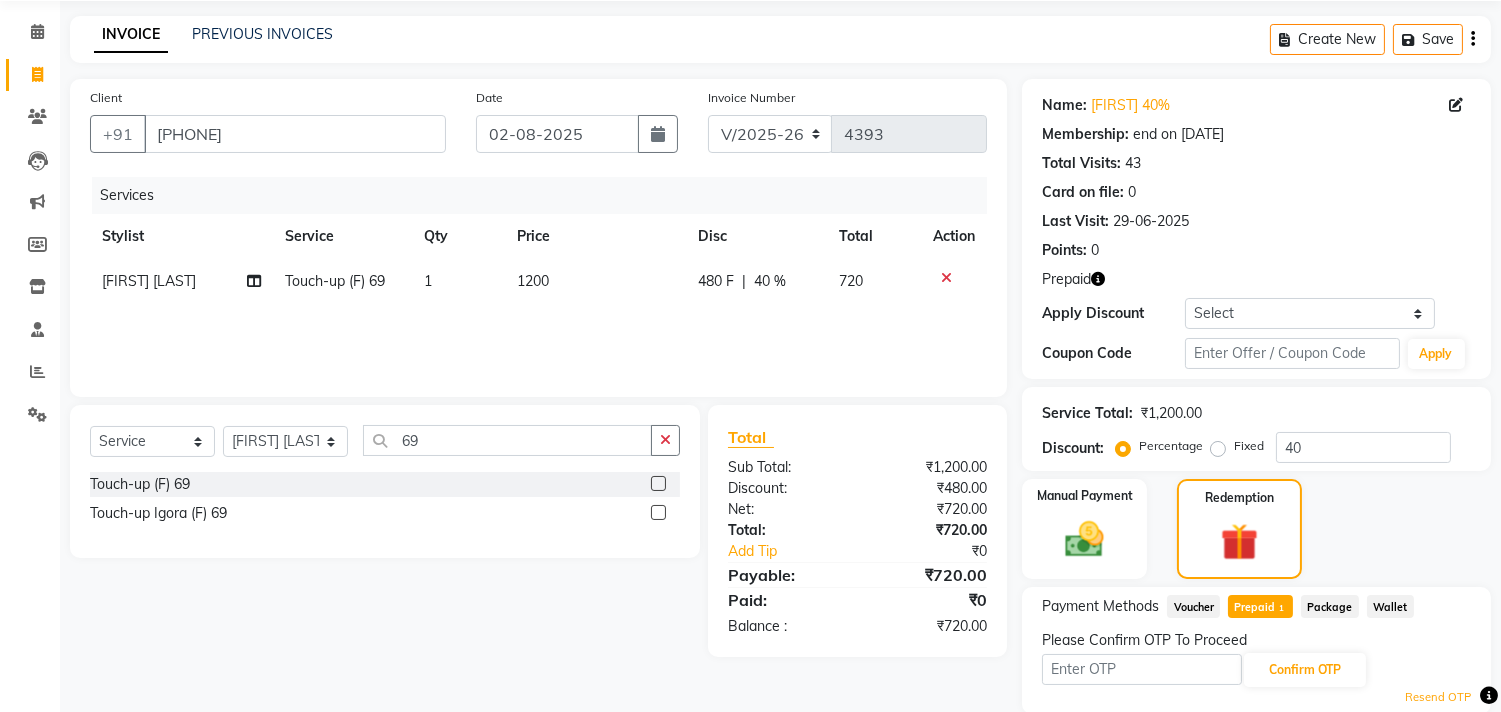 scroll, scrollTop: 143, scrollLeft: 0, axis: vertical 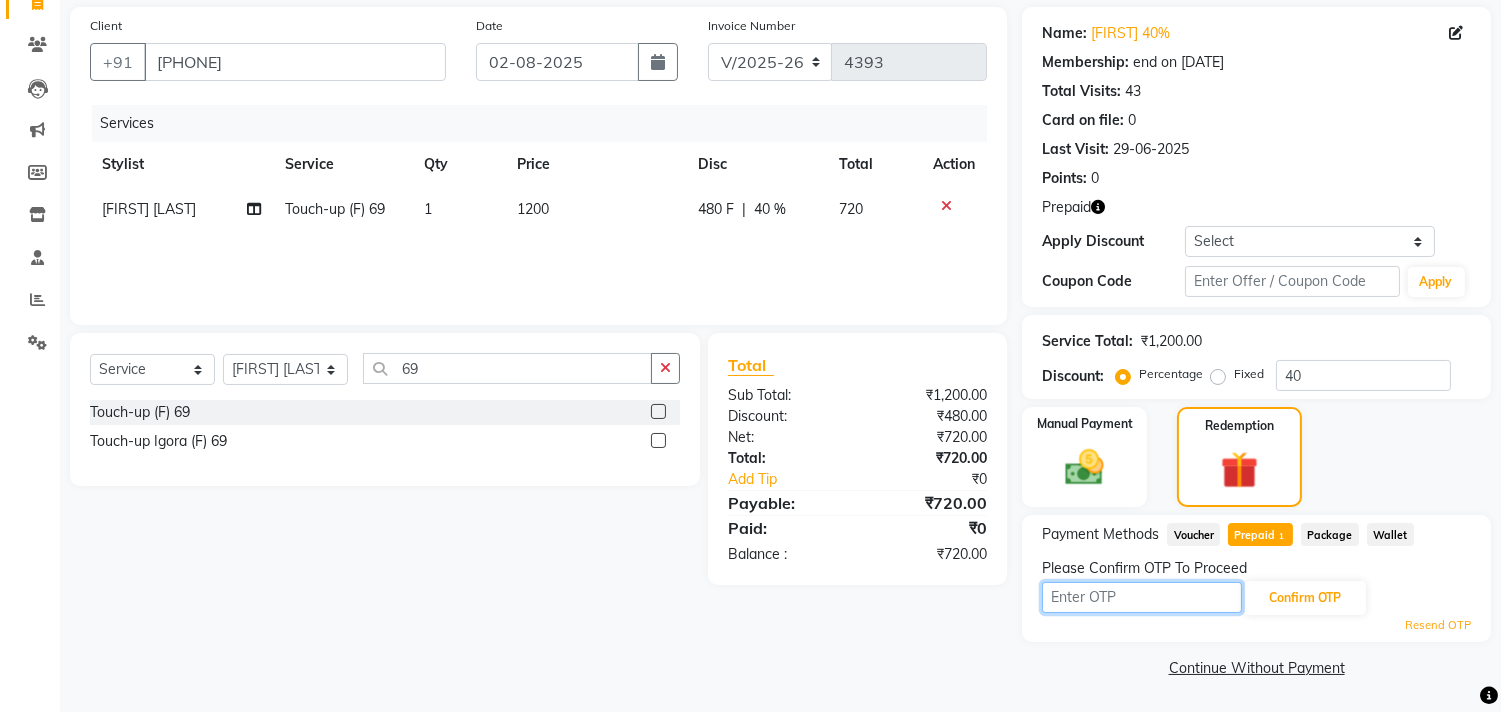 click at bounding box center (1142, 597) 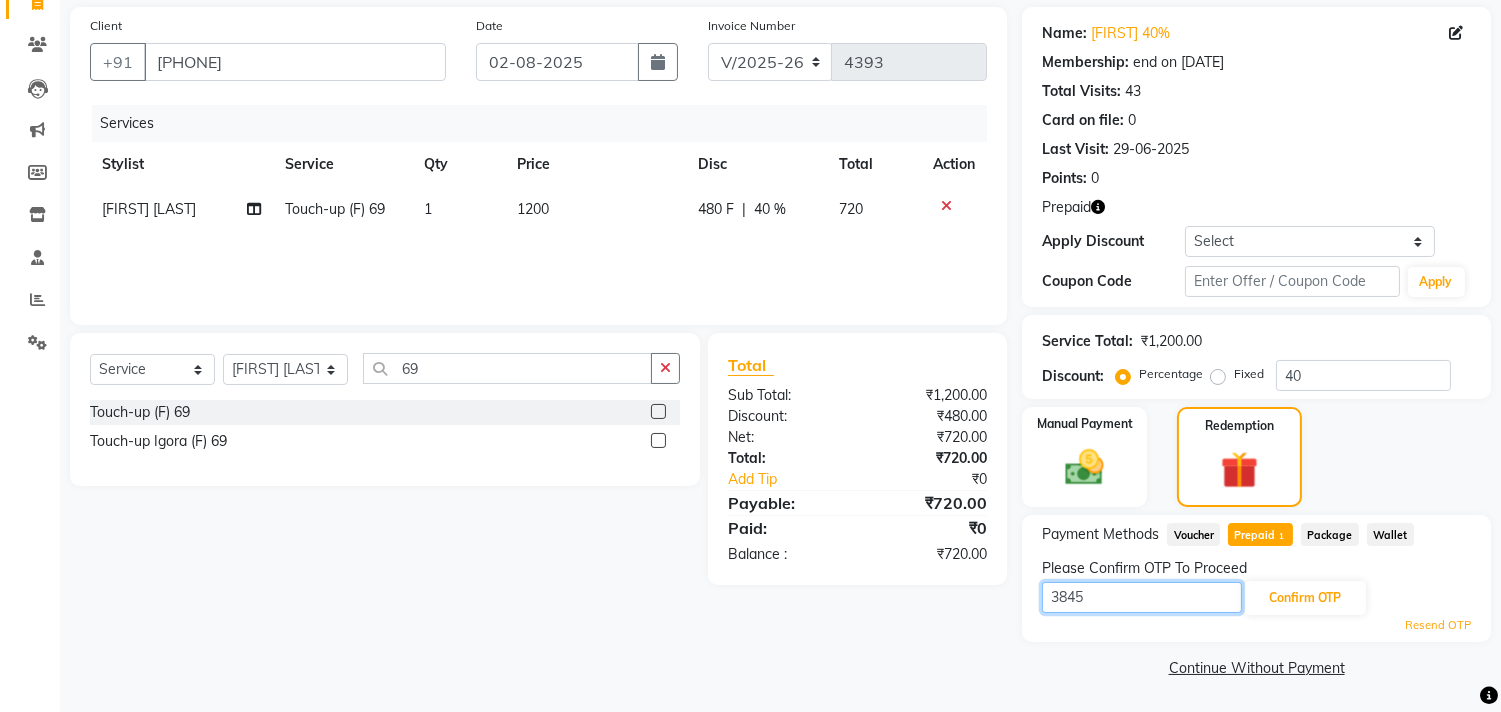type on "3845" 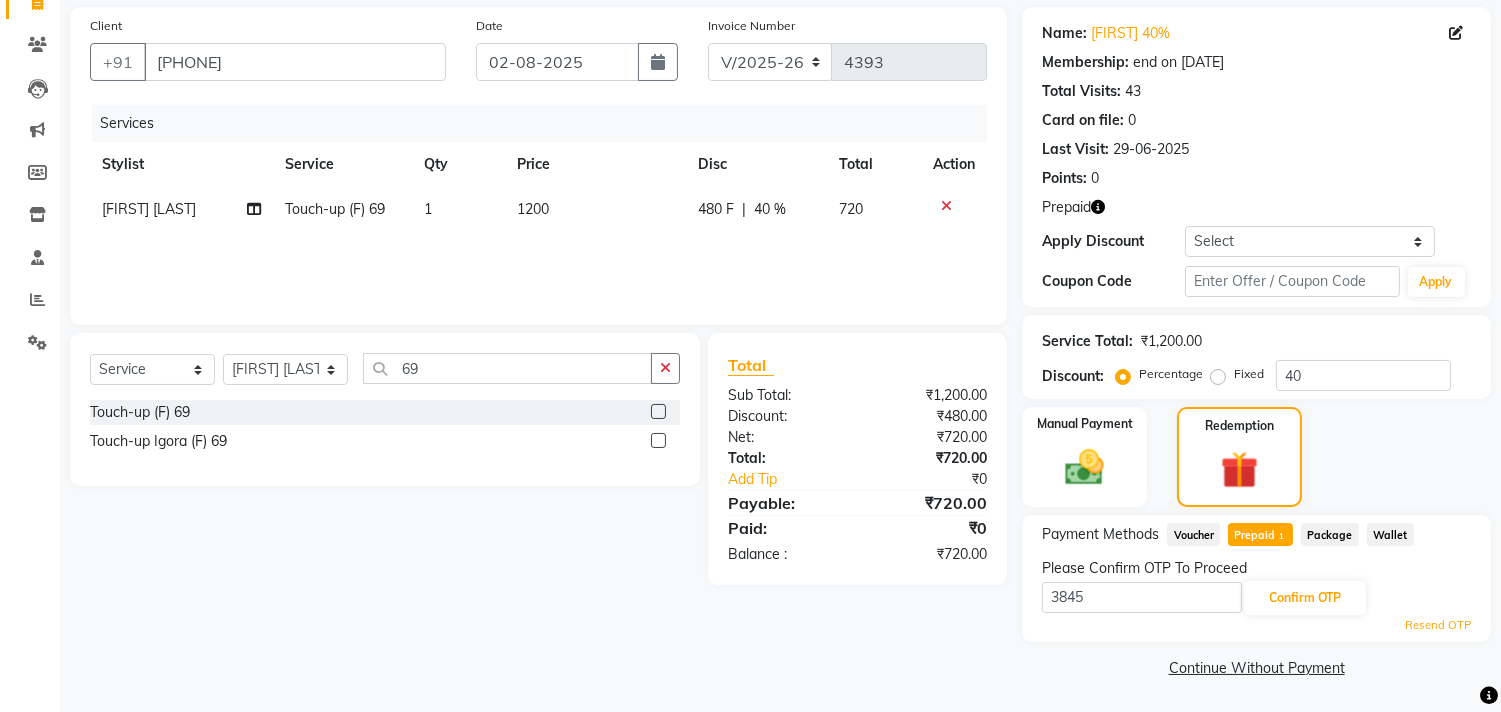 click on "[NUMBER] Confirm OTP" 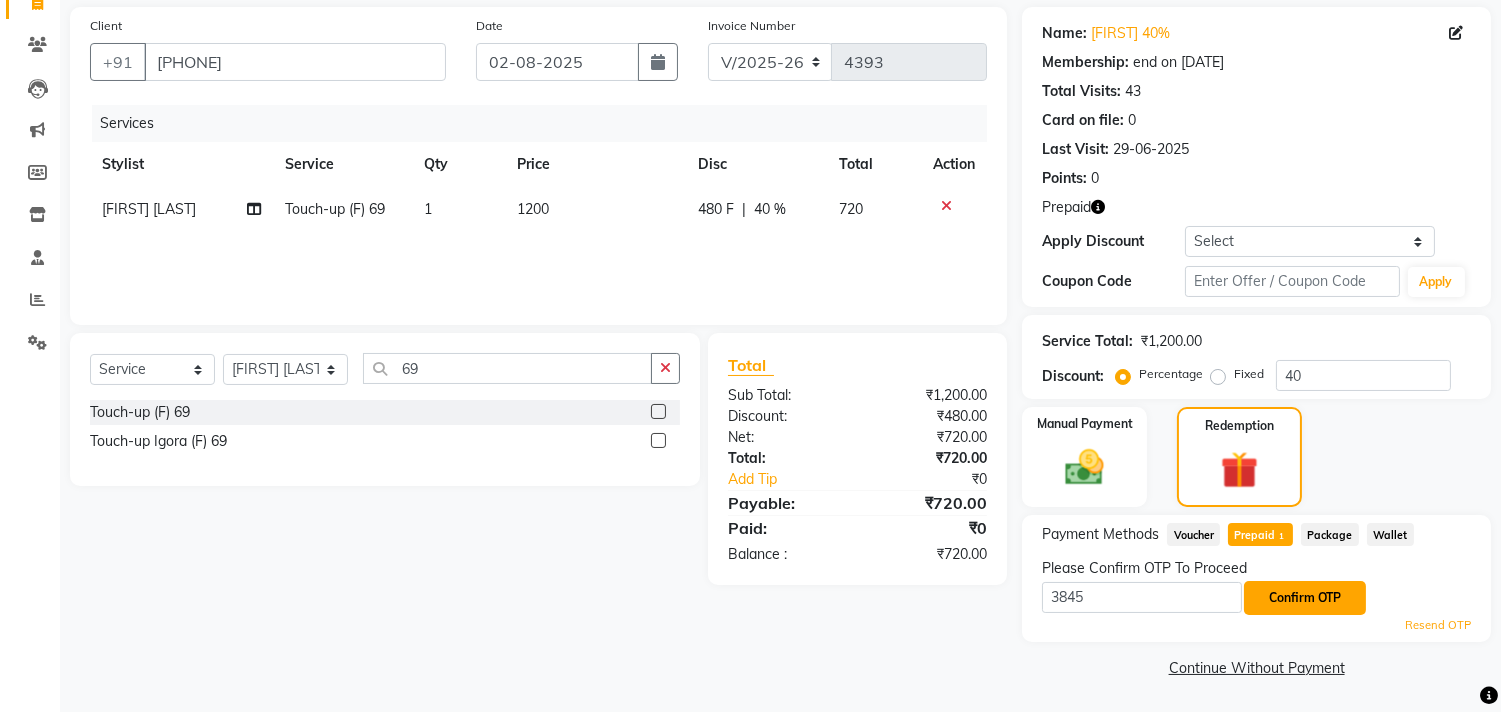 click on "Confirm OTP" 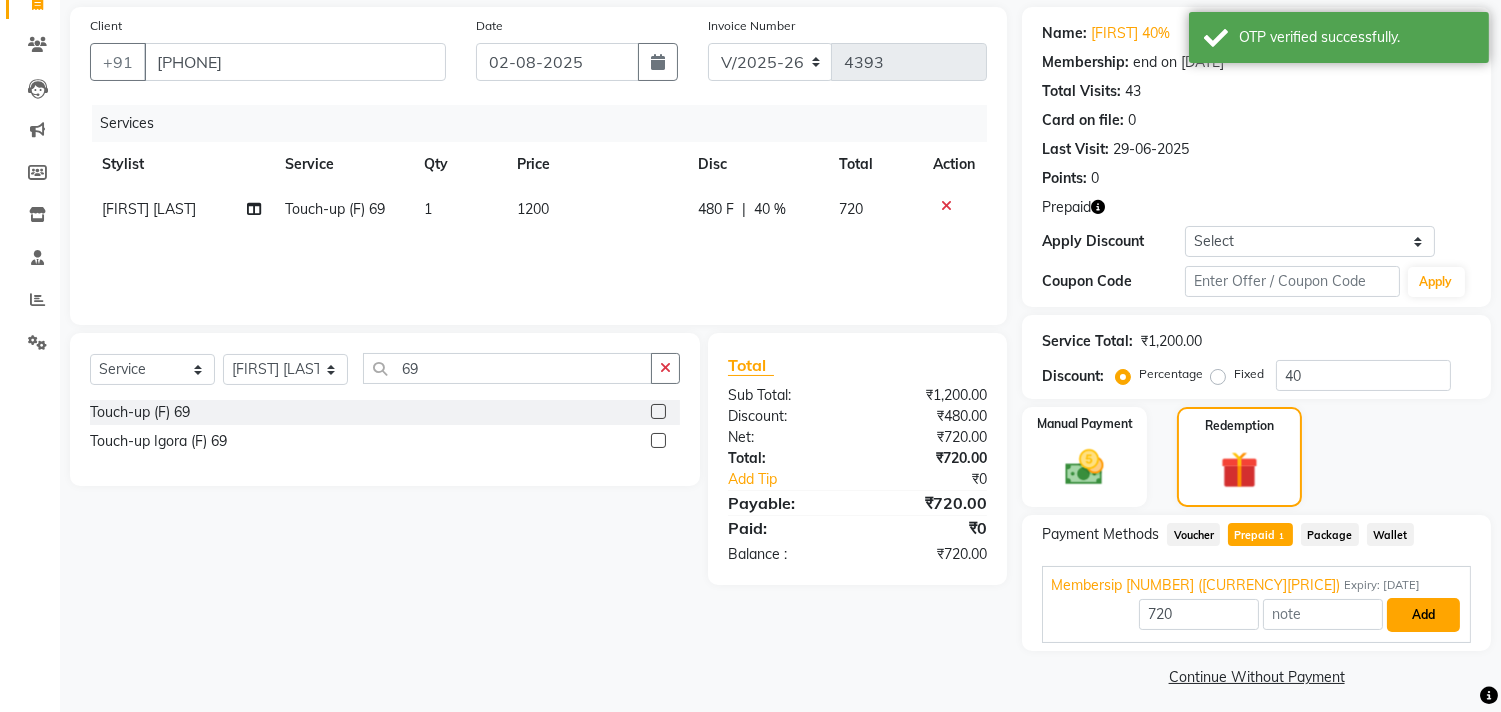 click on "Add" at bounding box center (1423, 615) 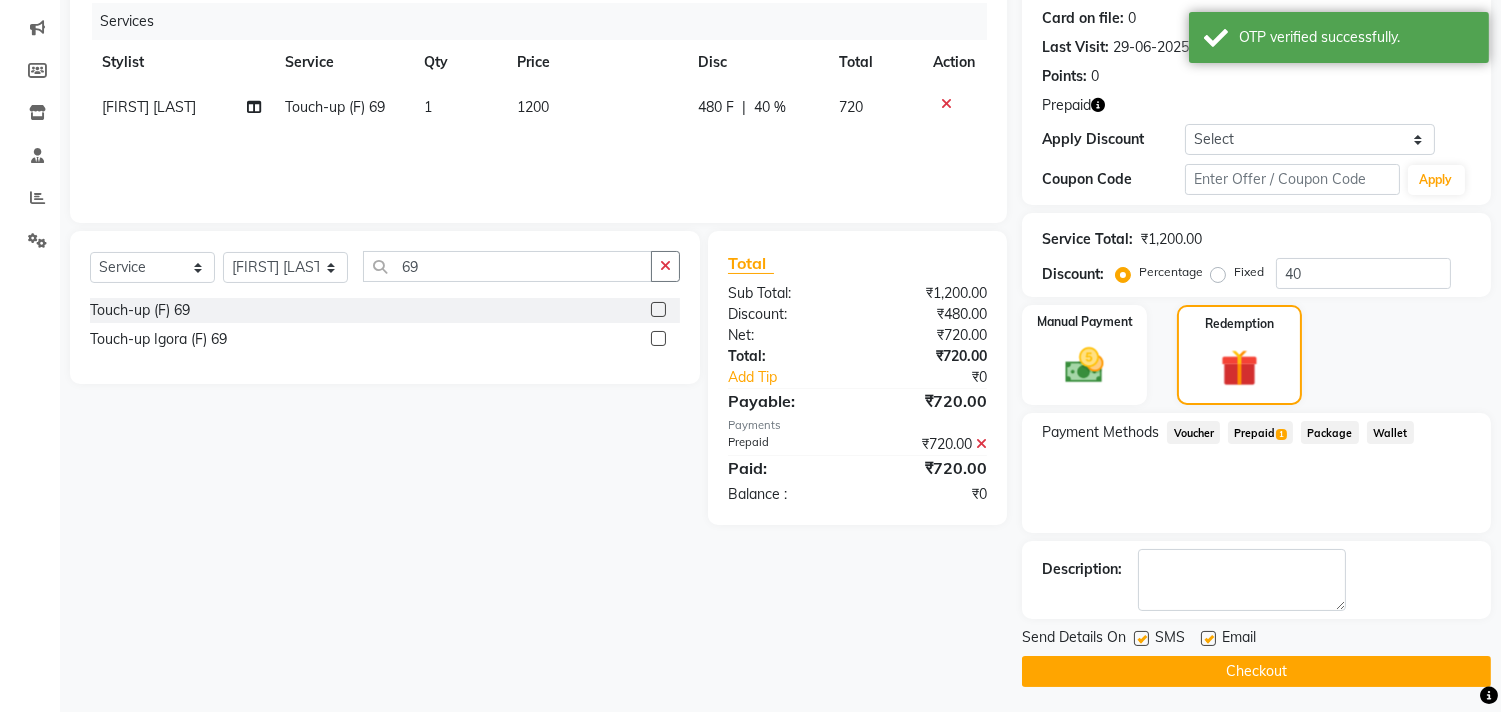 scroll, scrollTop: 248, scrollLeft: 0, axis: vertical 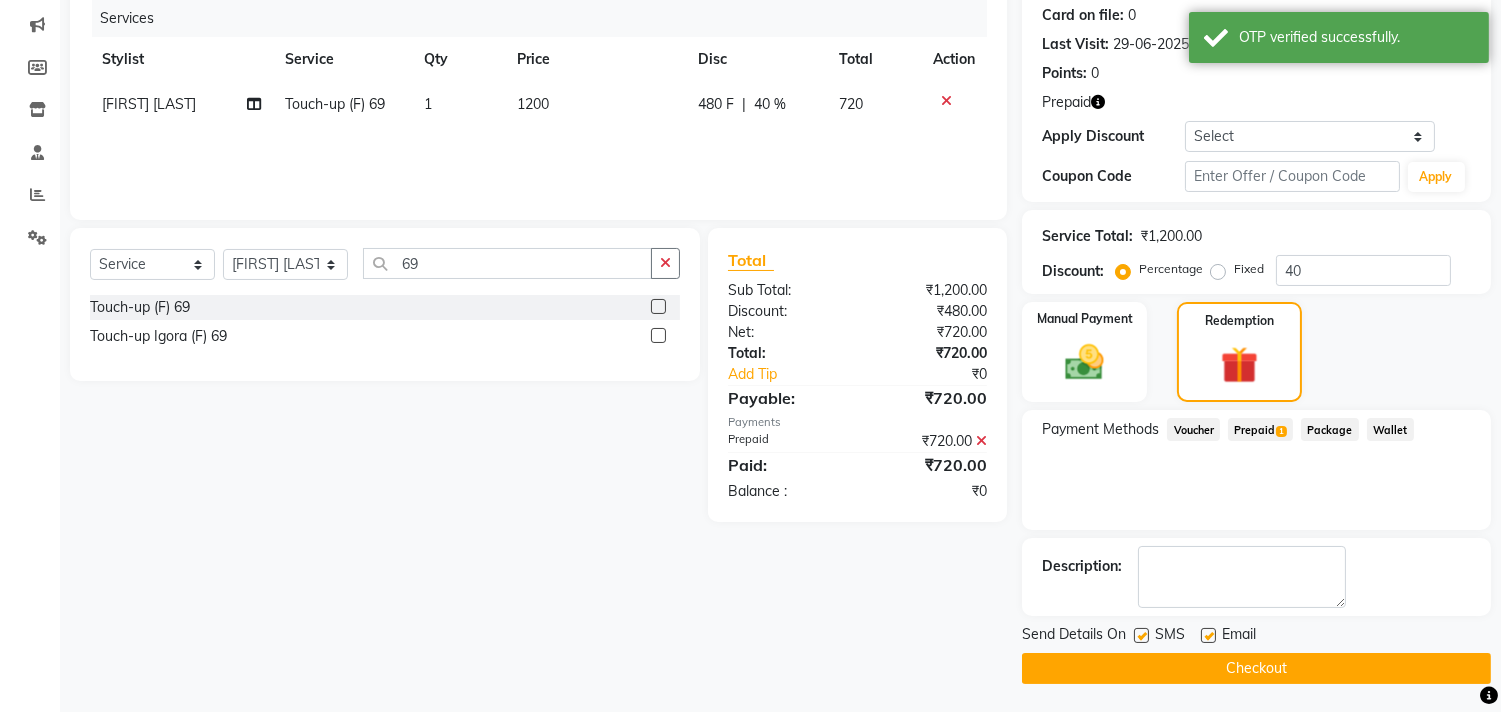 drag, startPoint x: 1307, startPoint y: 671, endPoint x: 1327, endPoint y: 655, distance: 25.612497 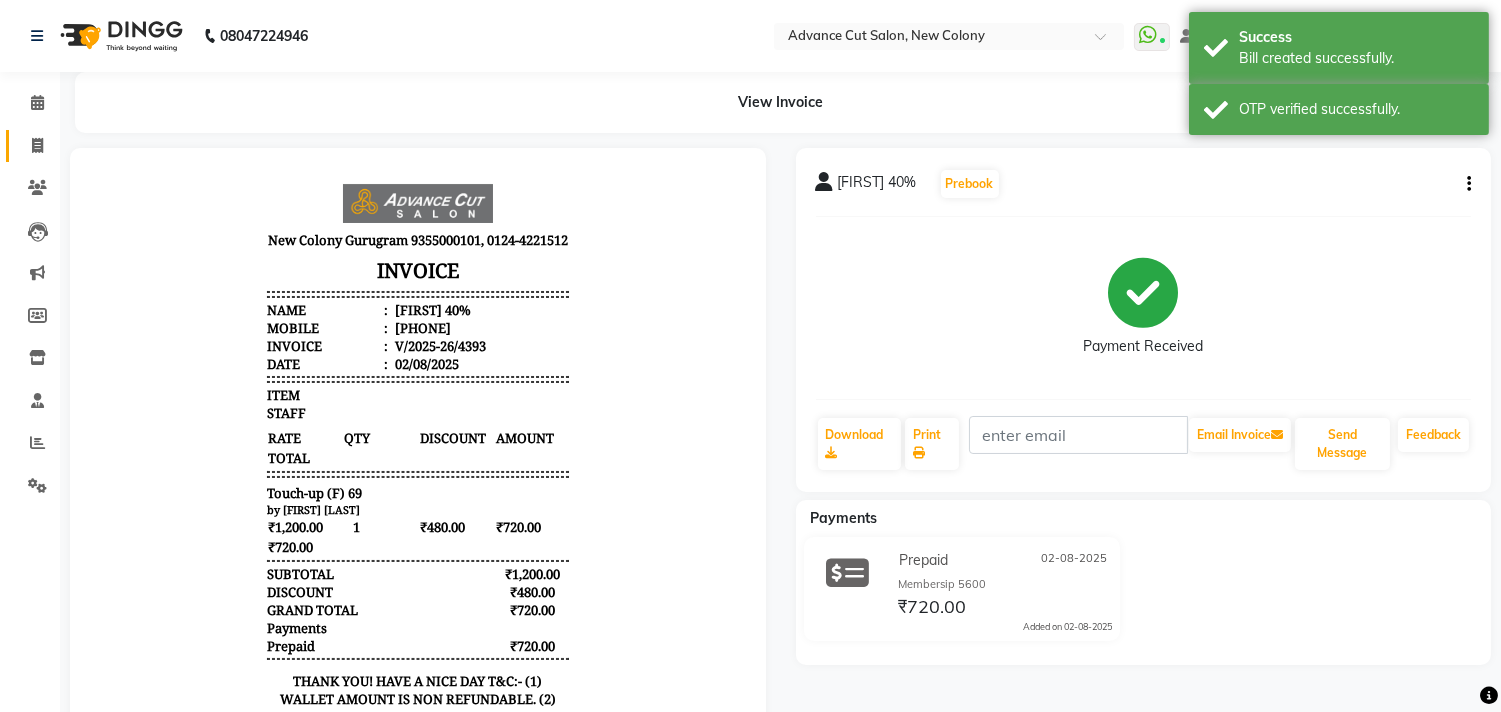 scroll, scrollTop: 0, scrollLeft: 0, axis: both 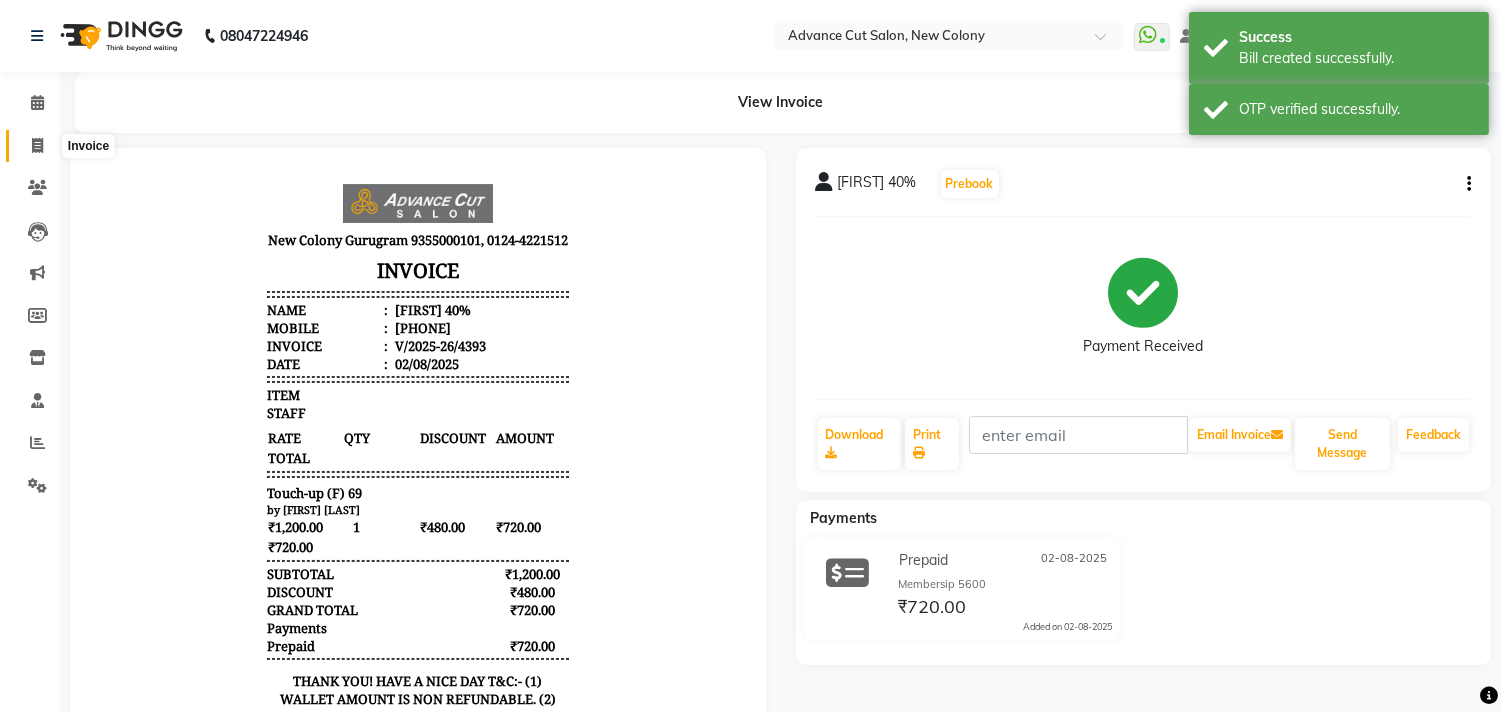 click 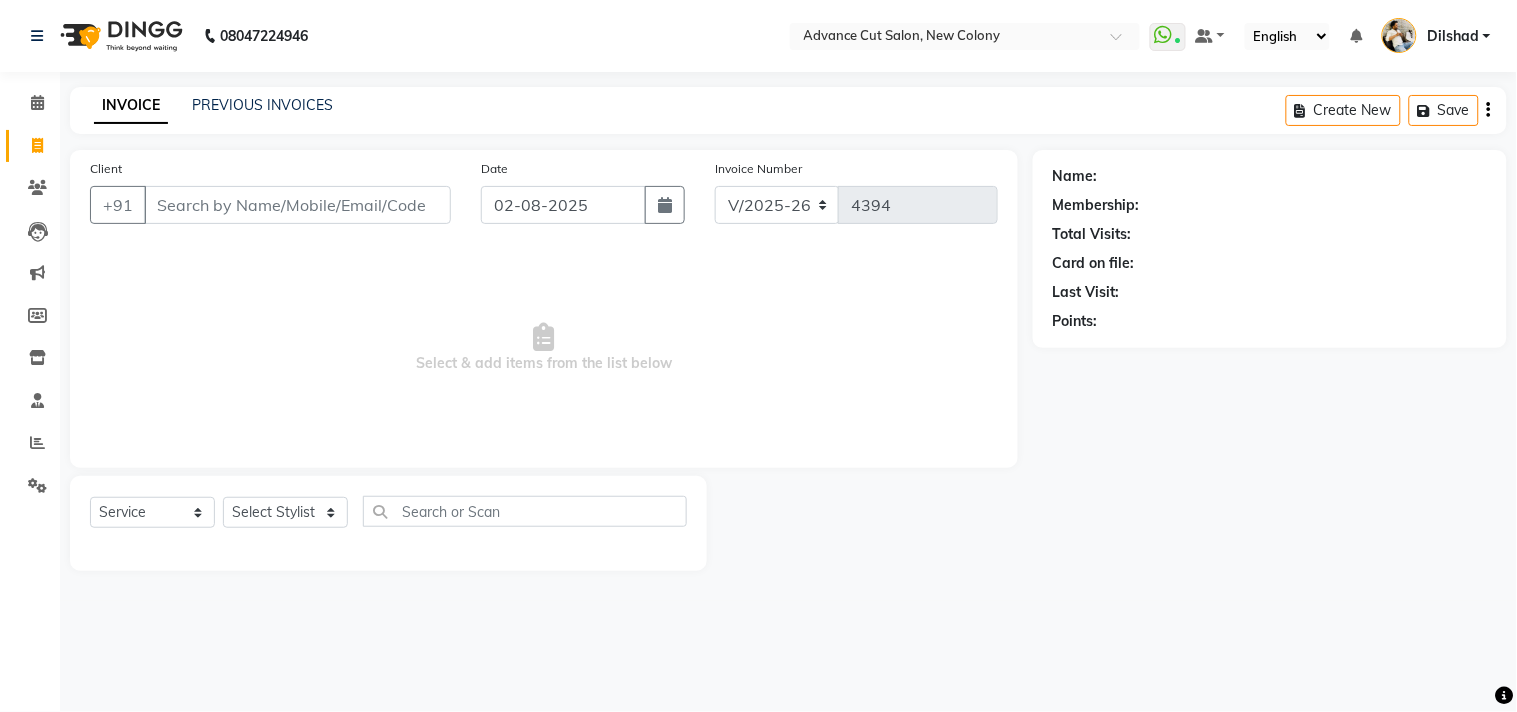 click on "Client" at bounding box center (297, 205) 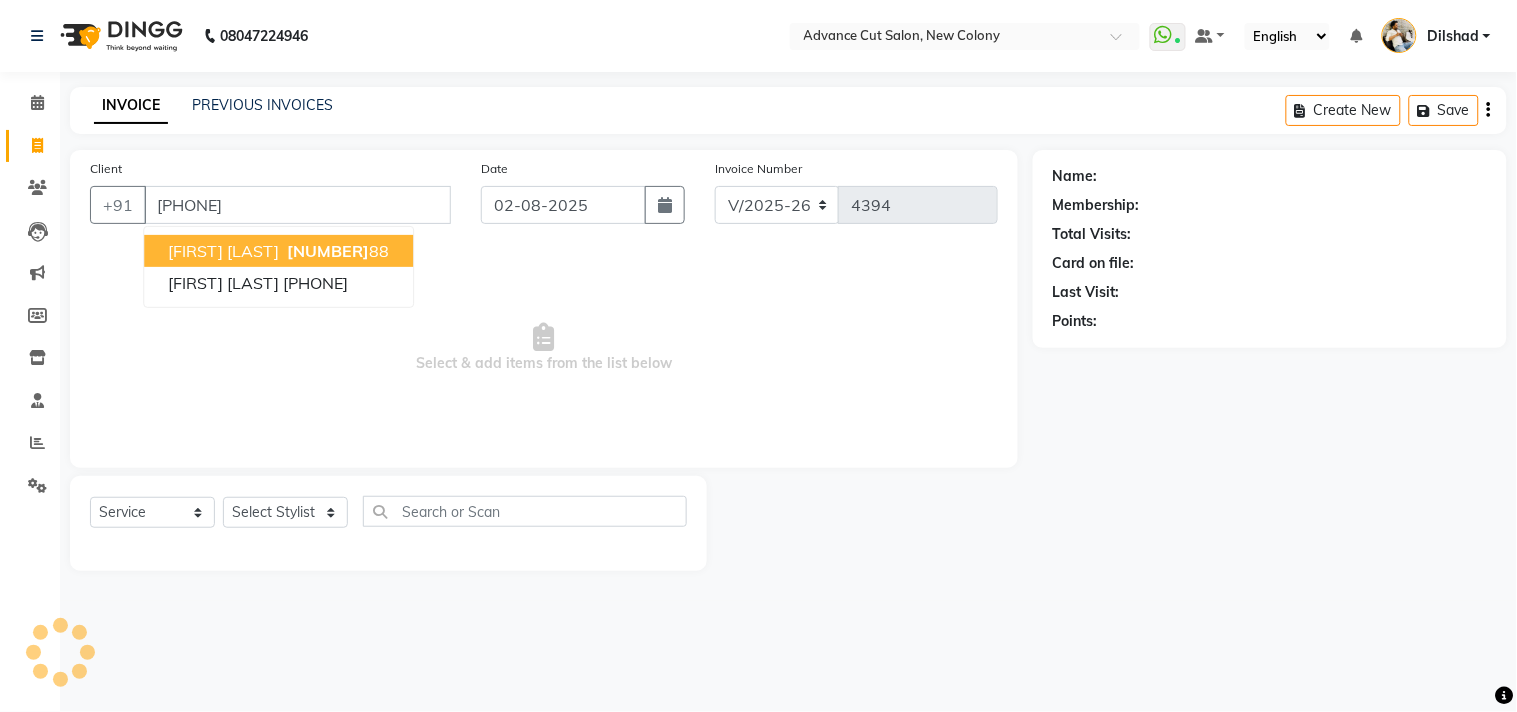 type on "[PHONE]" 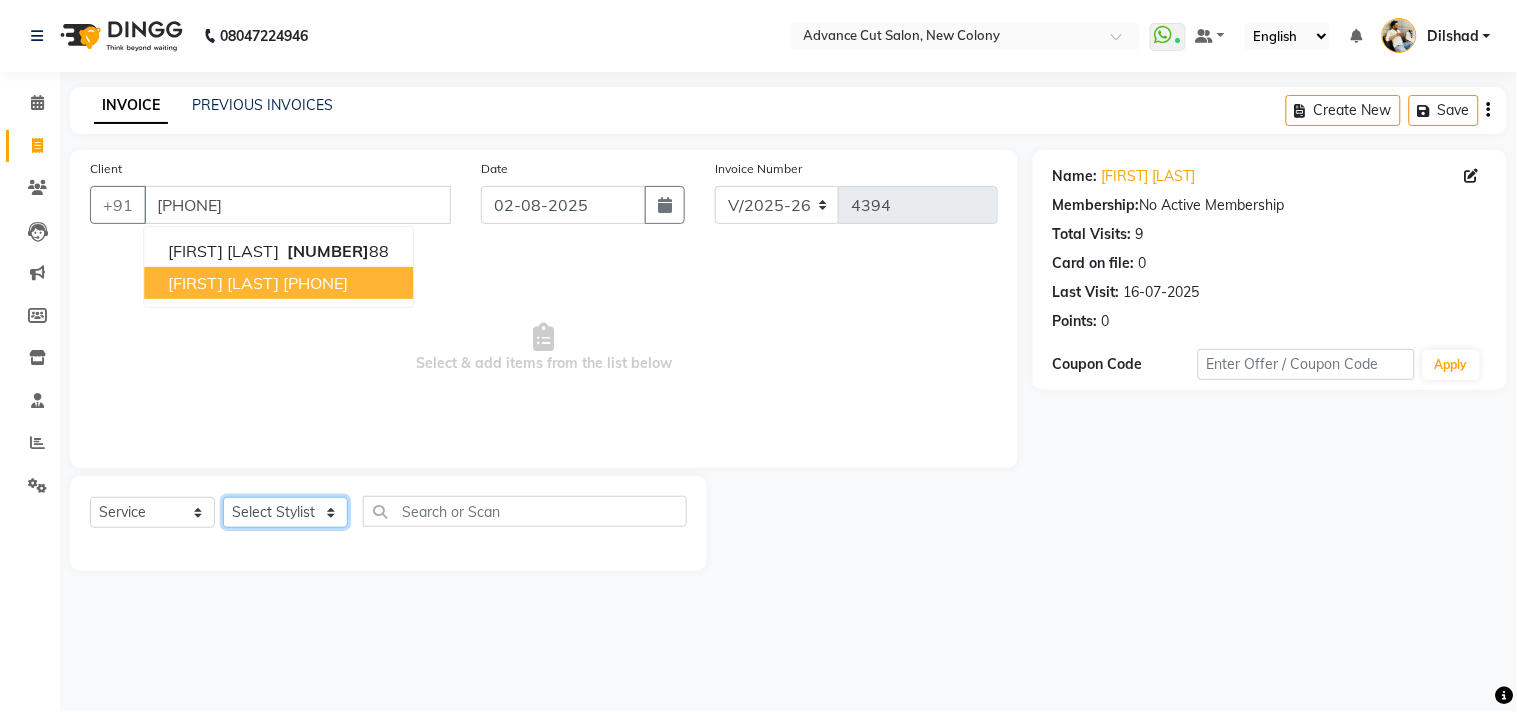 click on "Select Stylist [FIRST] [FIRST] [FIRST] [FIRST] [FIRST] [FIRST] [FIRST] [FIRST] [FIRST] [FIRST] [FIRST] [FIRST] [FIRST] [FIRST]" 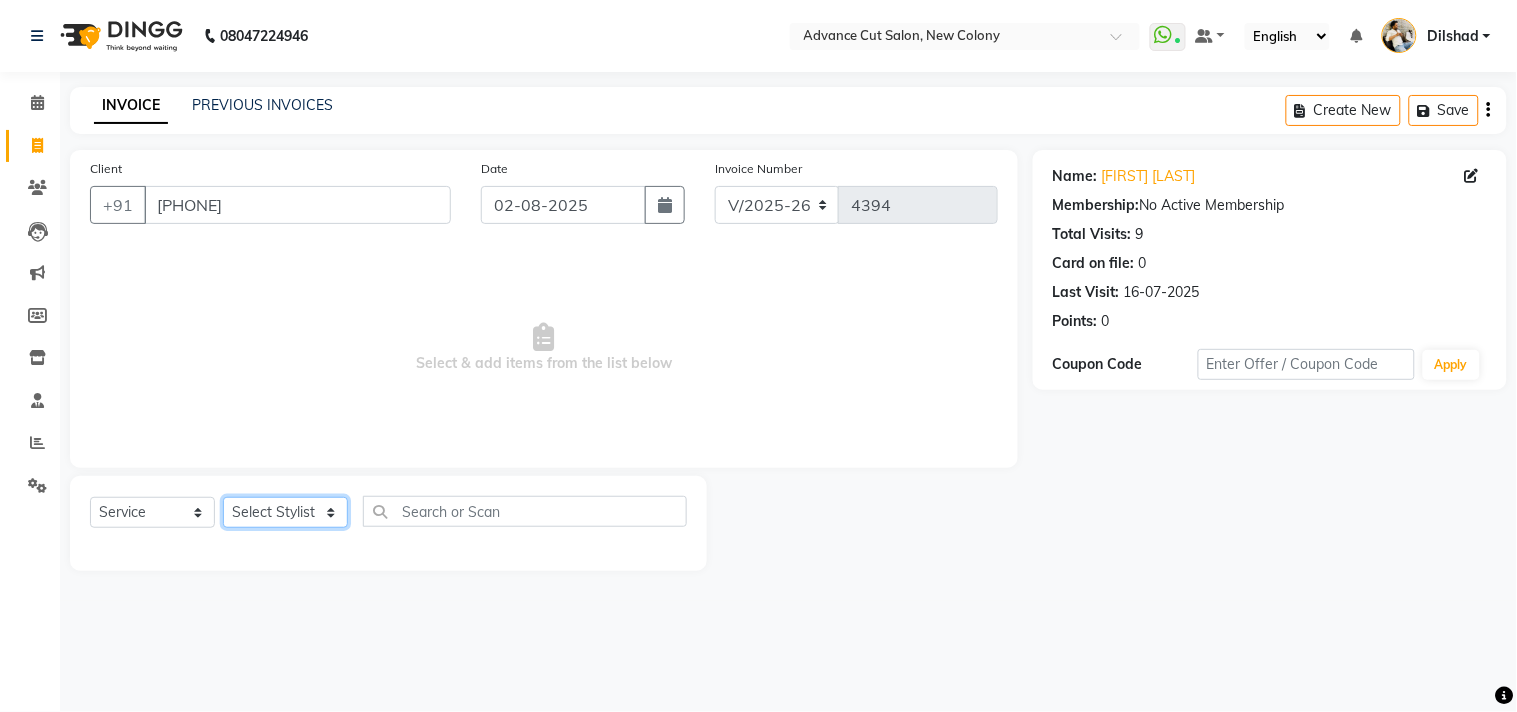 select on "83452" 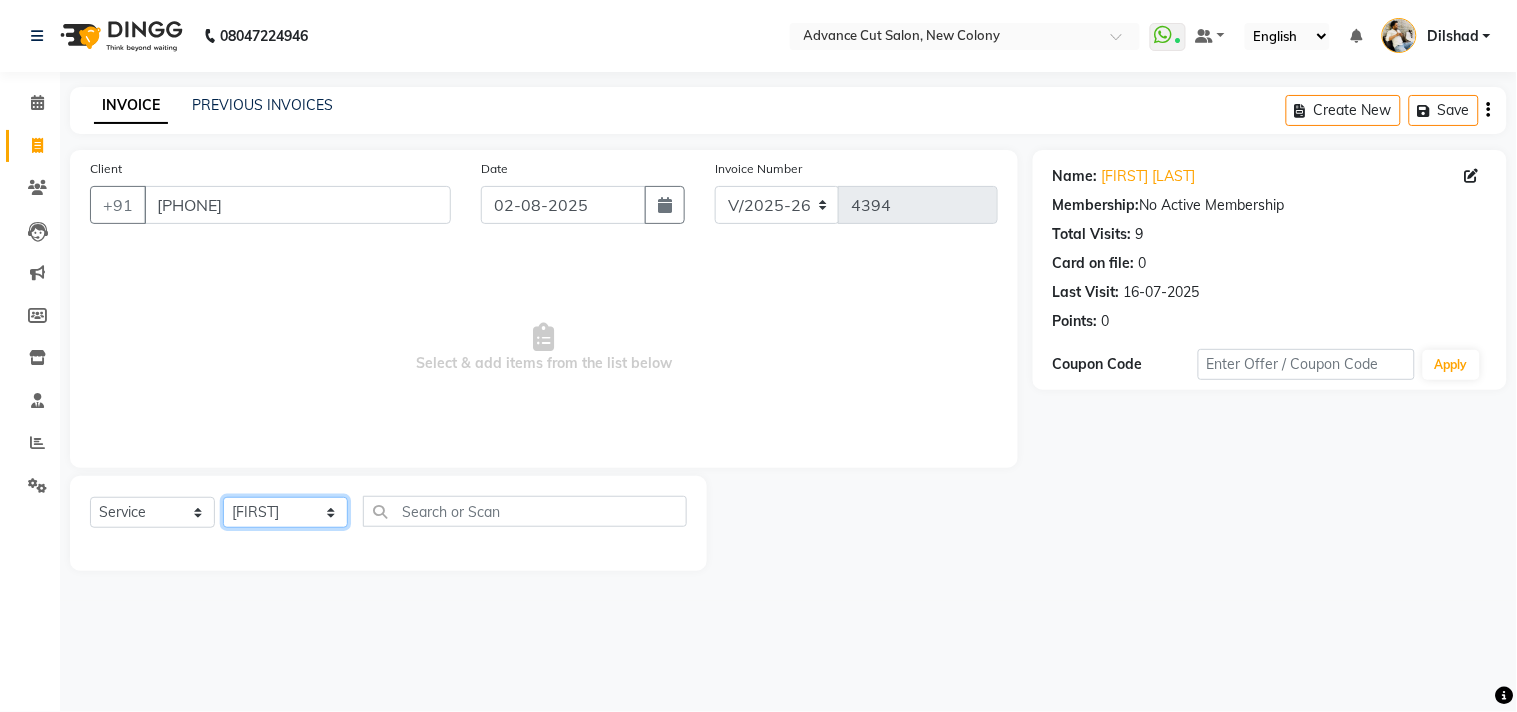 click on "Select Stylist [FIRST] [FIRST] [FIRST] [FIRST] [FIRST] [FIRST] [FIRST] [FIRST] [FIRST] [FIRST] [FIRST] [FIRST] [FIRST] [FIRST]" 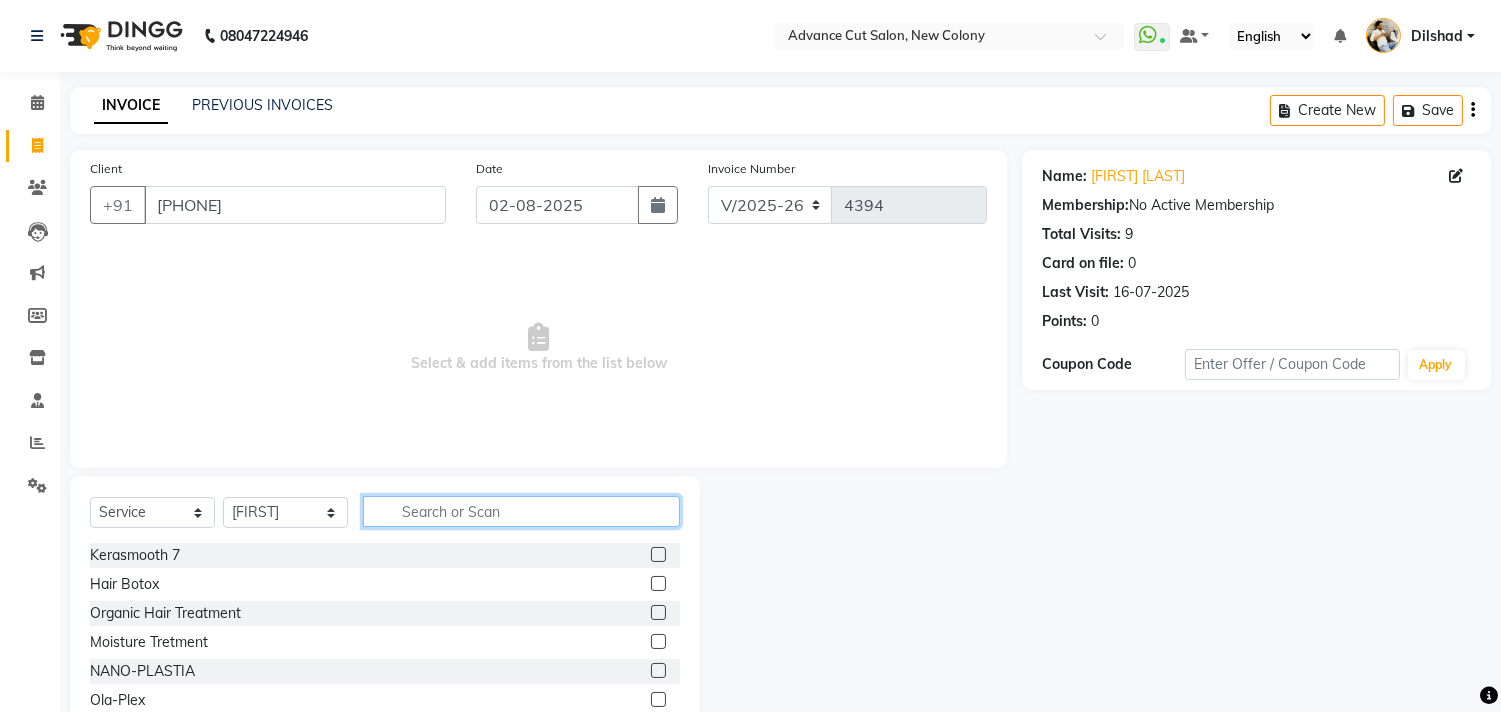 click 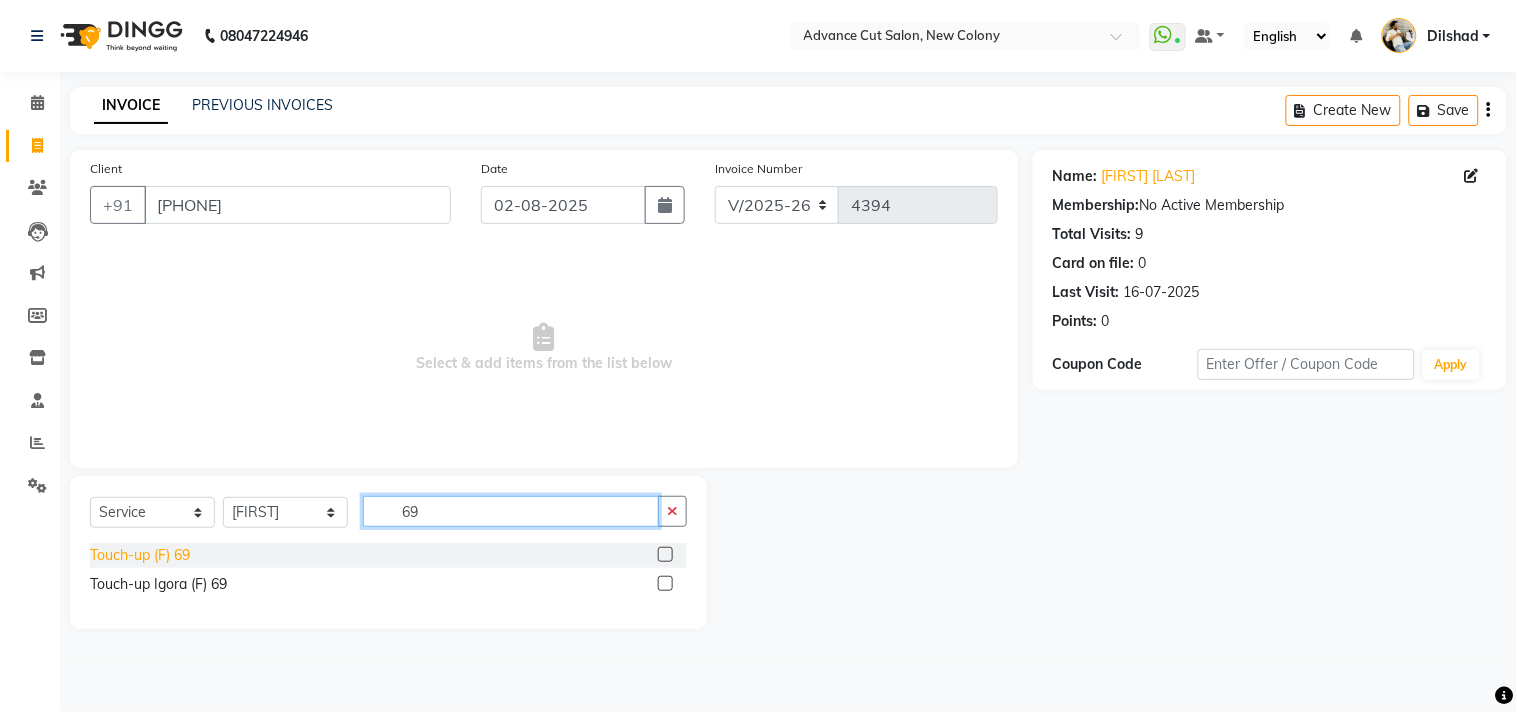 type on "69" 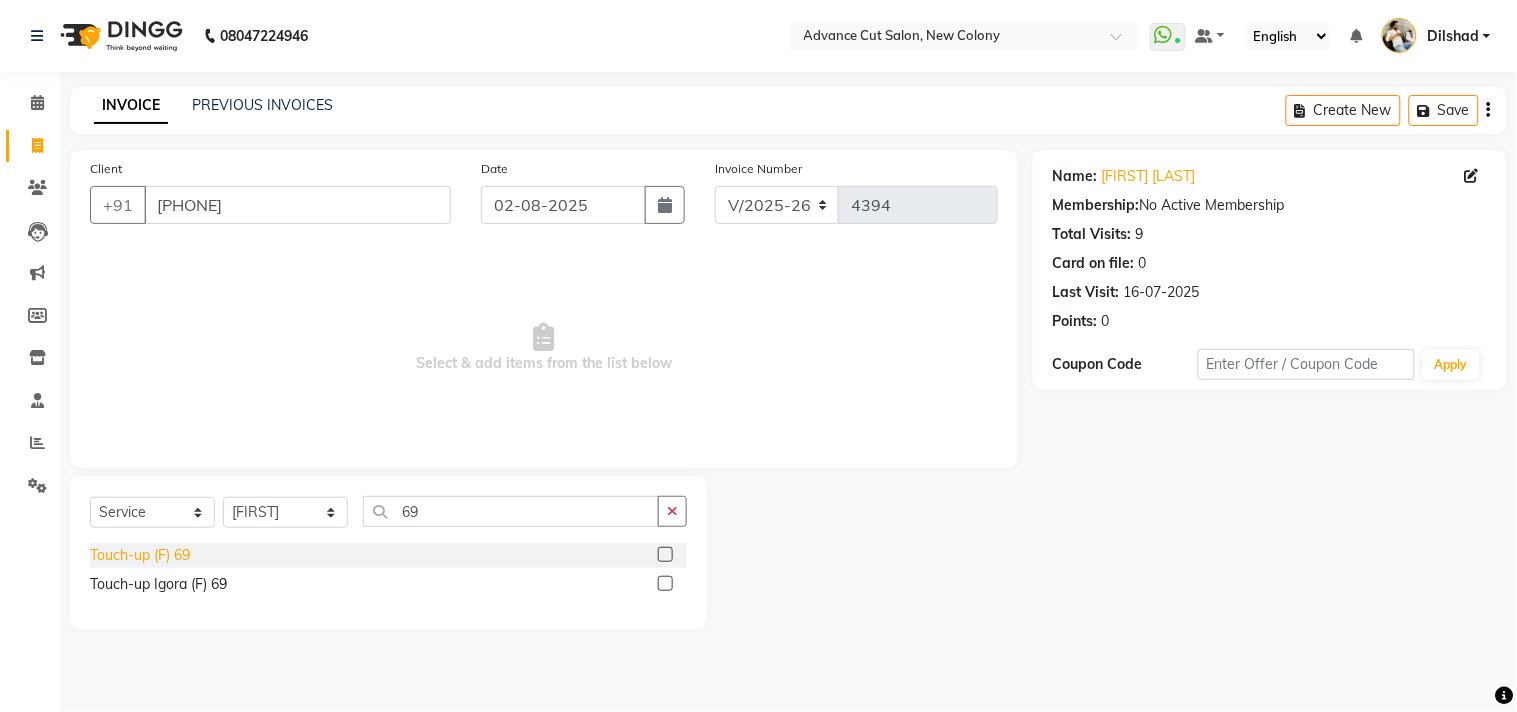 click on "Touch-up (F) 69" 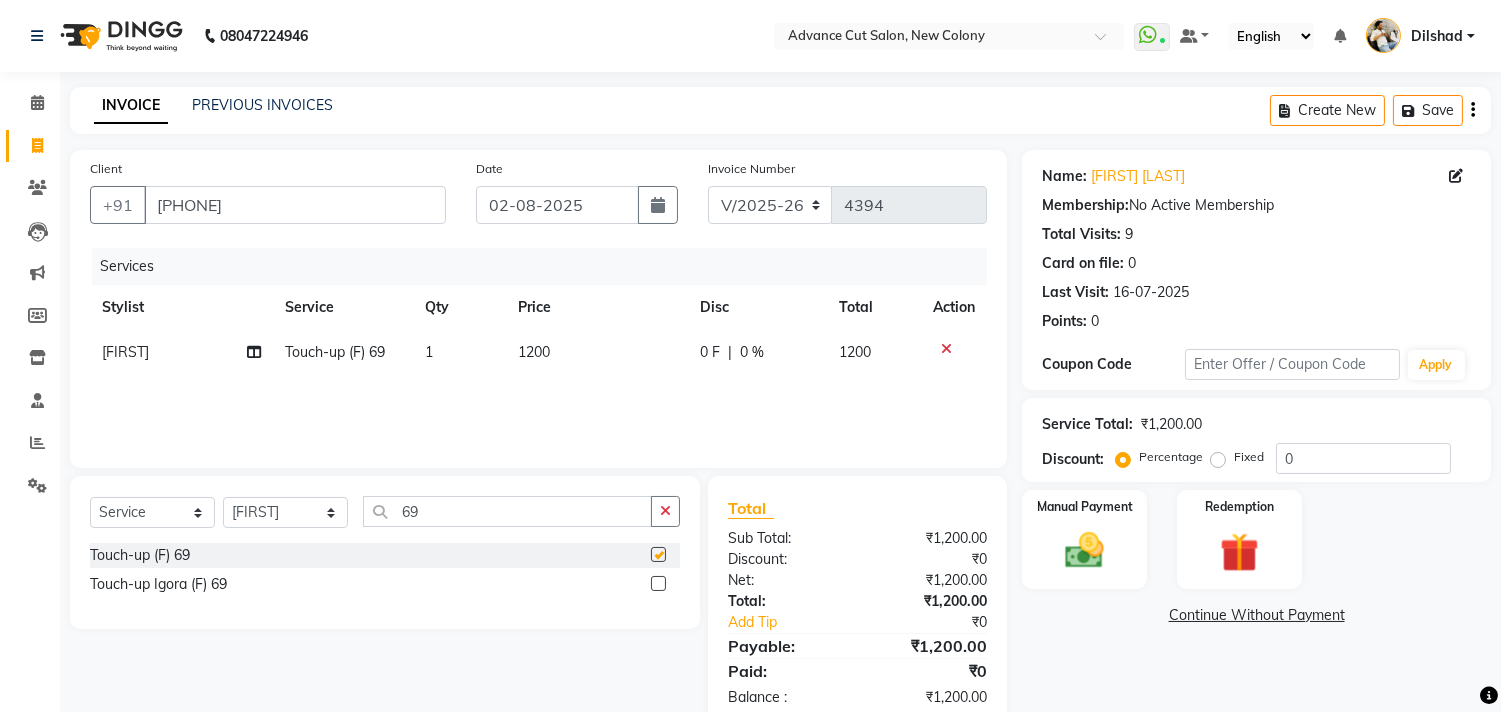 checkbox on "false" 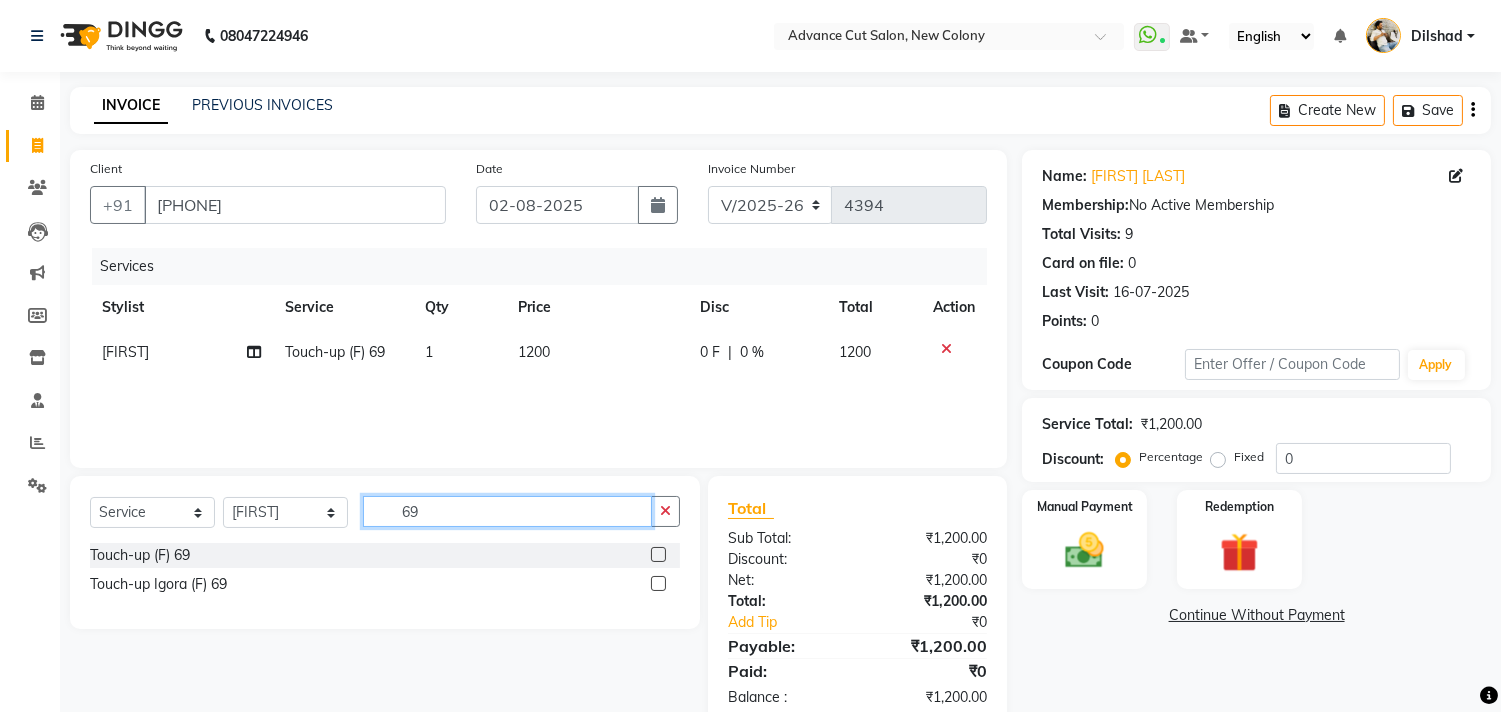 click on "69" 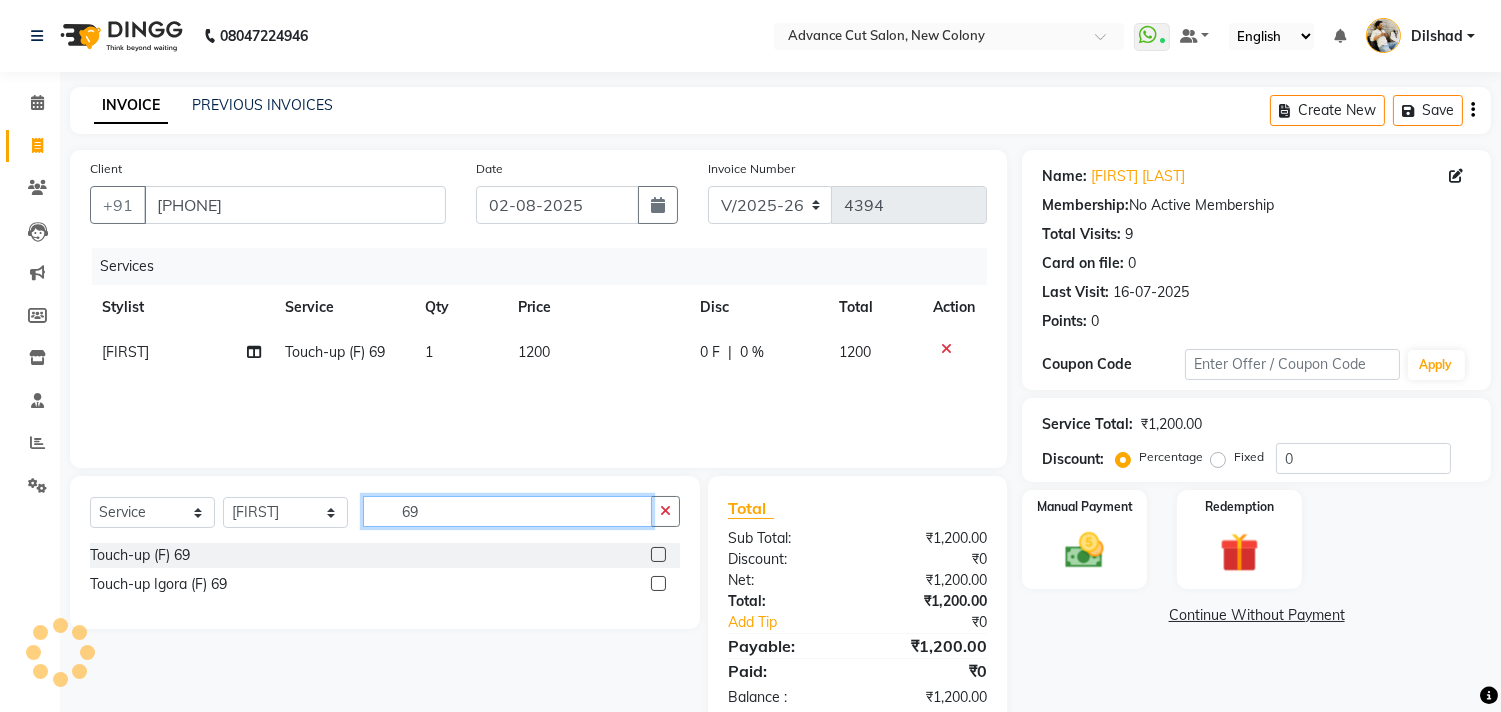 type on "6" 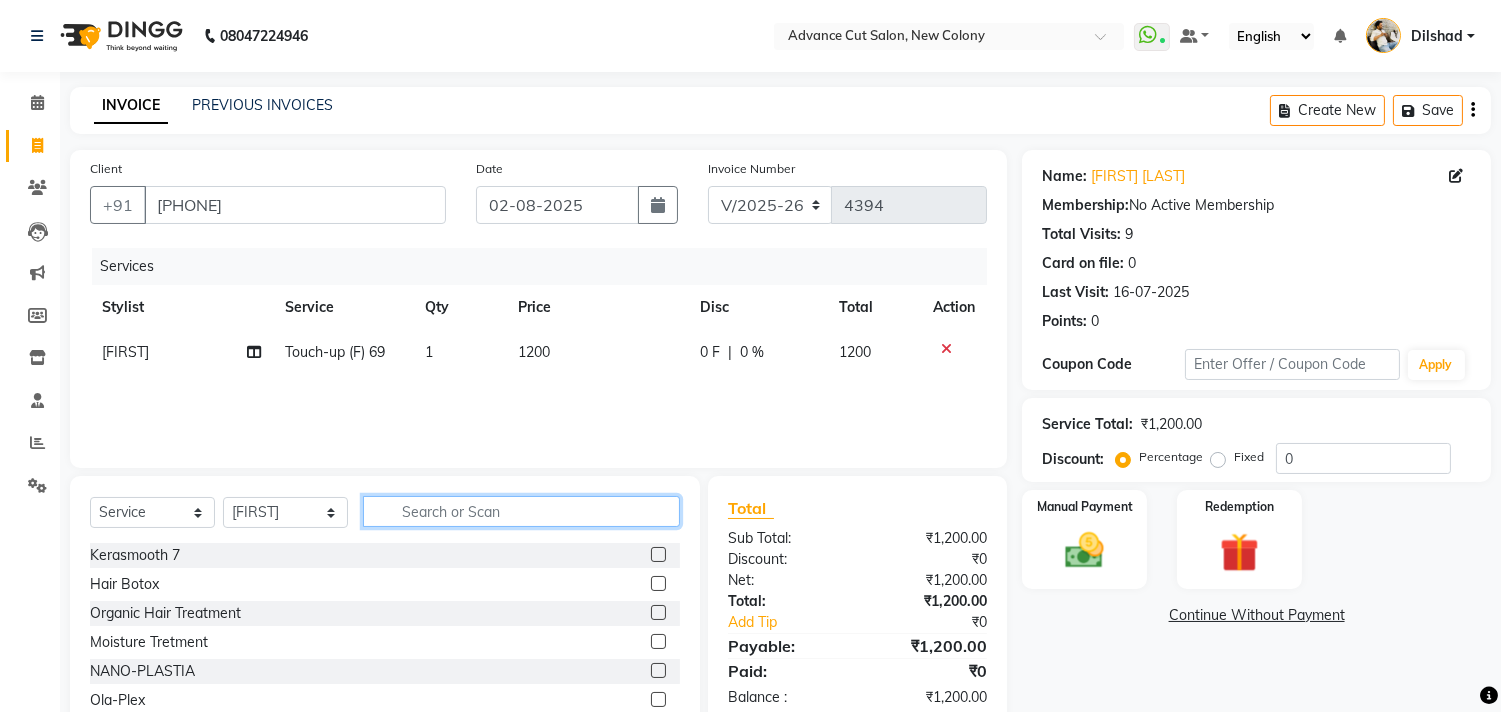 type 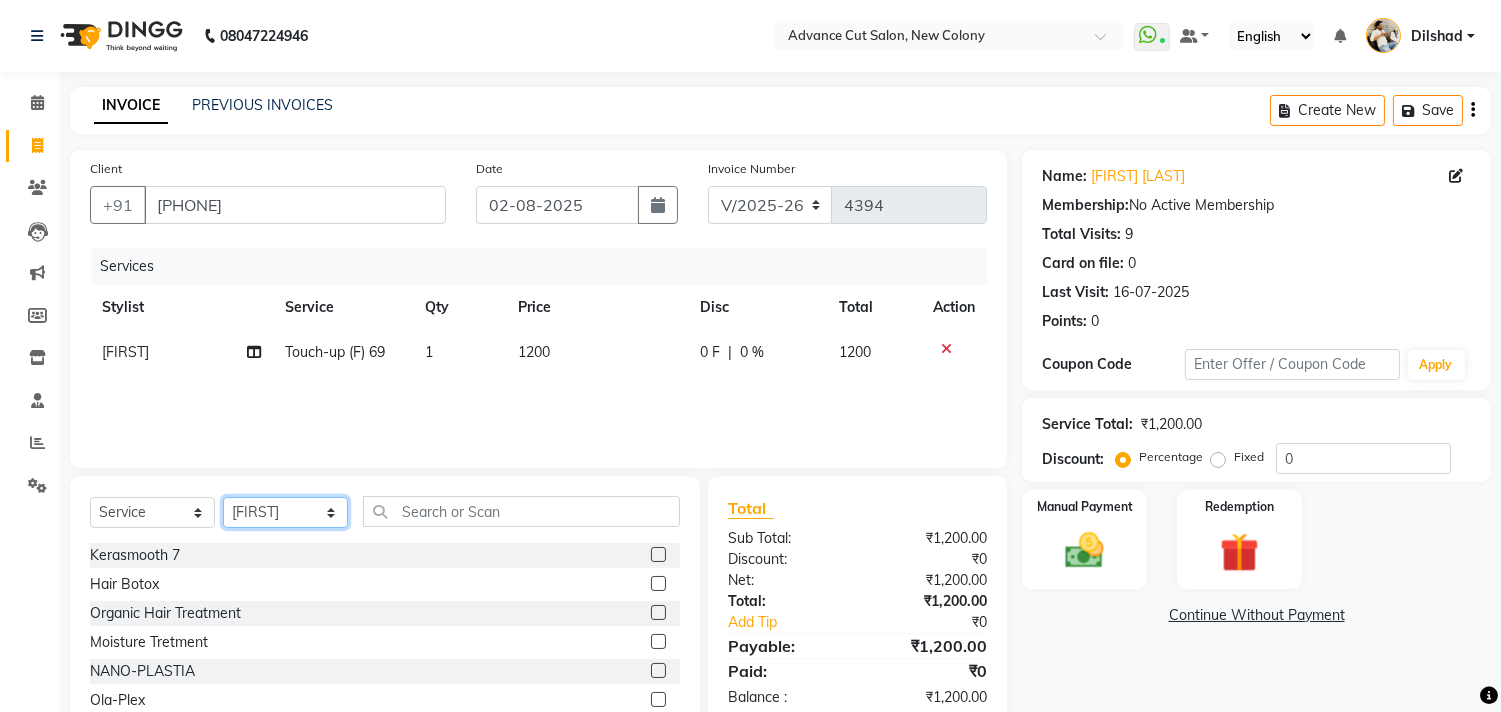 click on "Select Stylist [FIRST] [FIRST] [FIRST] [FIRST] [FIRST] [FIRST] [FIRST] [FIRST] [FIRST] [FIRST] [FIRST] [FIRST] [FIRST] [FIRST]" 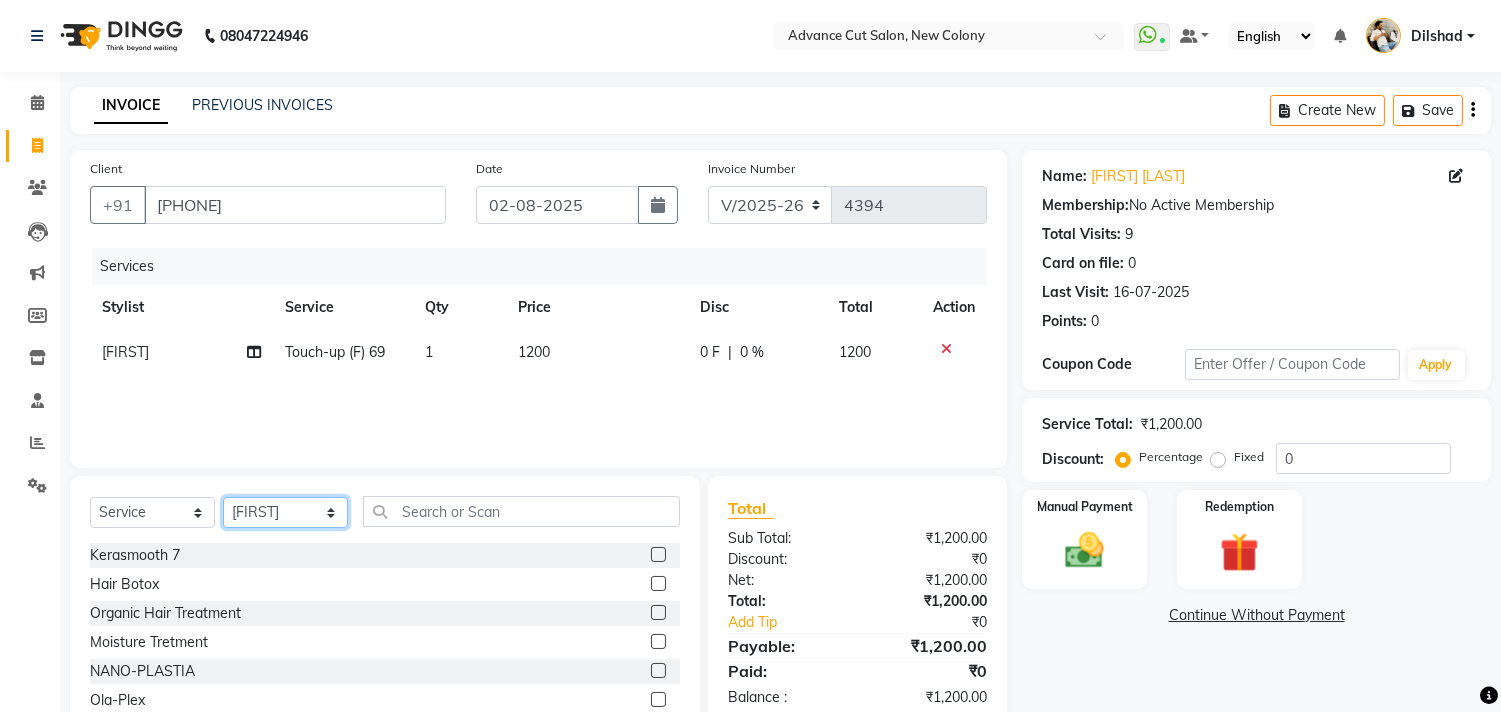 select on "61856" 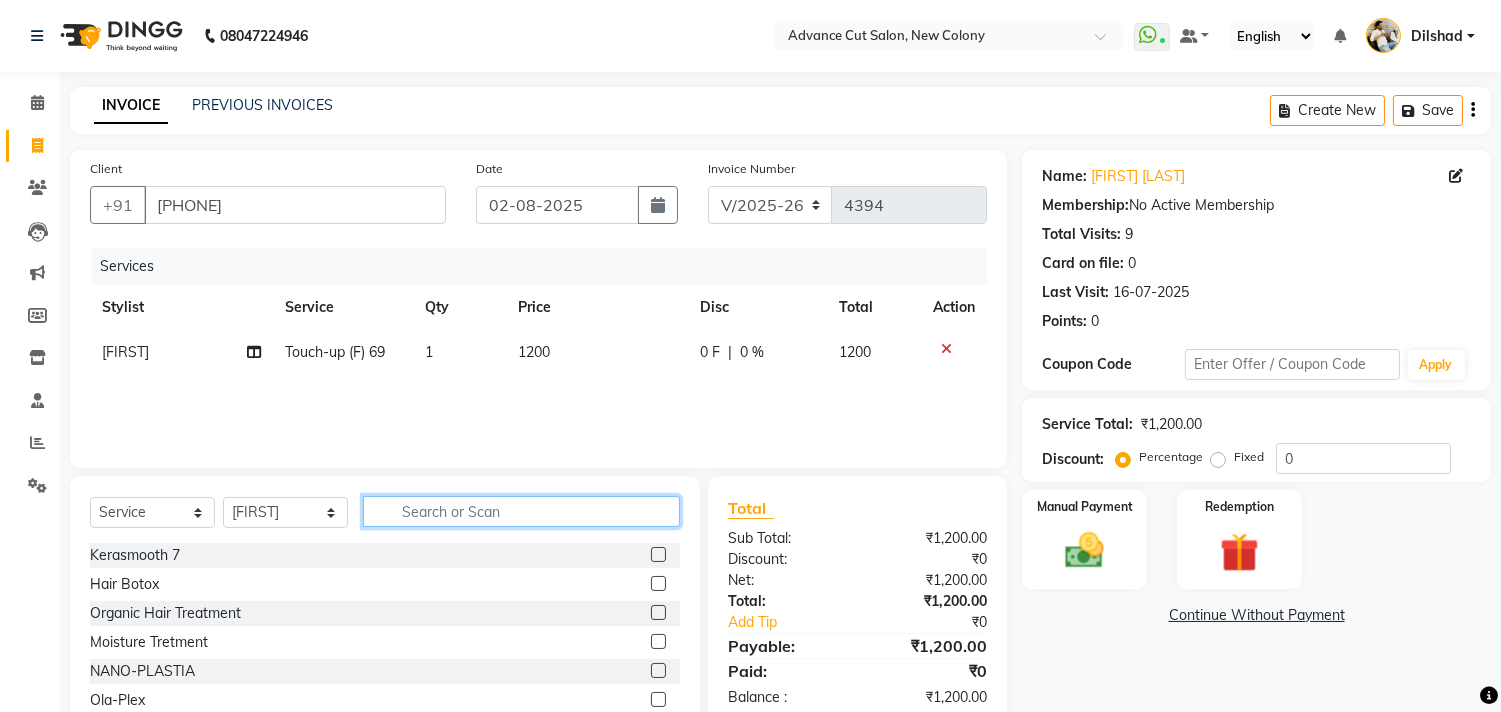 click 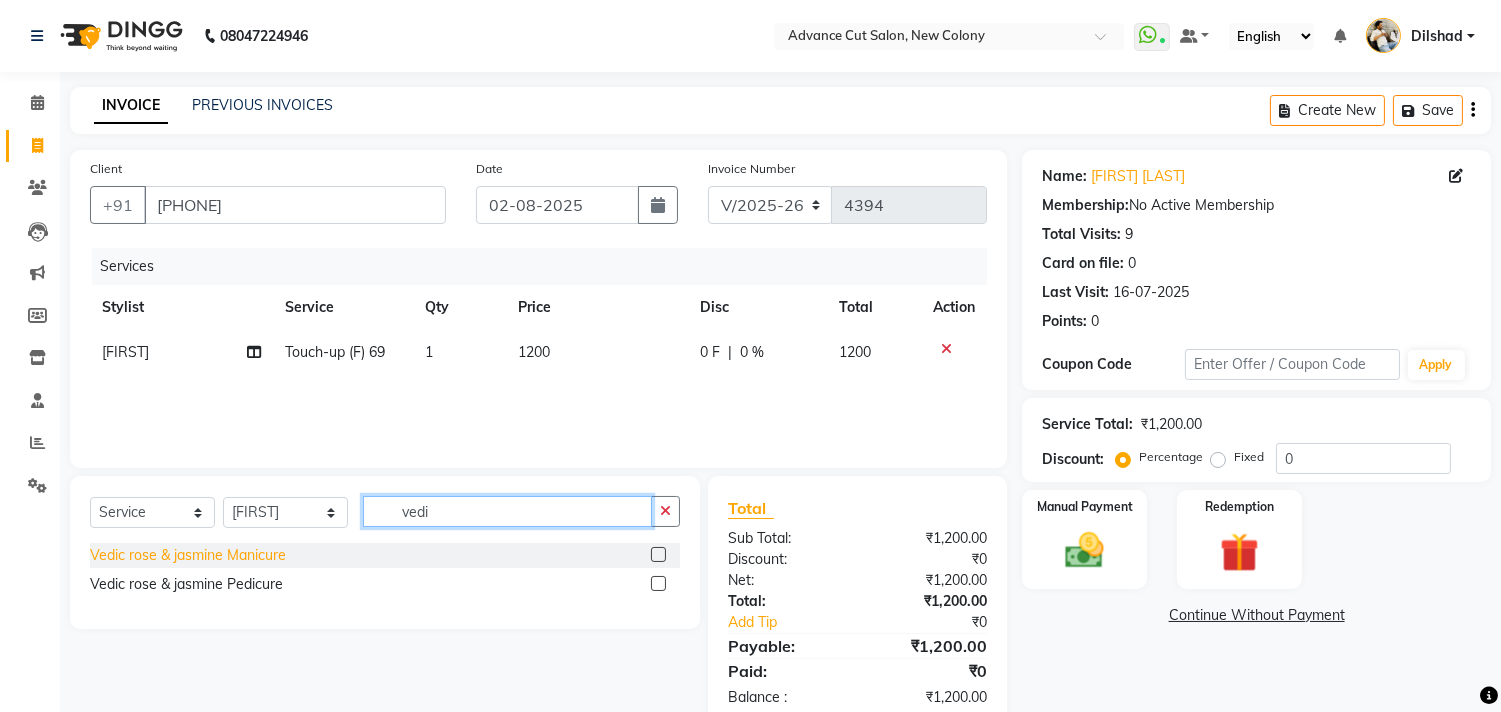 type on "vedi" 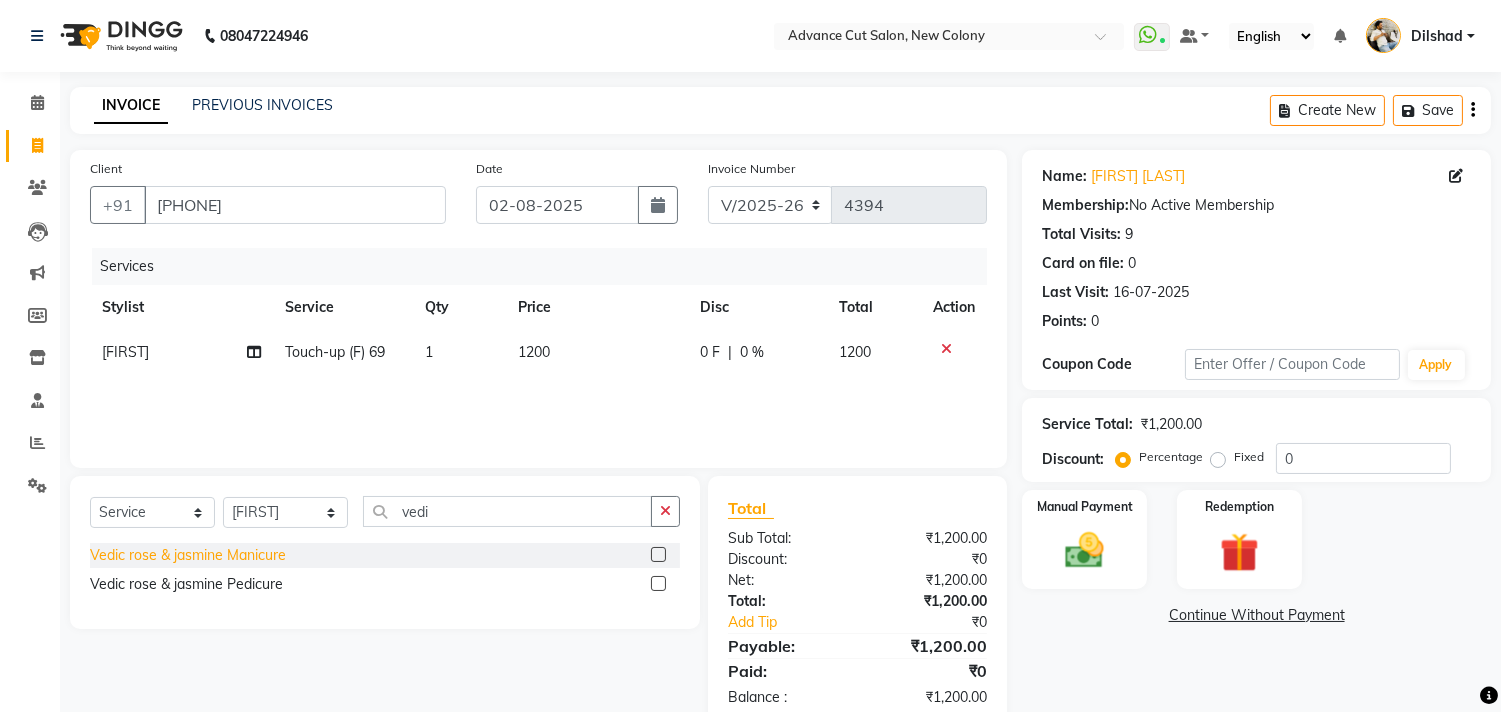 click on "Vedic rose & jasmine Pedicure" 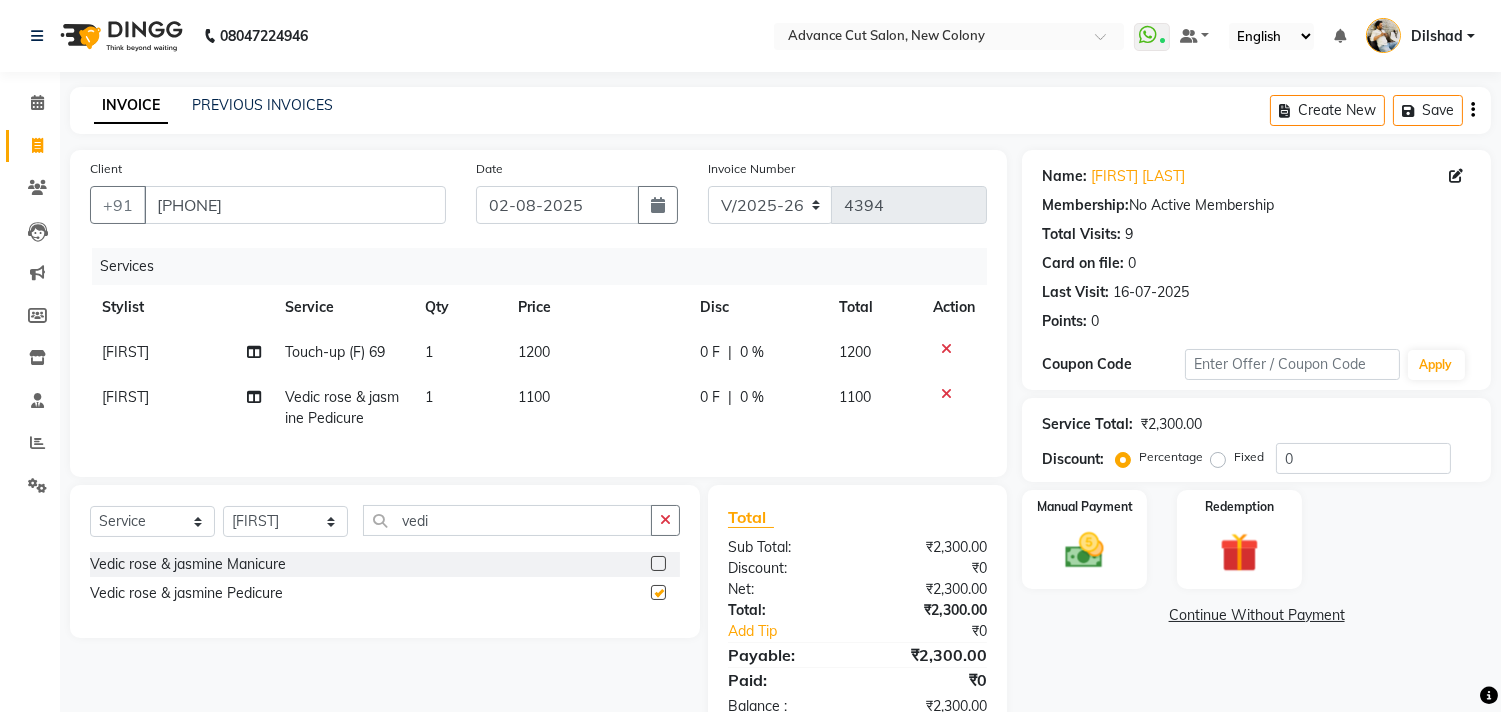 checkbox on "false" 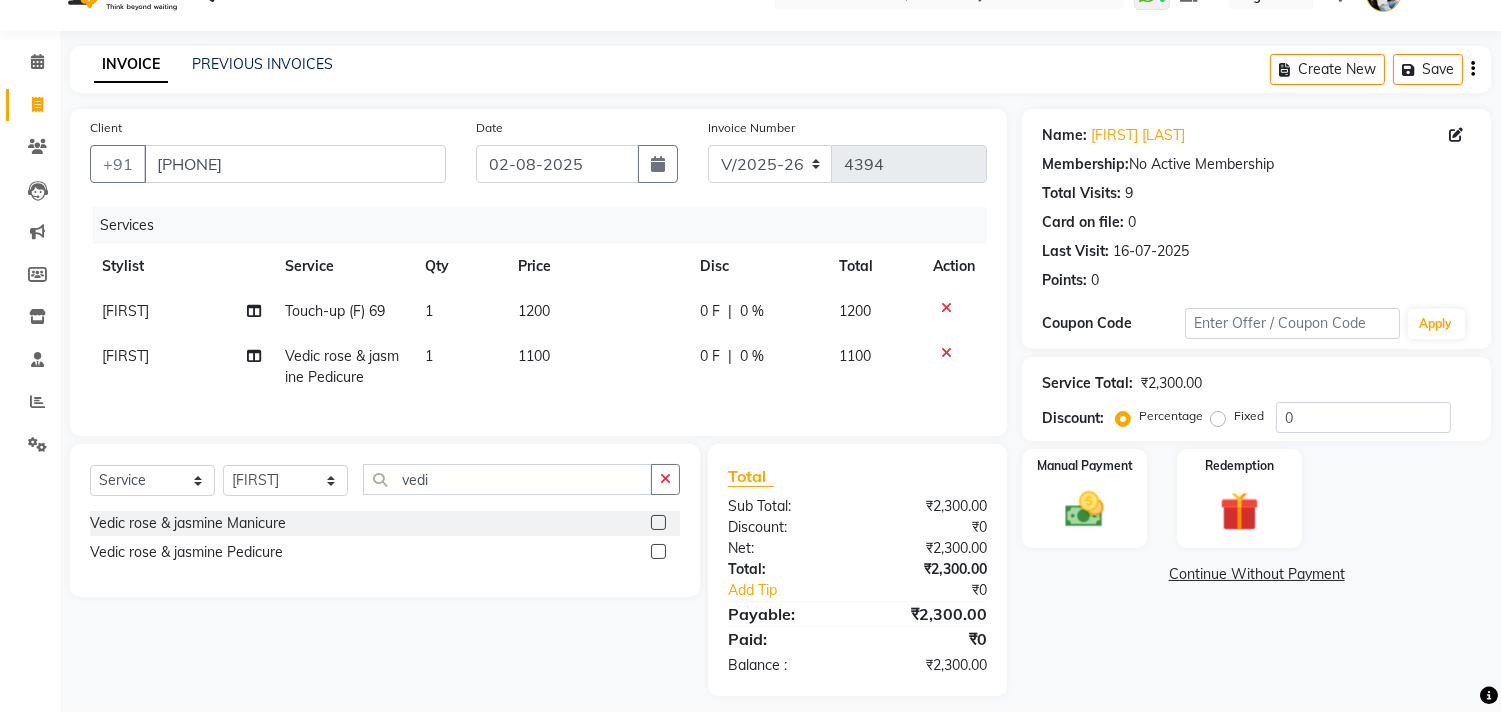 scroll, scrollTop: 72, scrollLeft: 0, axis: vertical 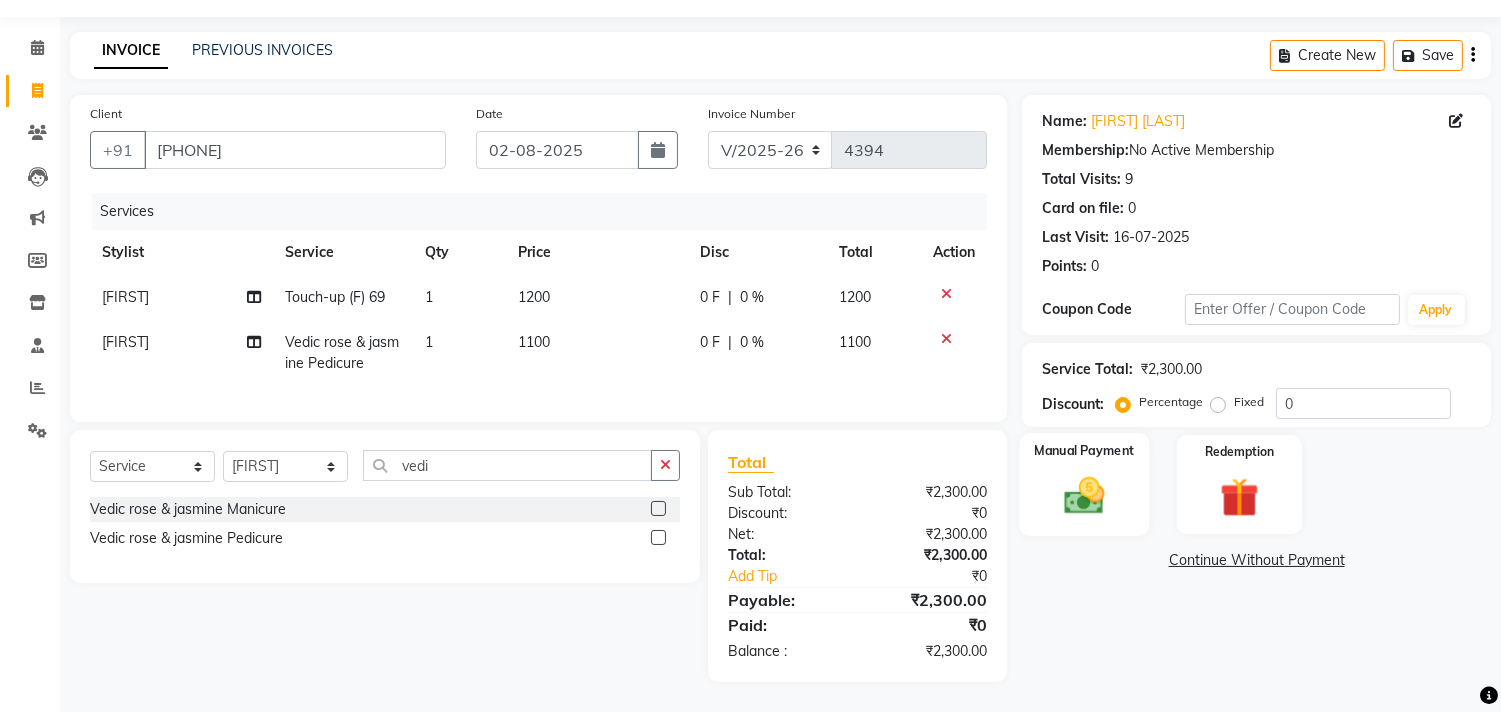 click 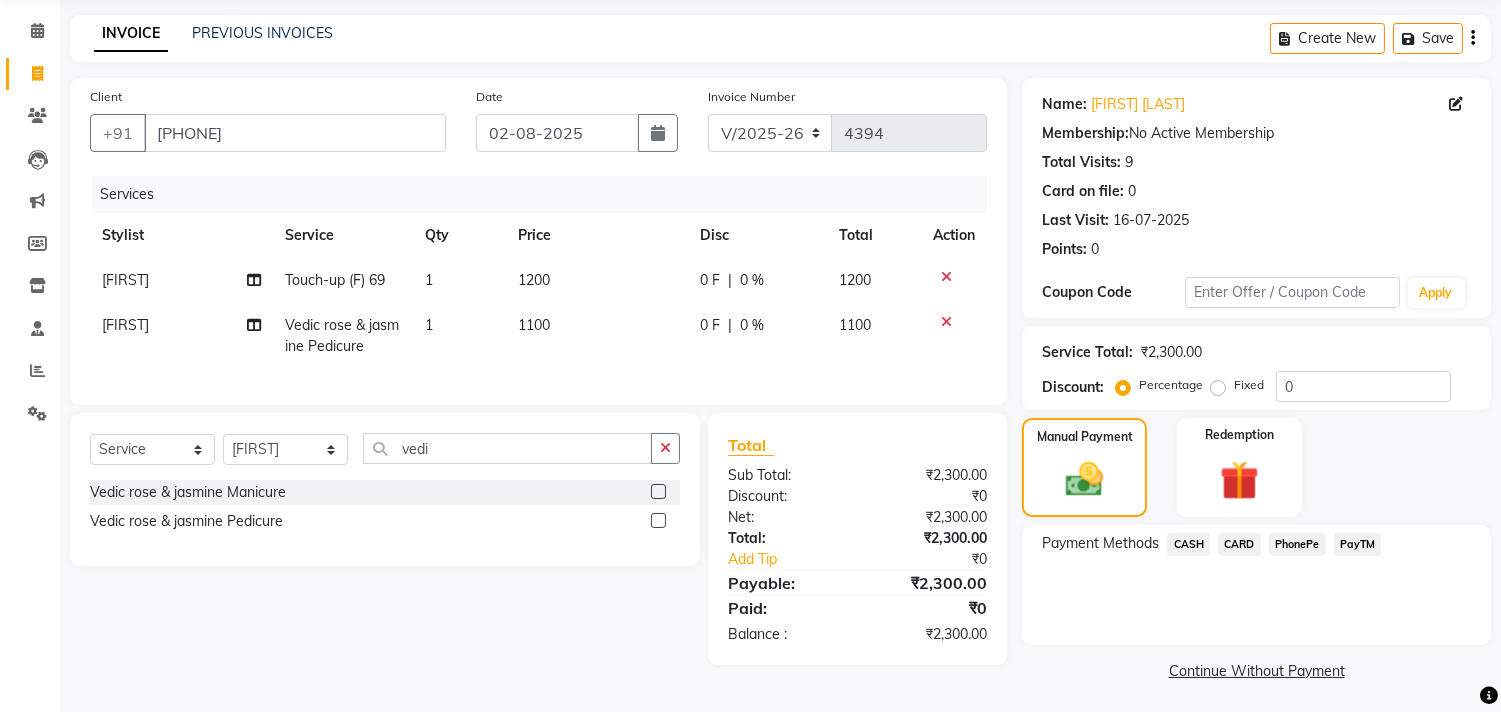 scroll, scrollTop: 74, scrollLeft: 0, axis: vertical 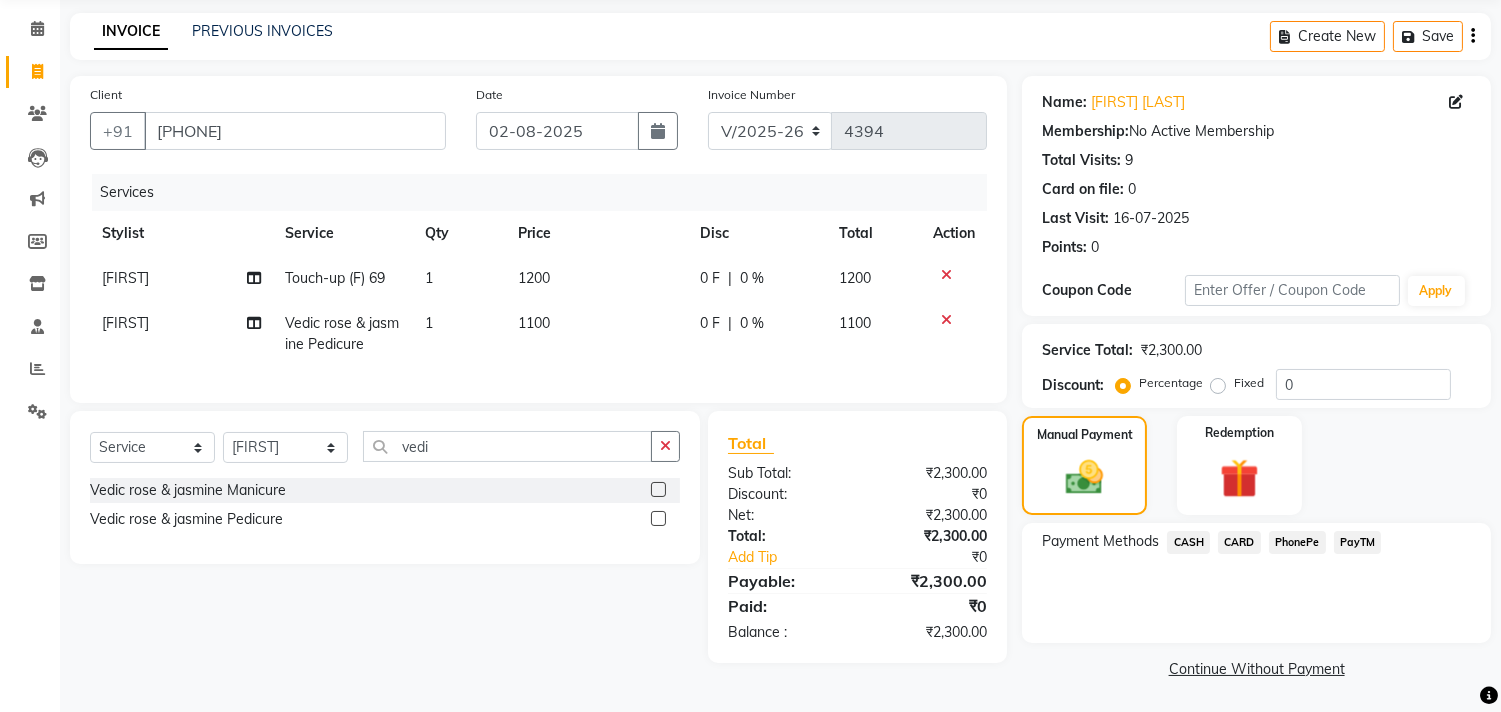 click on "CASH" 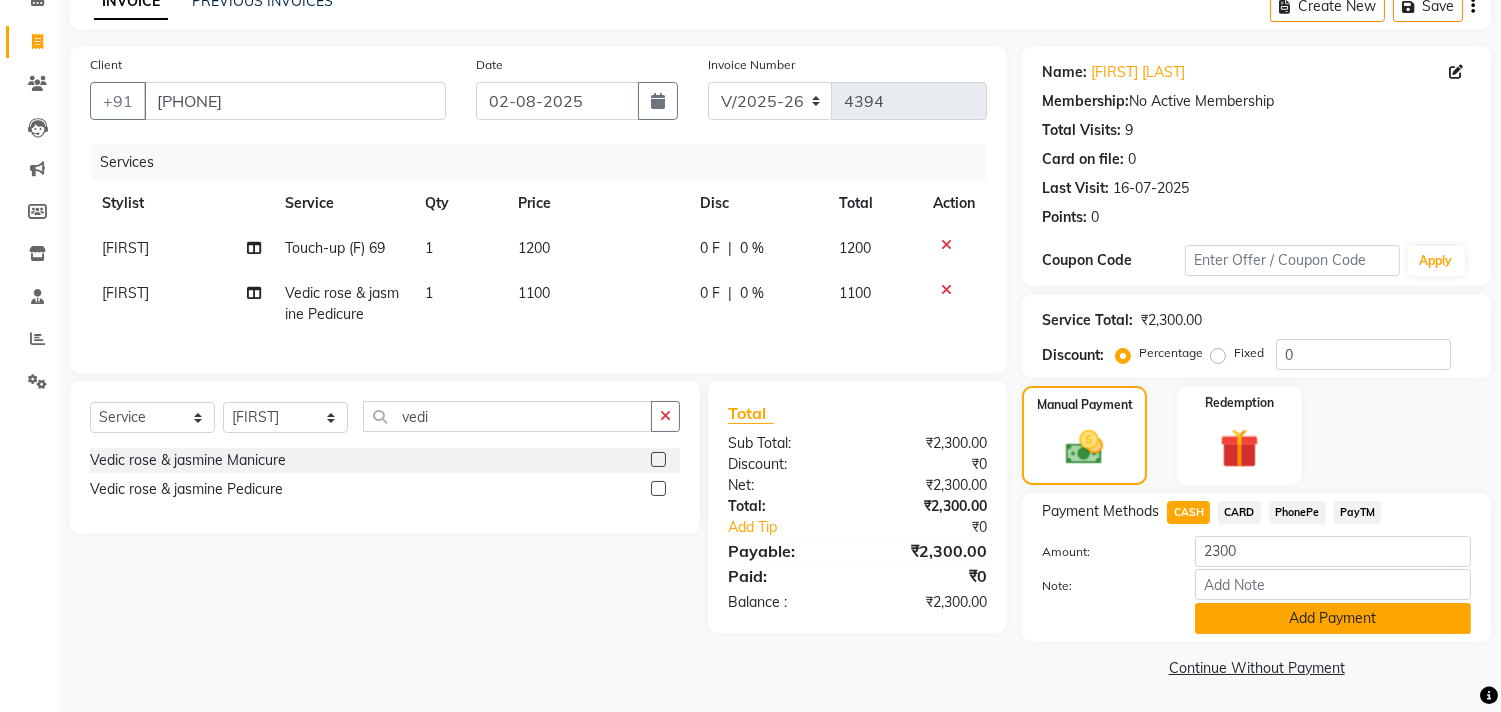 click on "Add Payment" 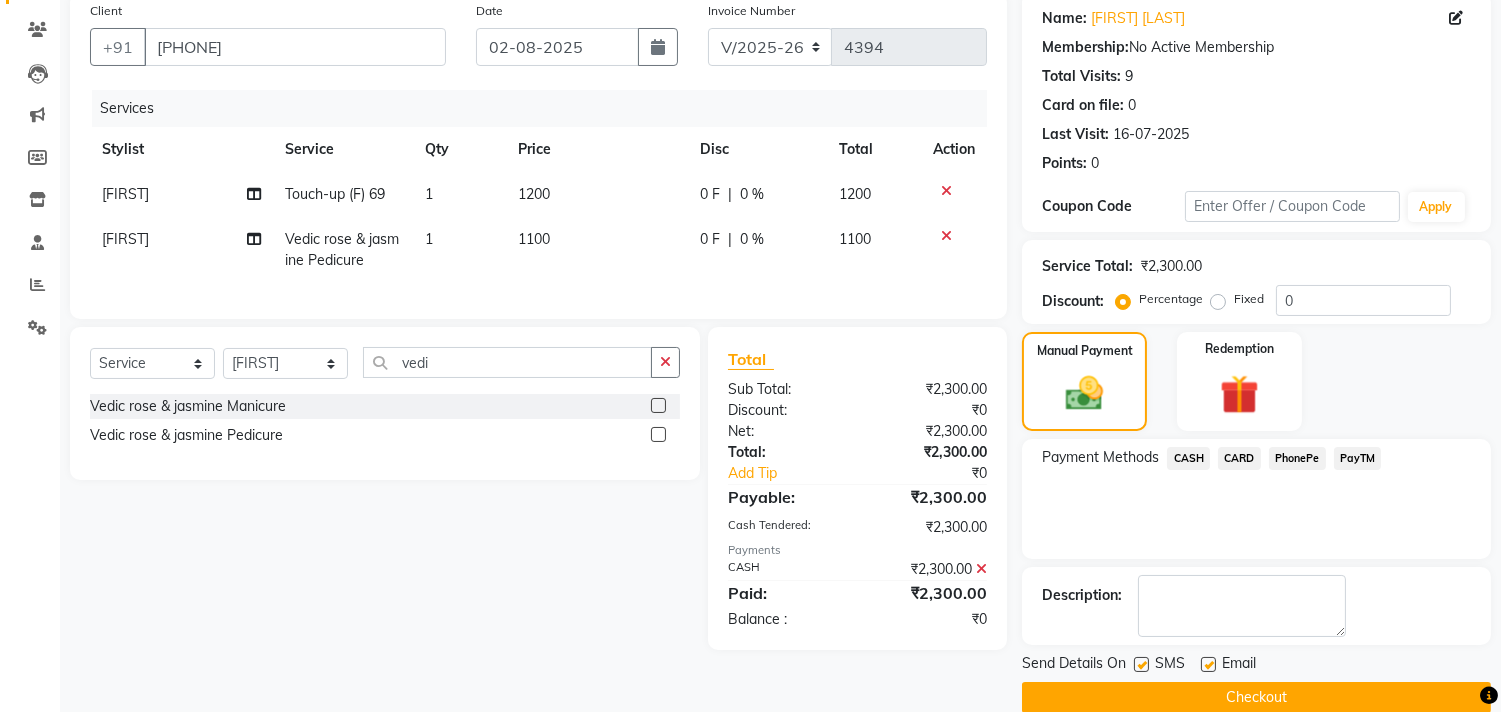 scroll, scrollTop: 187, scrollLeft: 0, axis: vertical 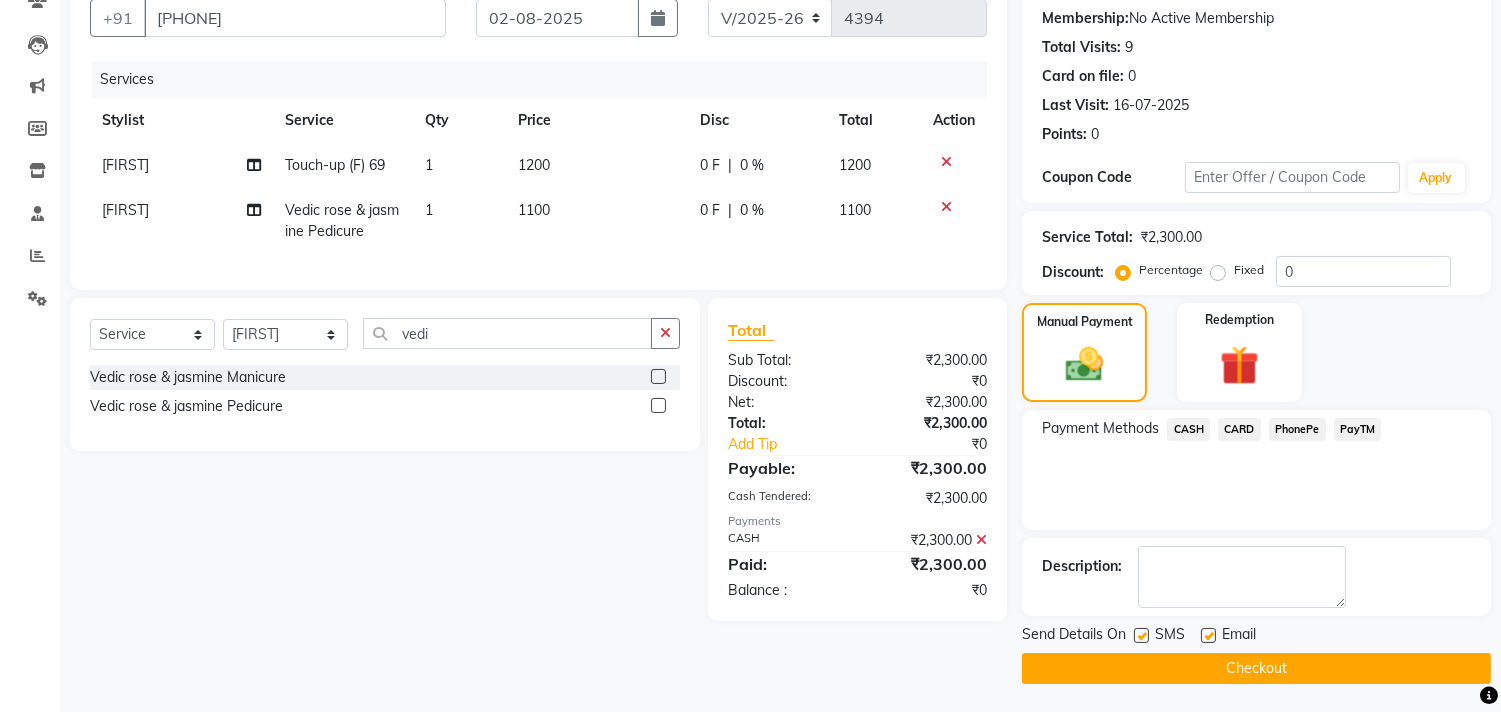 click on "Checkout" 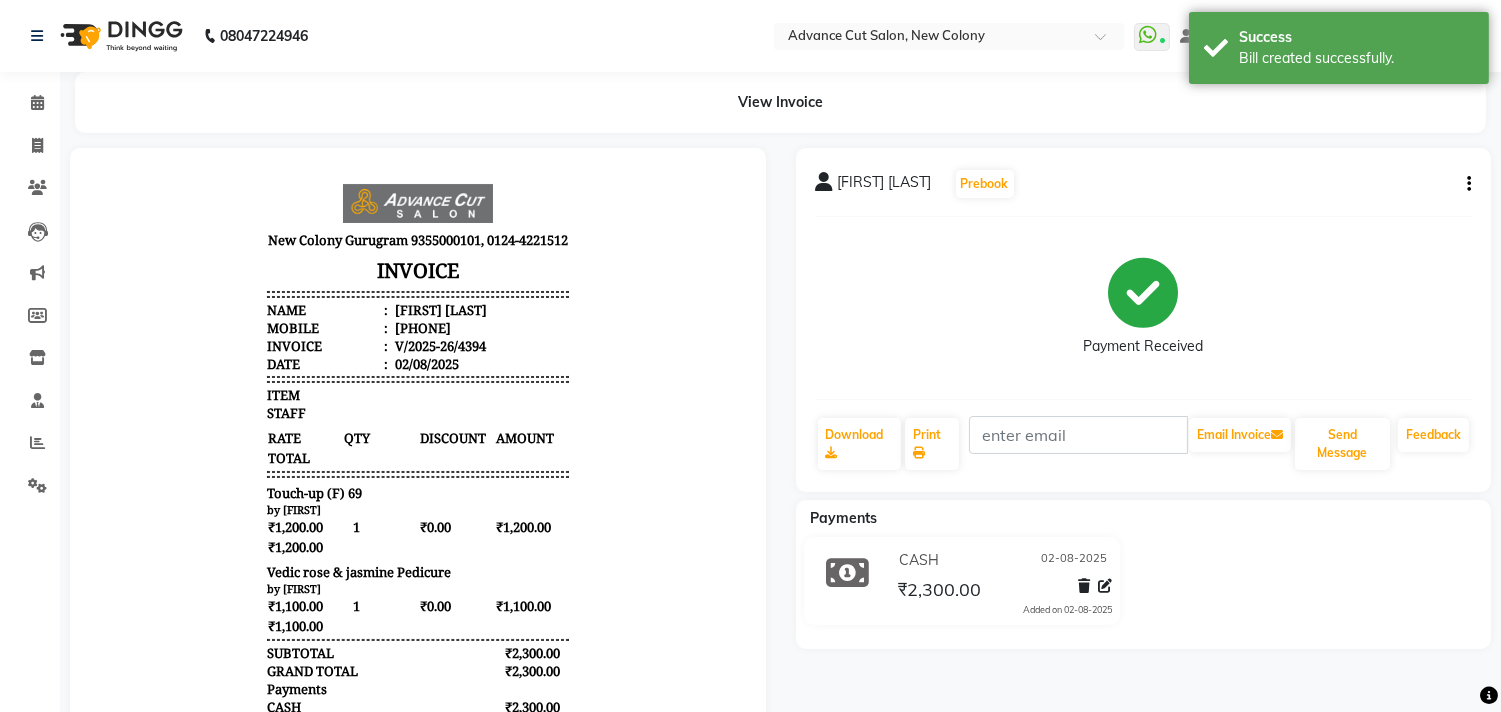 scroll, scrollTop: 0, scrollLeft: 0, axis: both 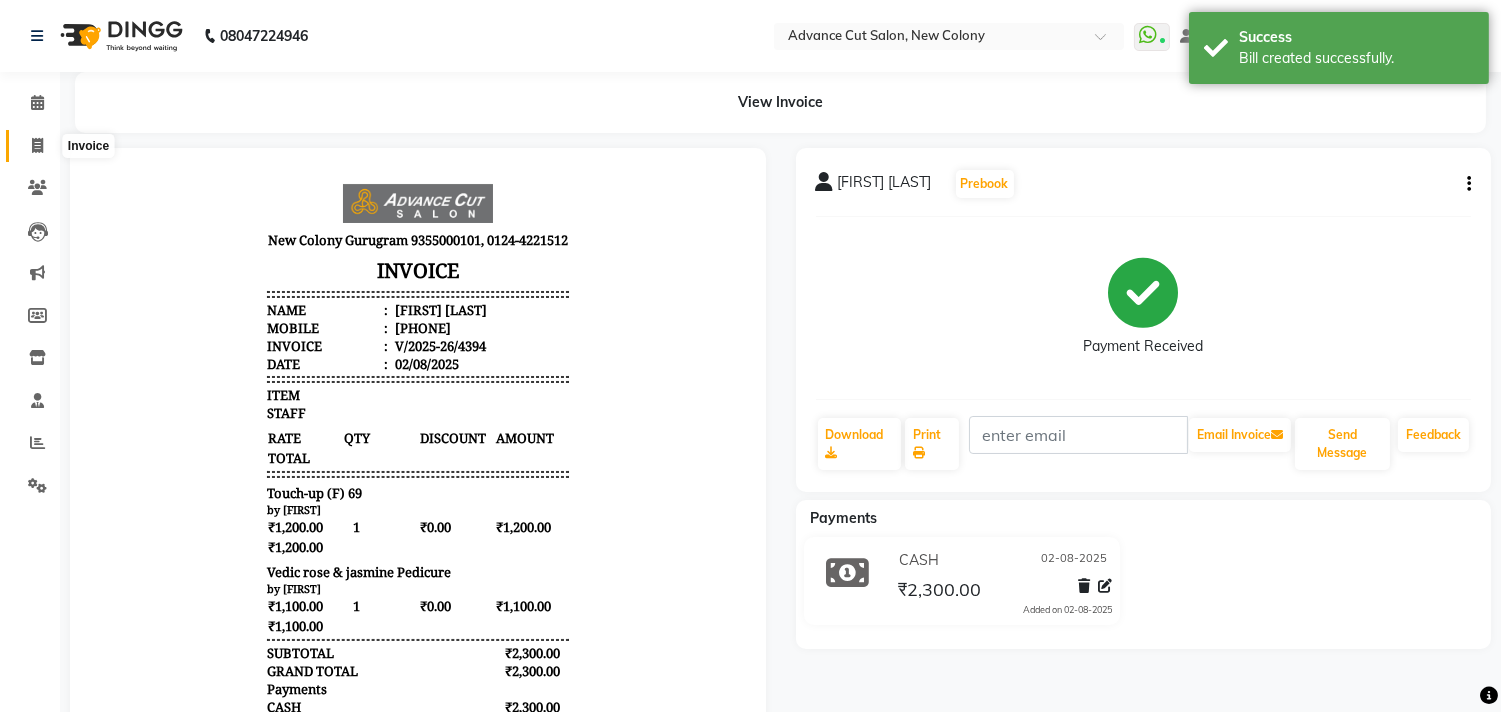 click 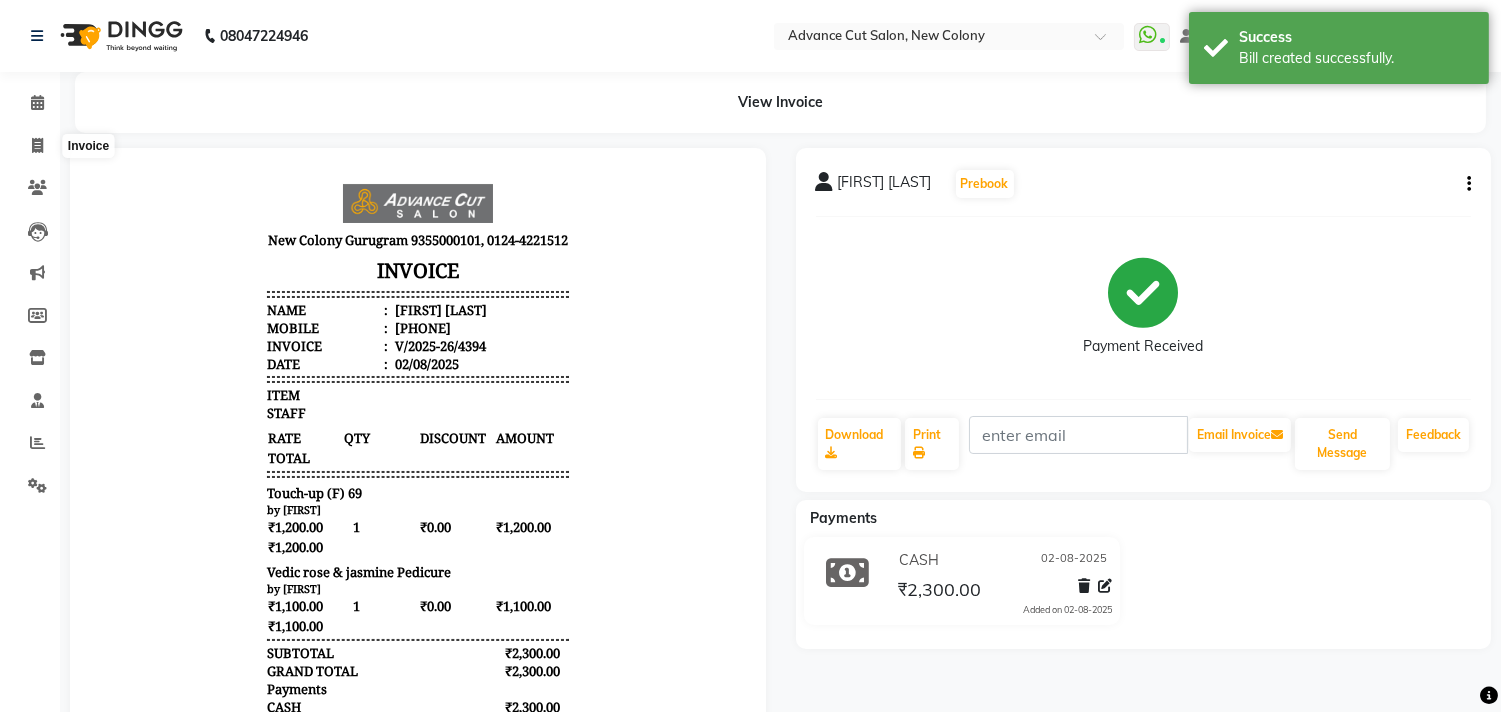 select on "service" 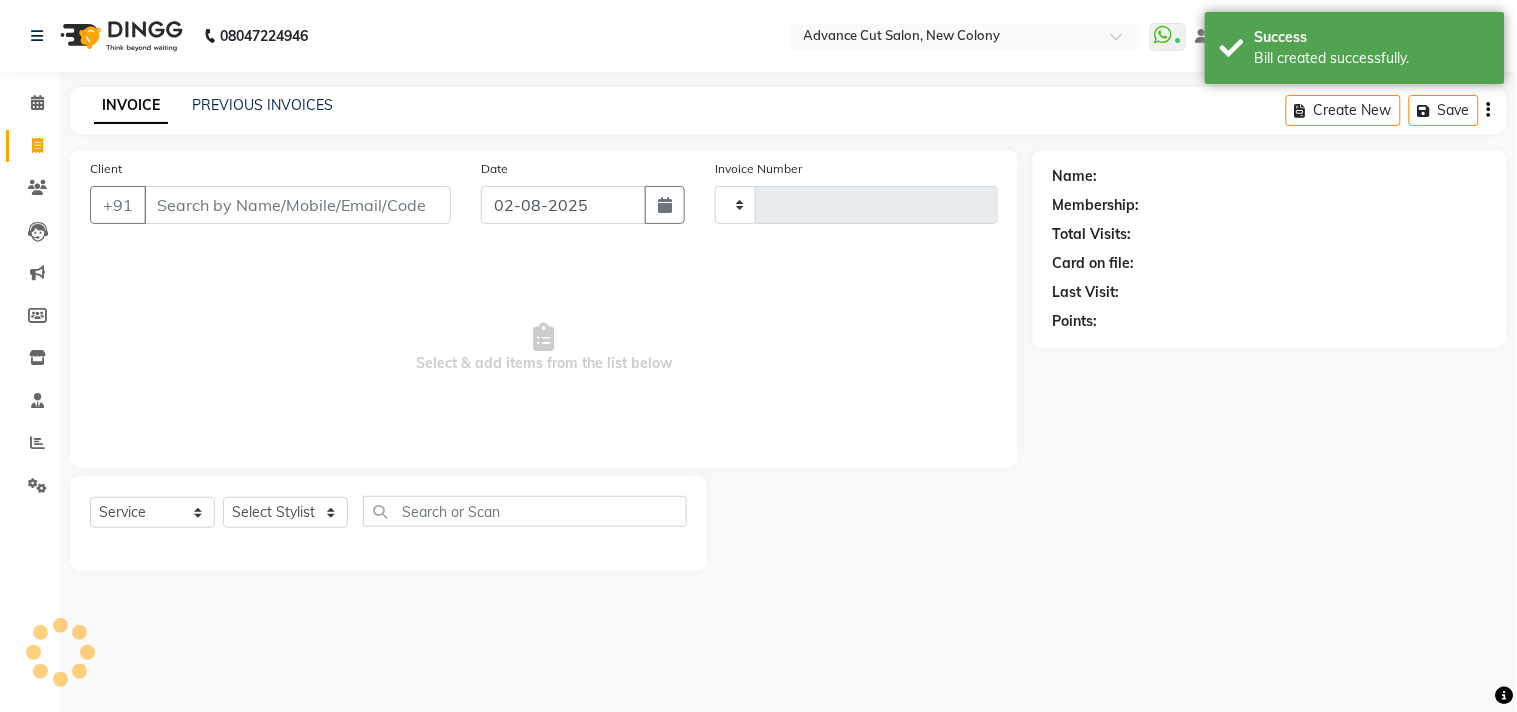 type on "4395" 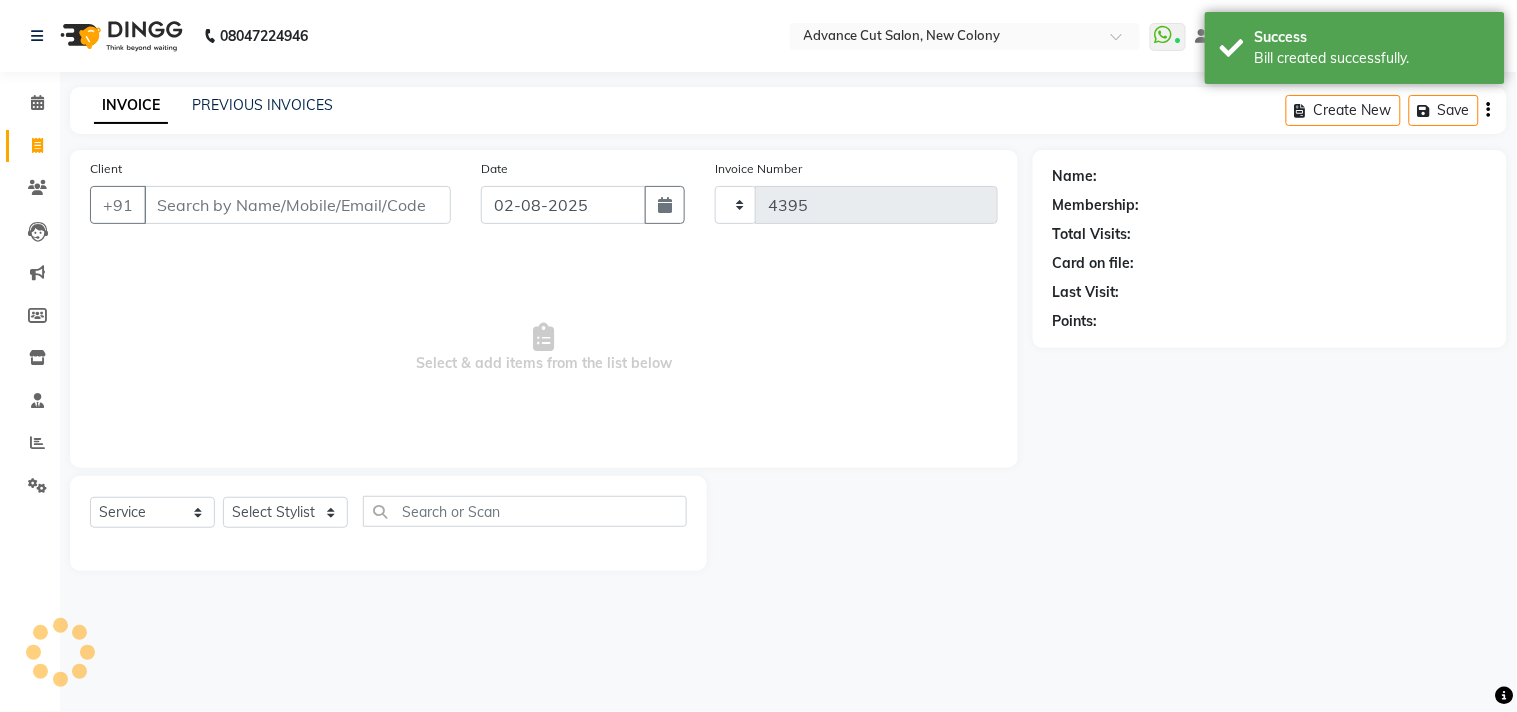 select on "922" 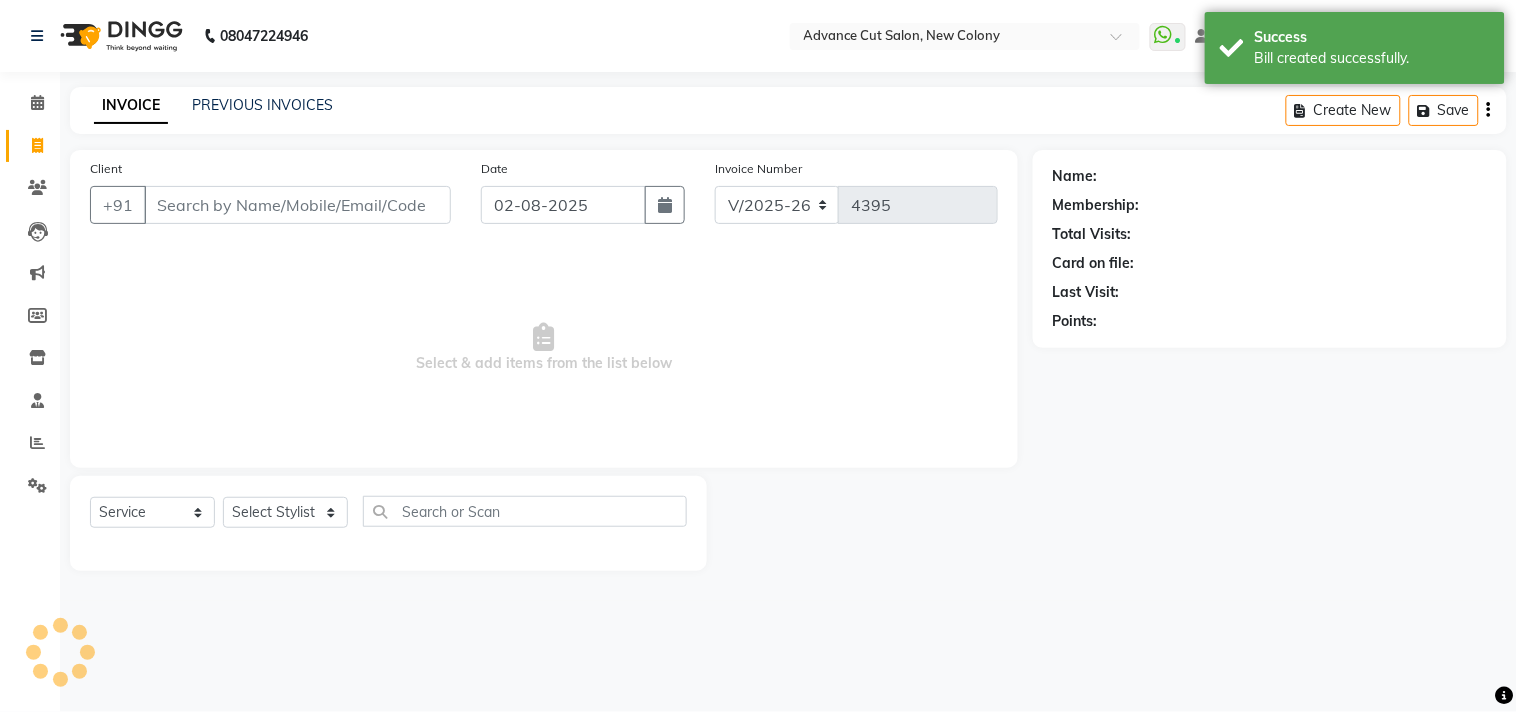 click on "Client" at bounding box center [297, 205] 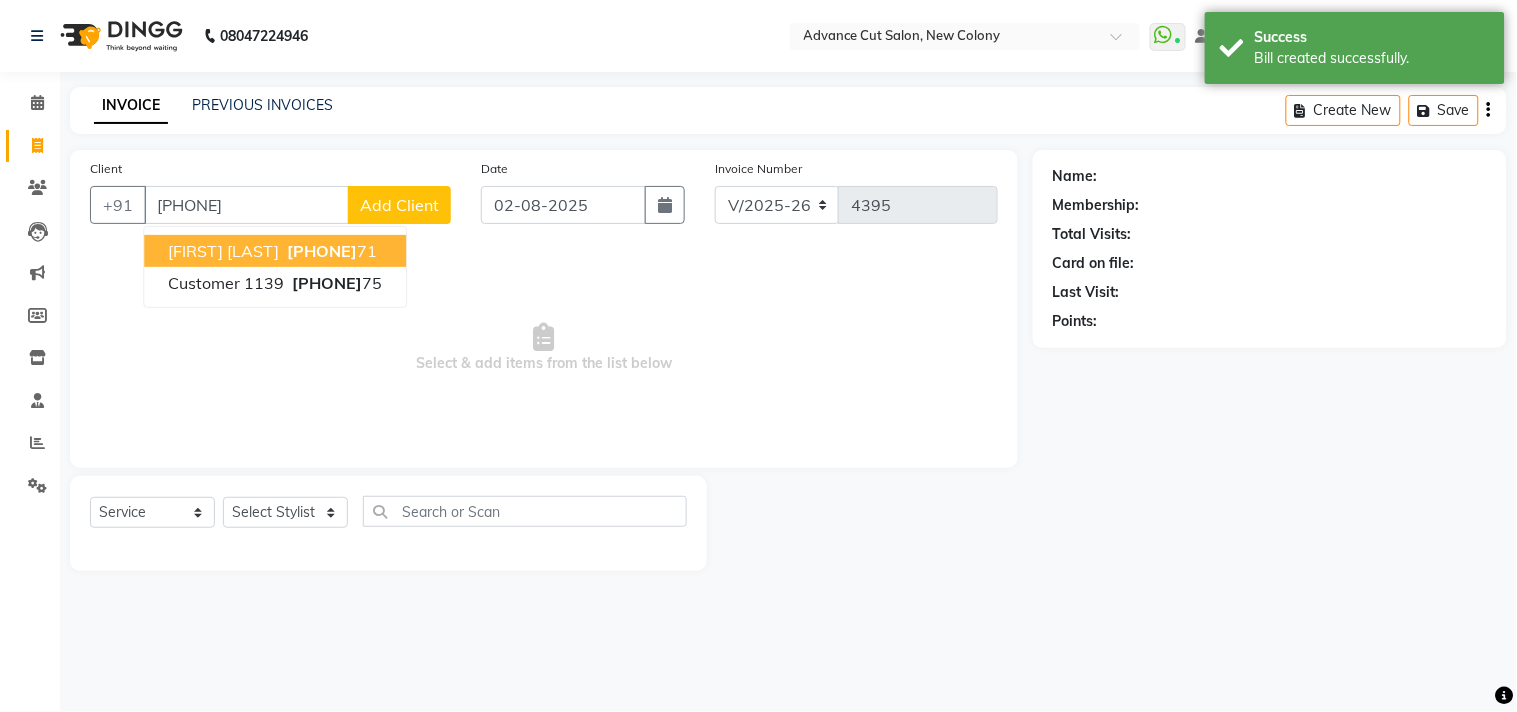 click on "[FIRST] [LAST]" at bounding box center (223, 251) 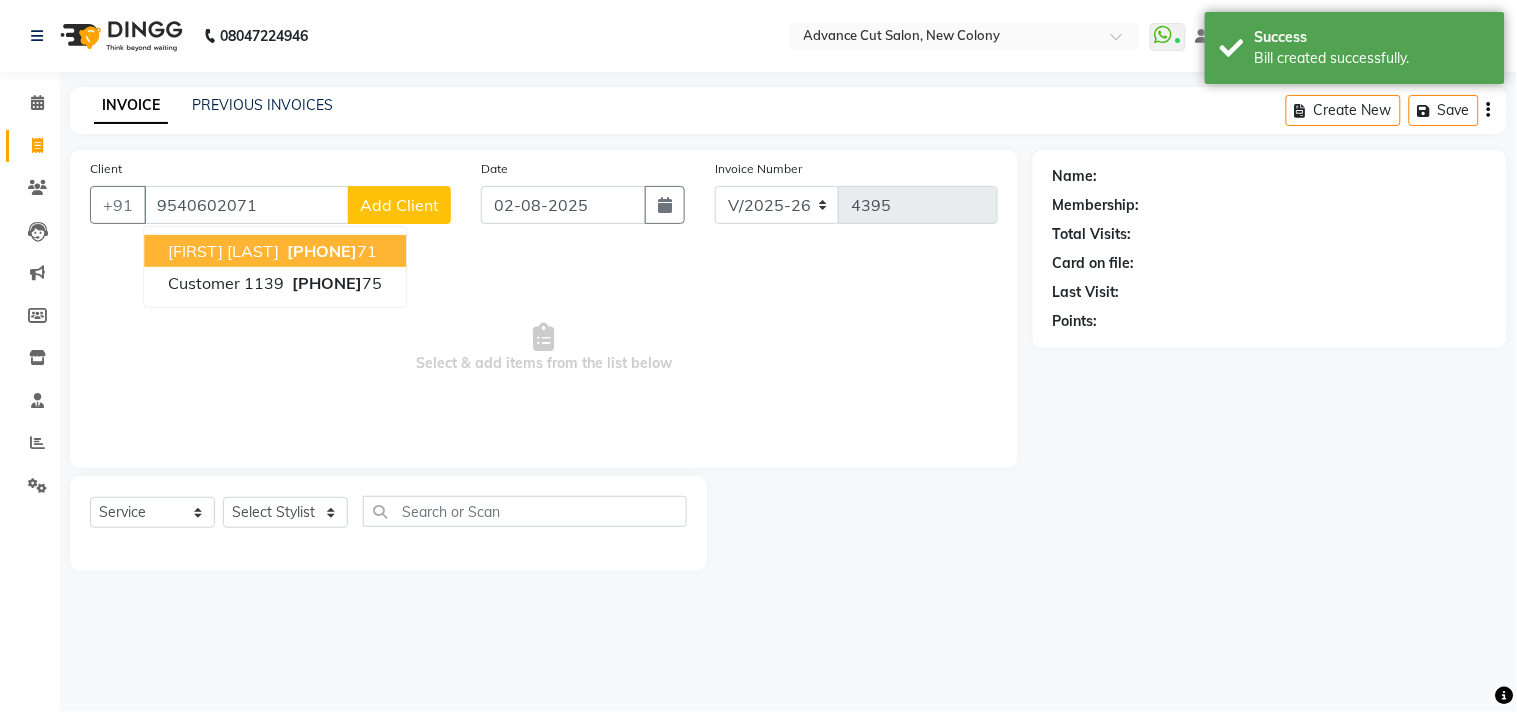 type on "9540602071" 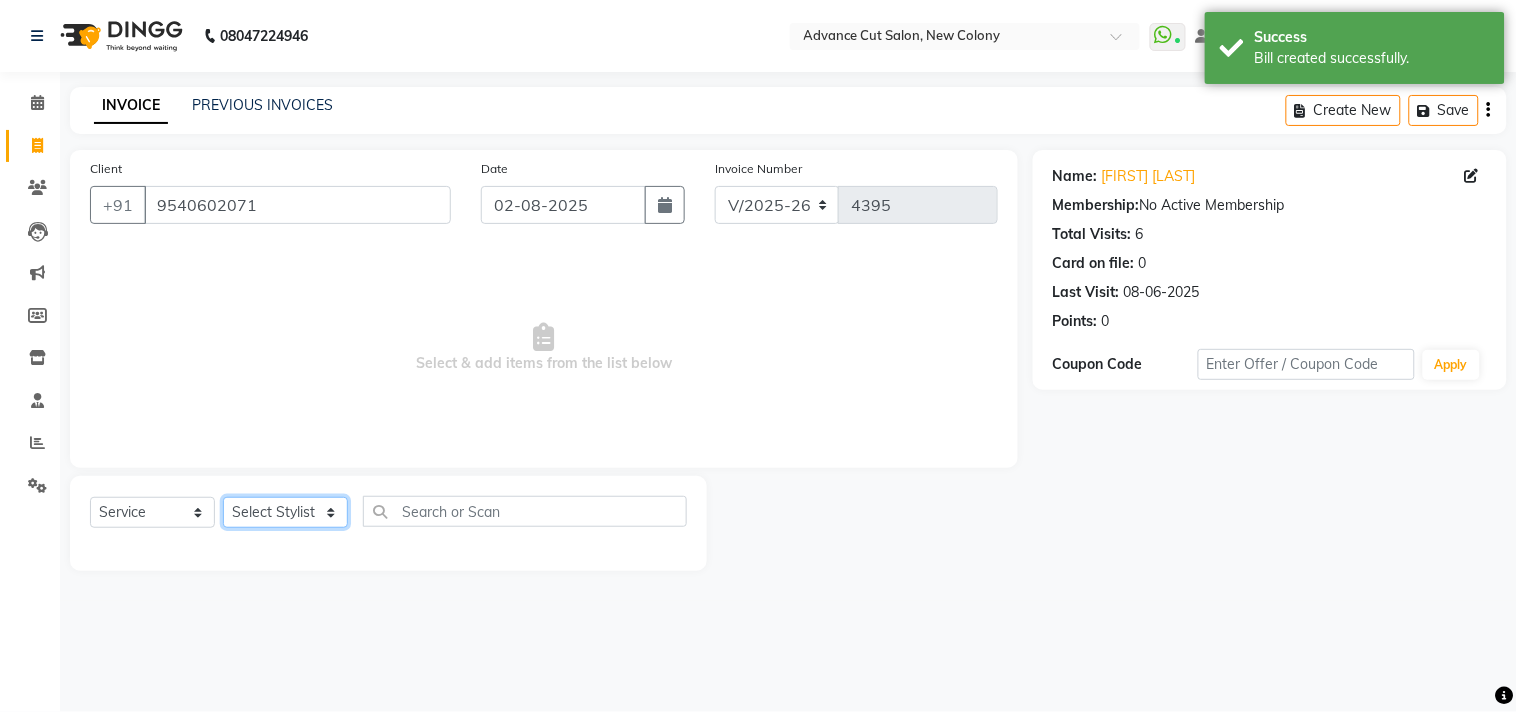 click on "Select Stylist [FIRST] [FIRST] [FIRST] [FIRST] [FIRST] [FIRST] [FIRST] [FIRST] [FIRST] [FIRST] [FIRST] [FIRST] [FIRST] [FIRST]" 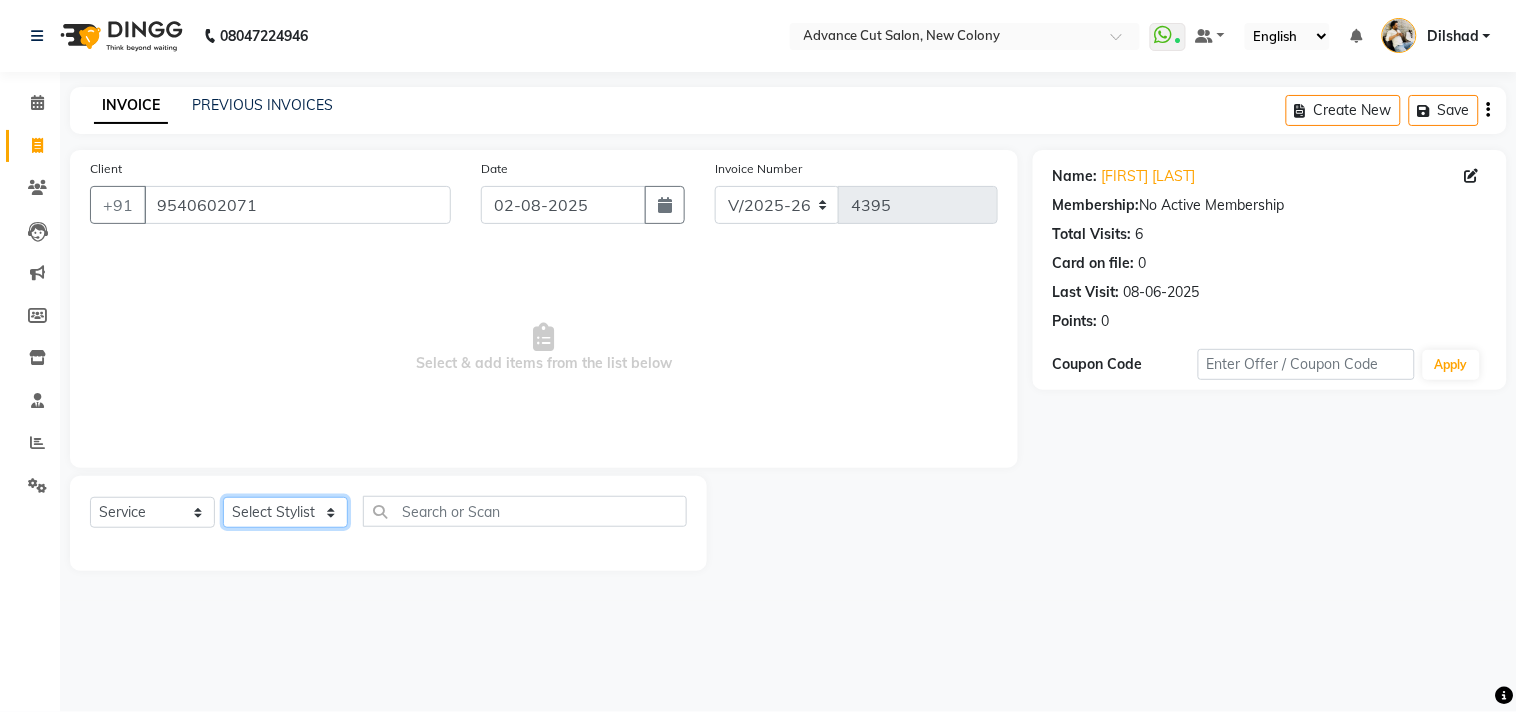 select on "[NUMBER]" 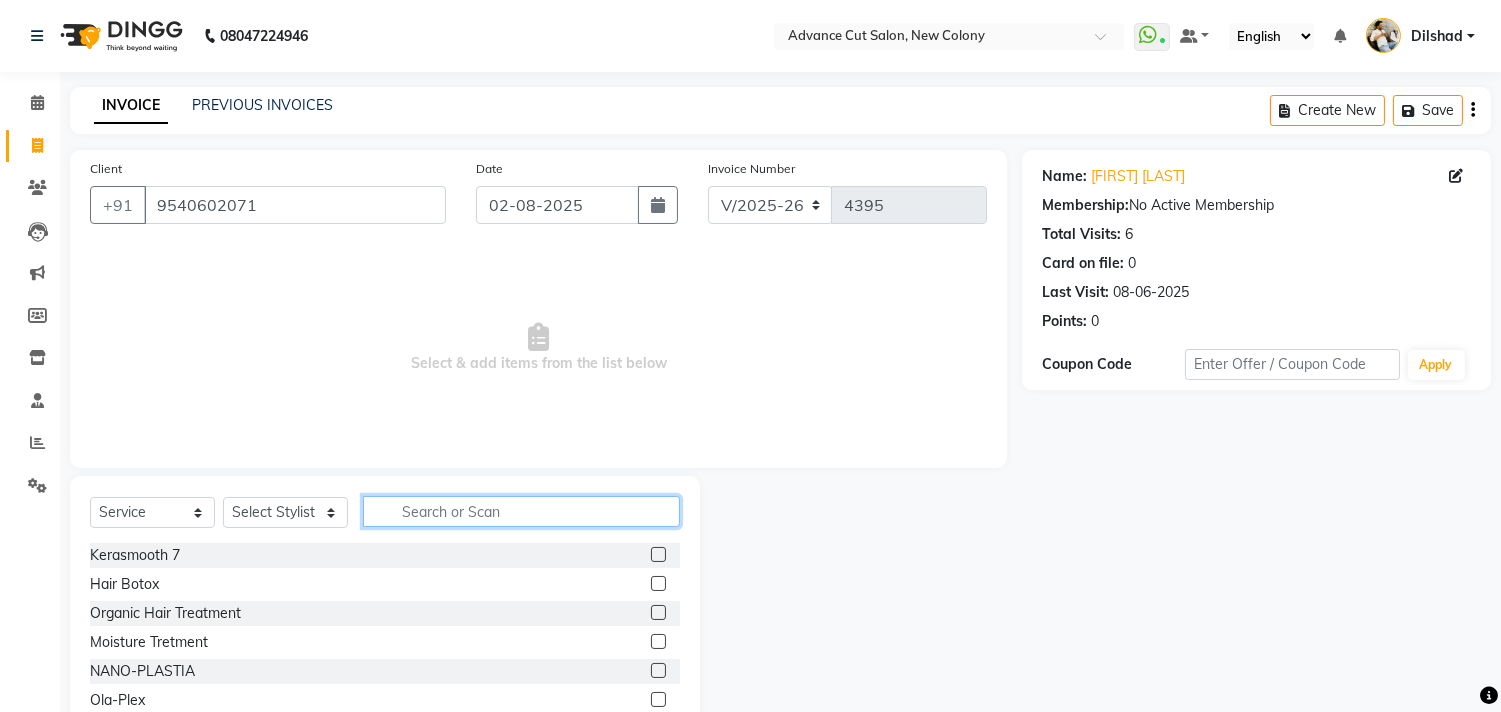 click 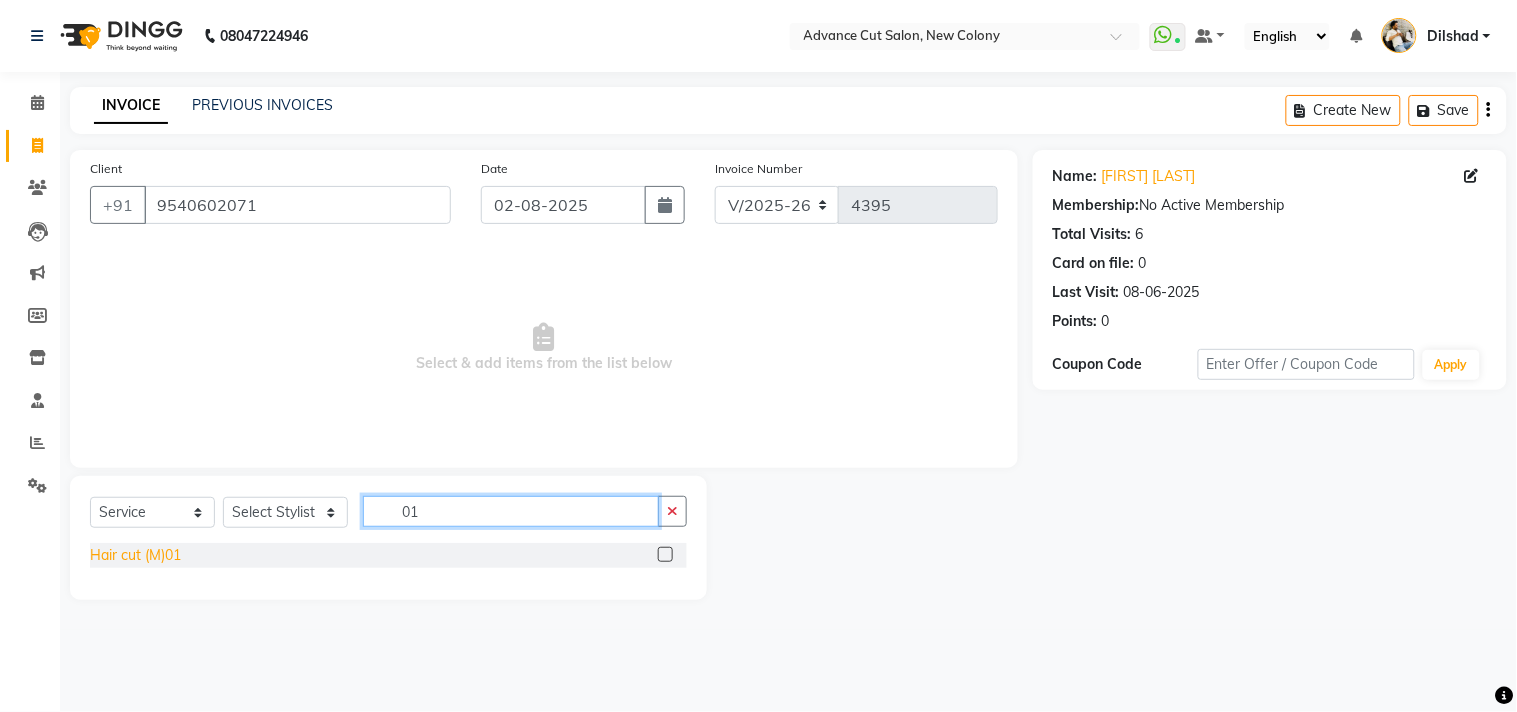type on "01" 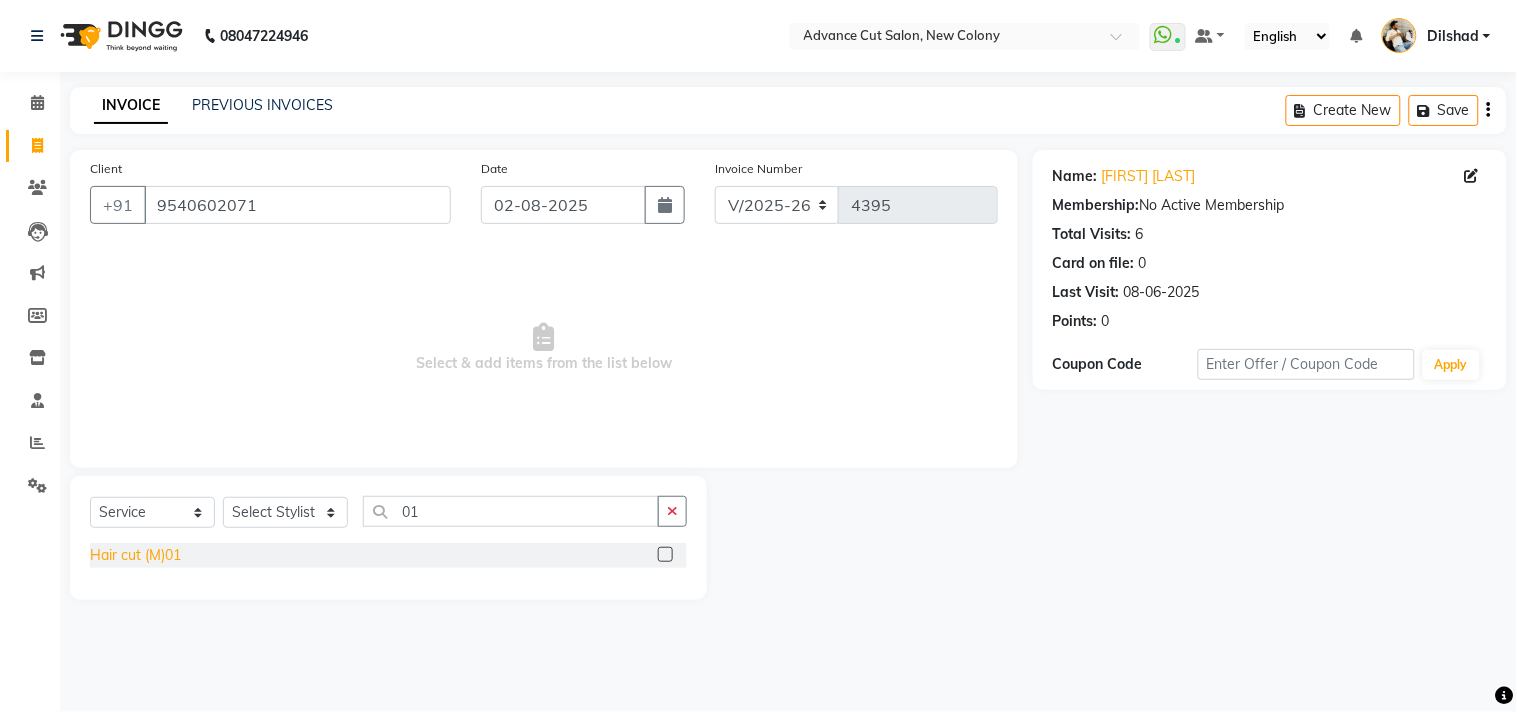 click on "Hair cut (M)01" 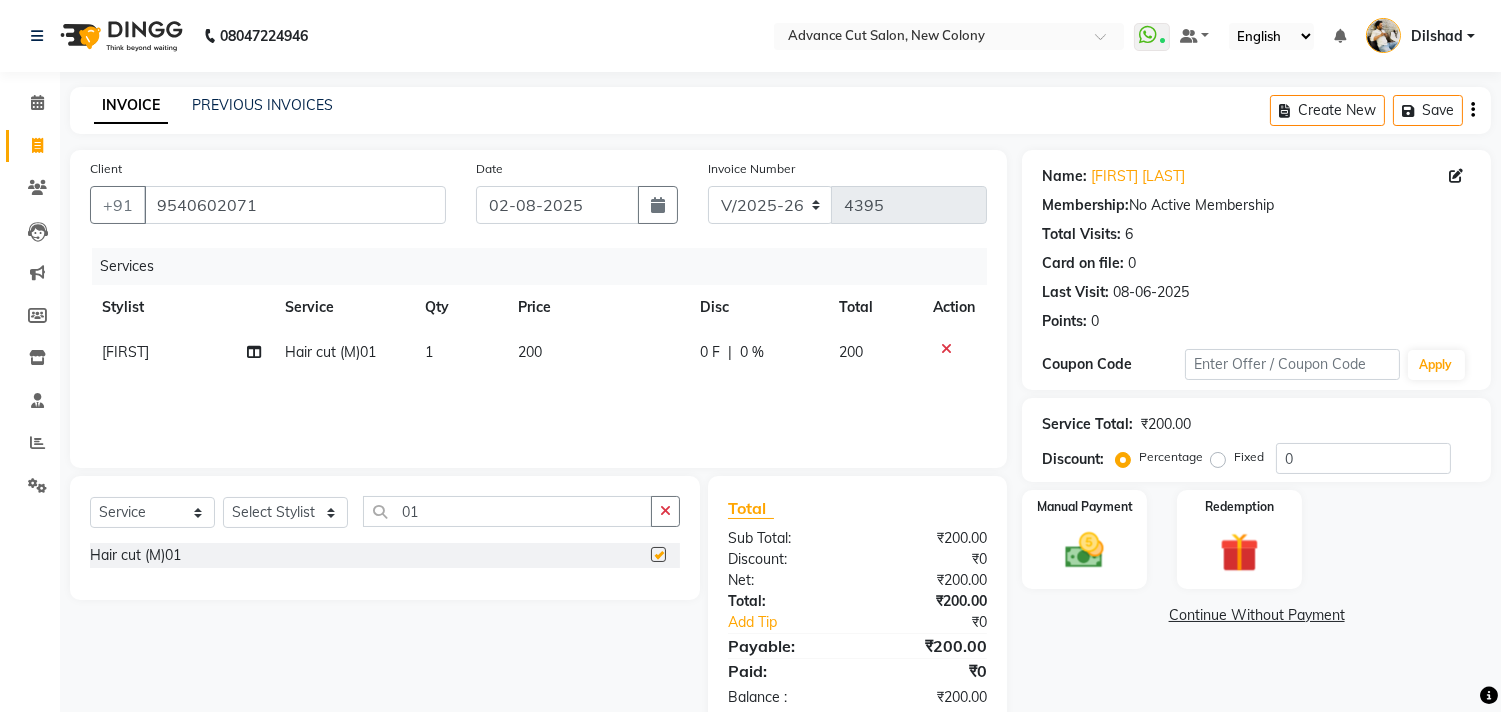 checkbox on "false" 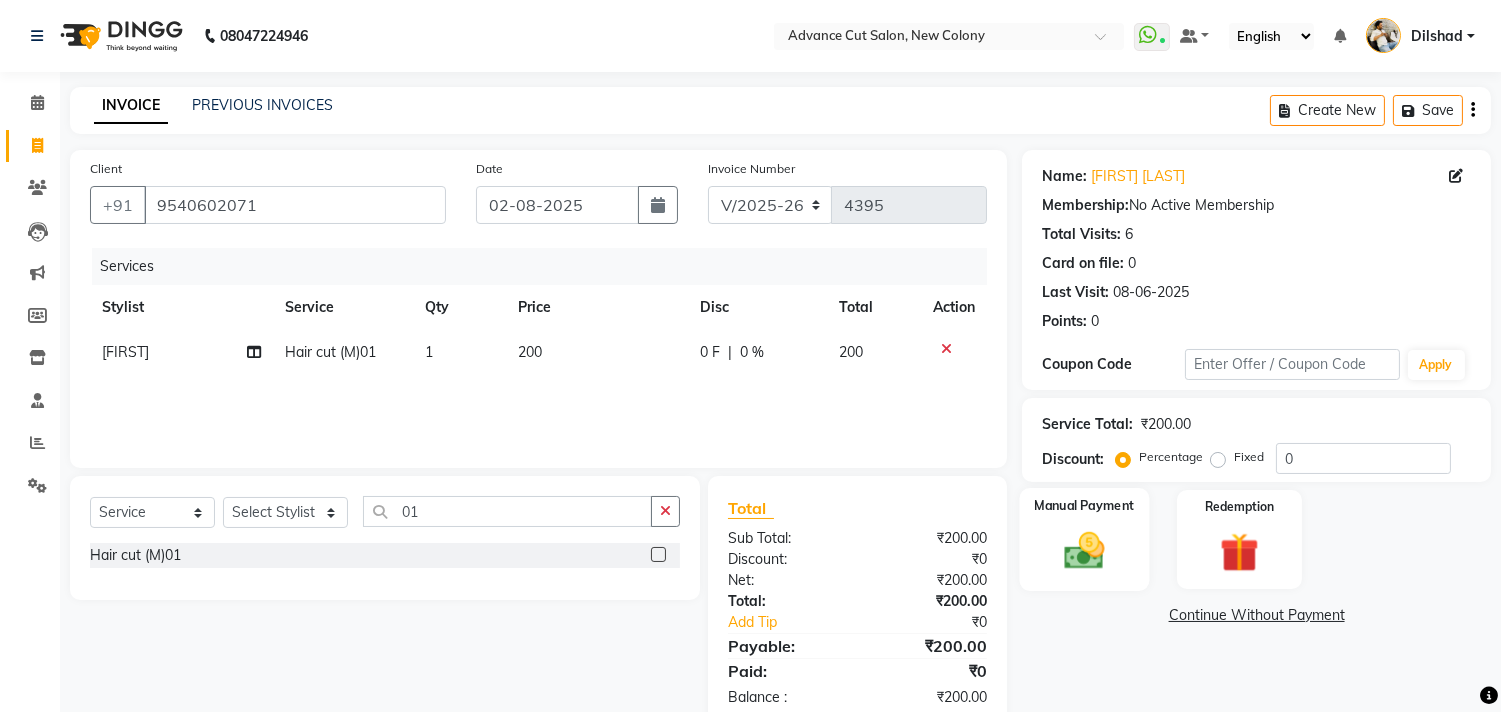 click on "Manual Payment" 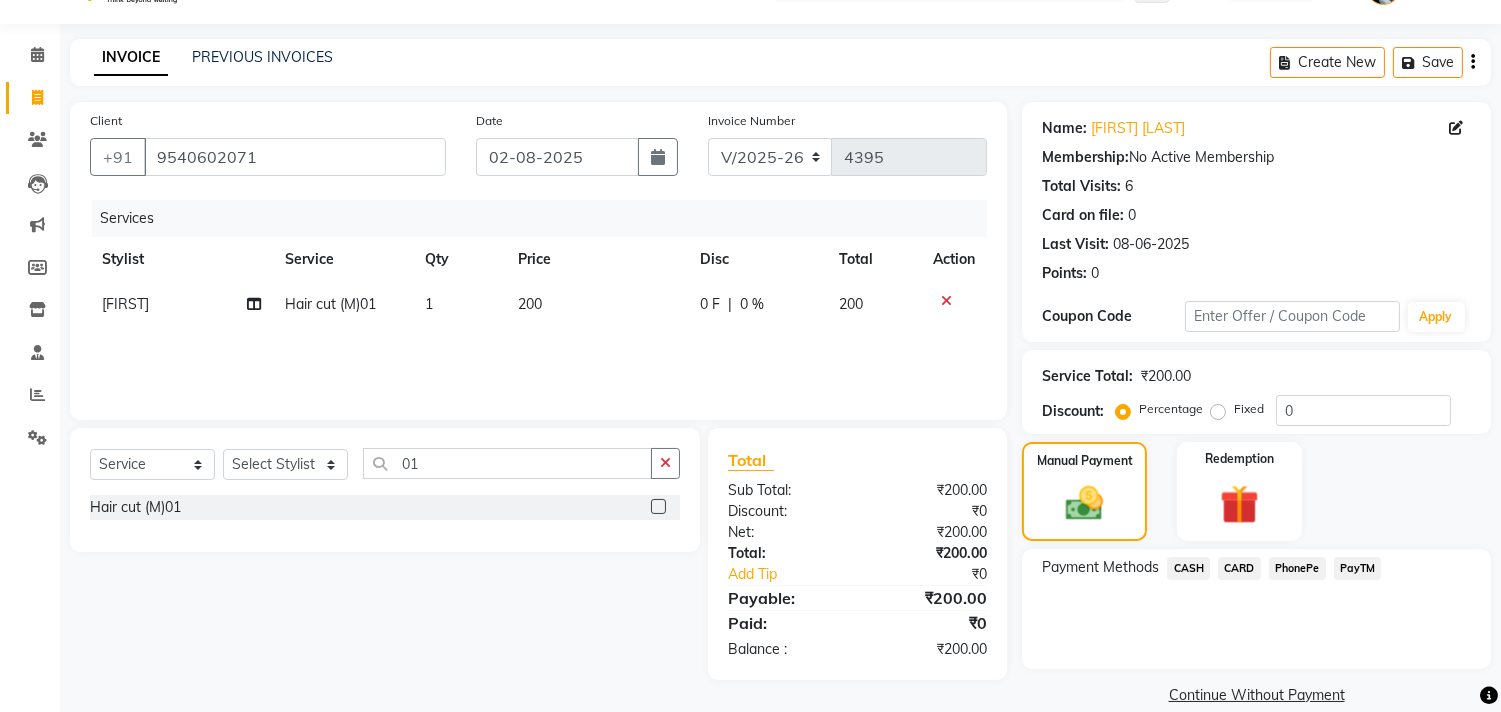 scroll, scrollTop: 74, scrollLeft: 0, axis: vertical 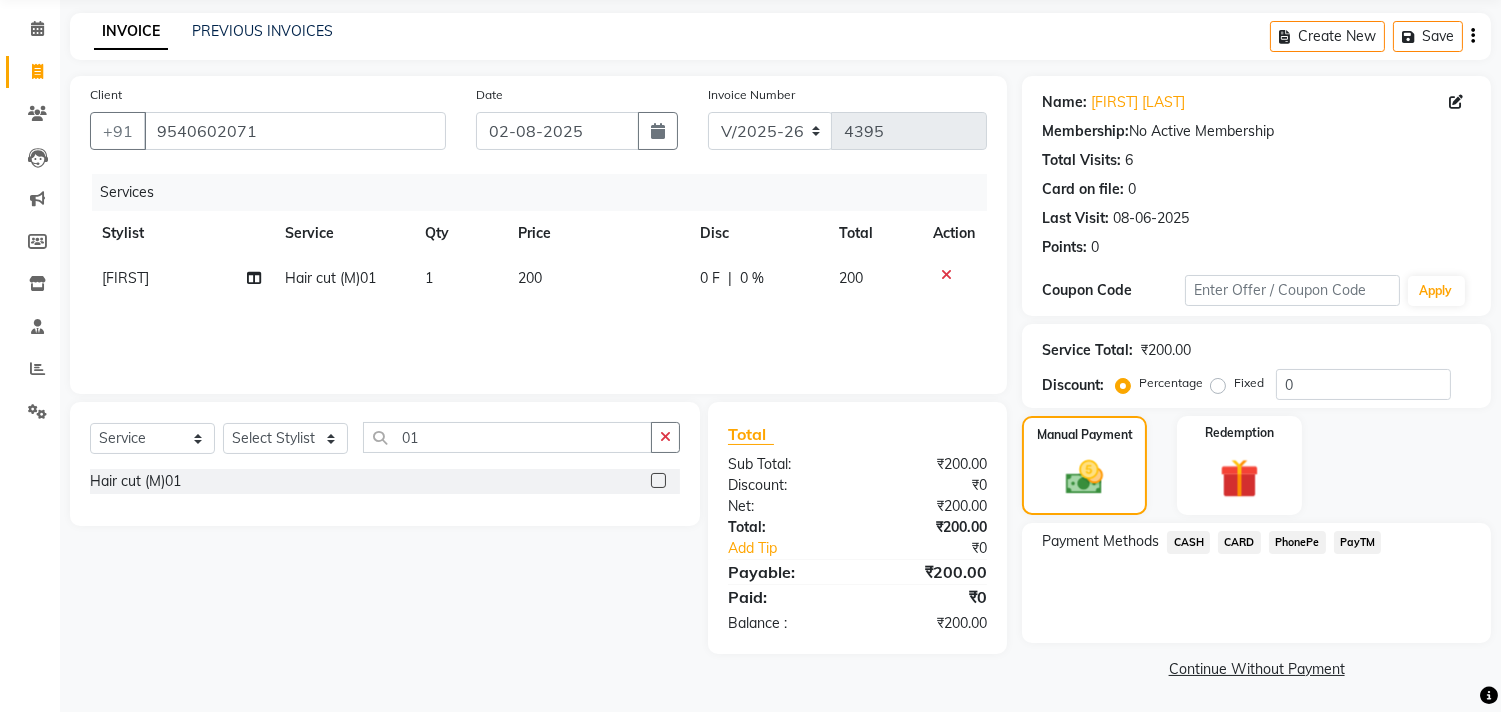 click on "CASH" 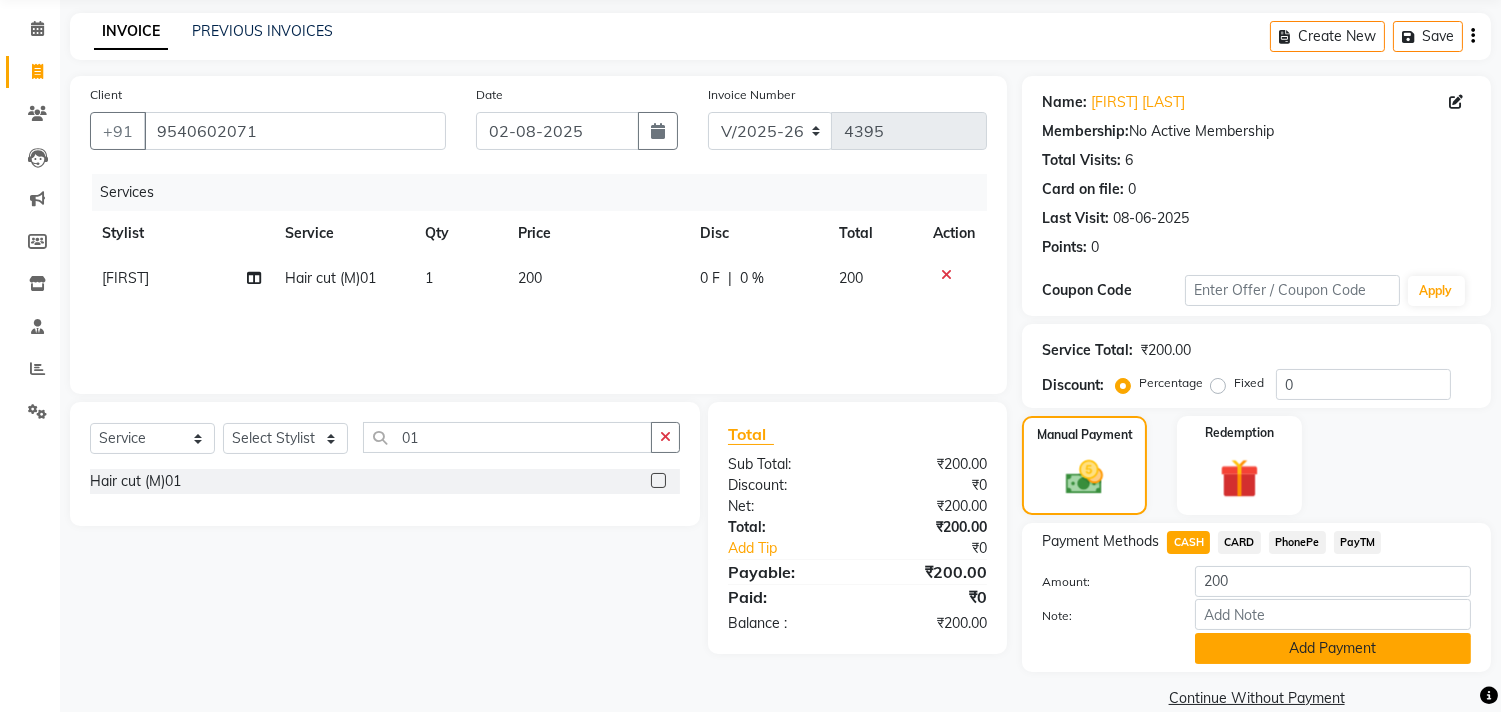 click on "Add Payment" 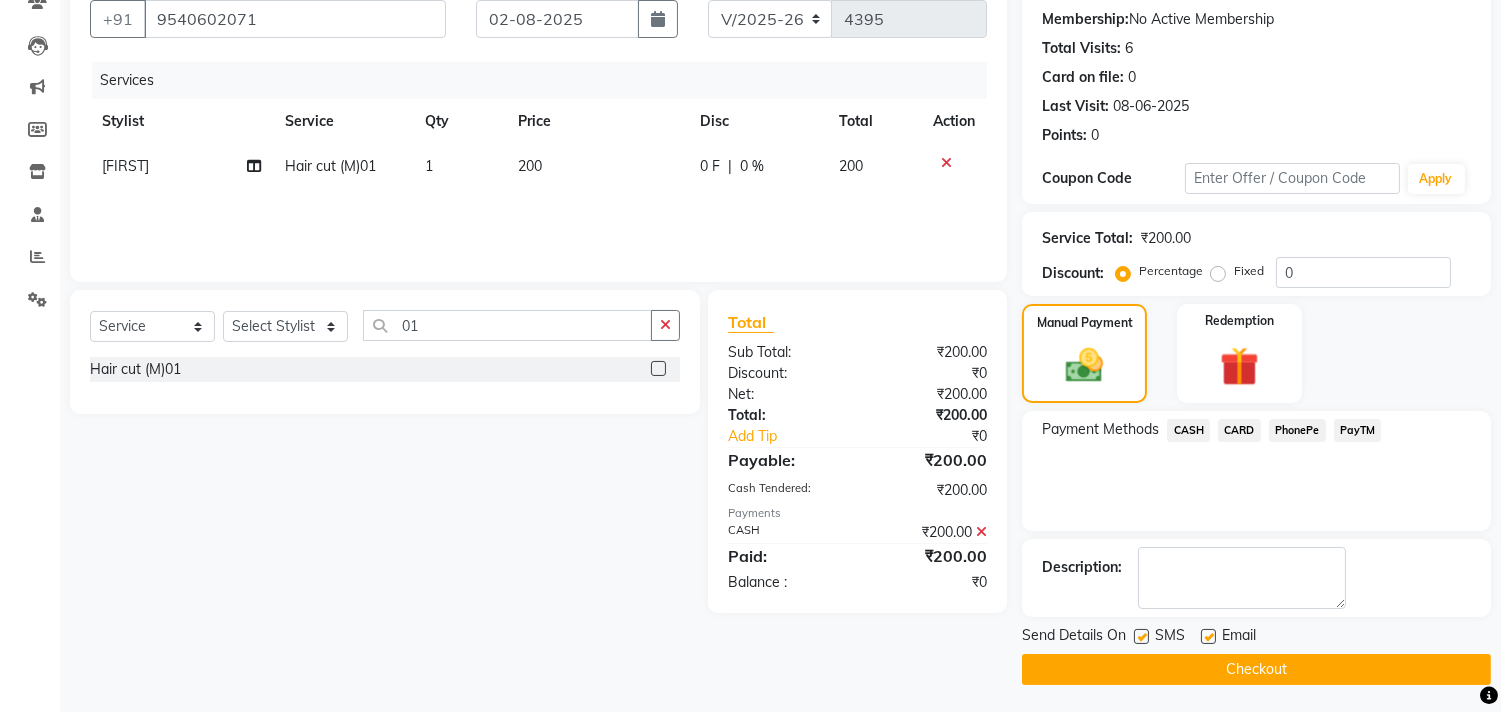 scroll, scrollTop: 187, scrollLeft: 0, axis: vertical 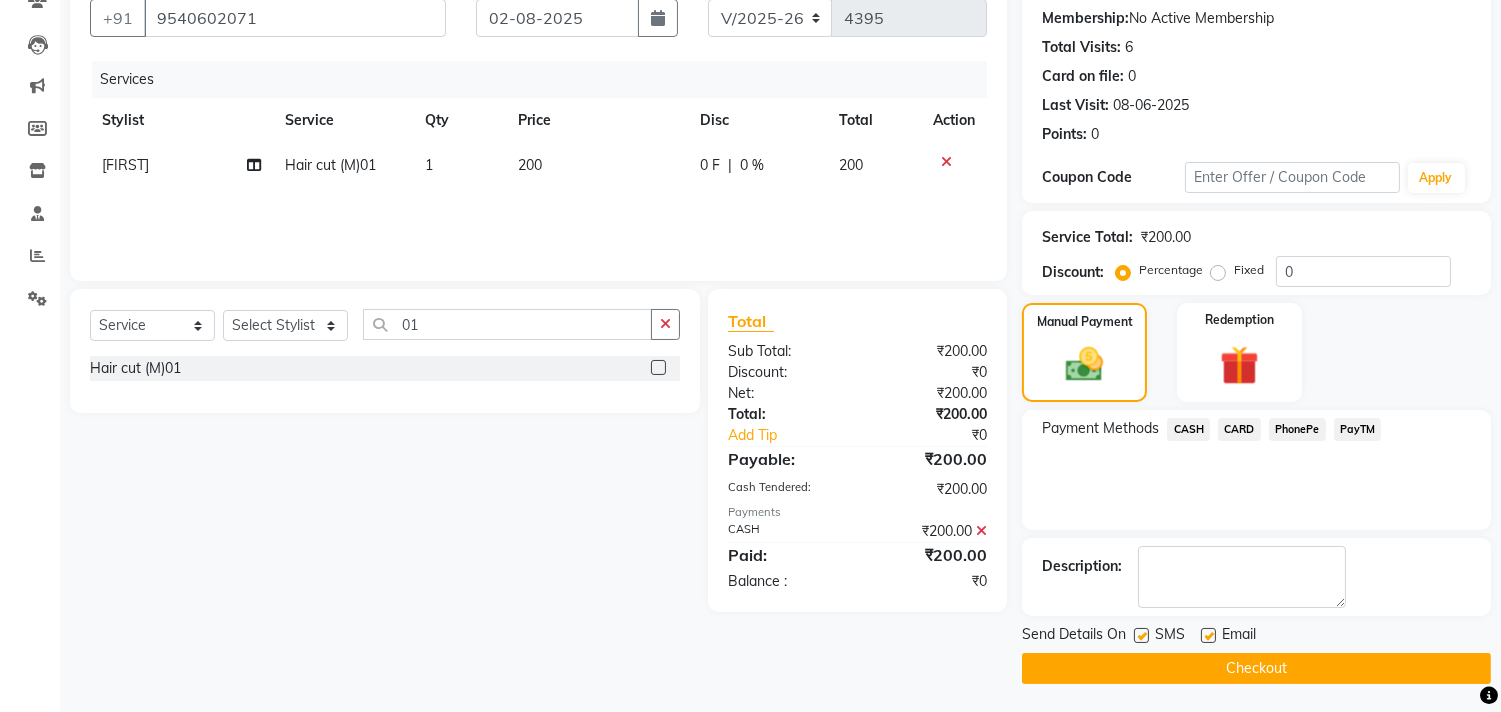 click on "Checkout" 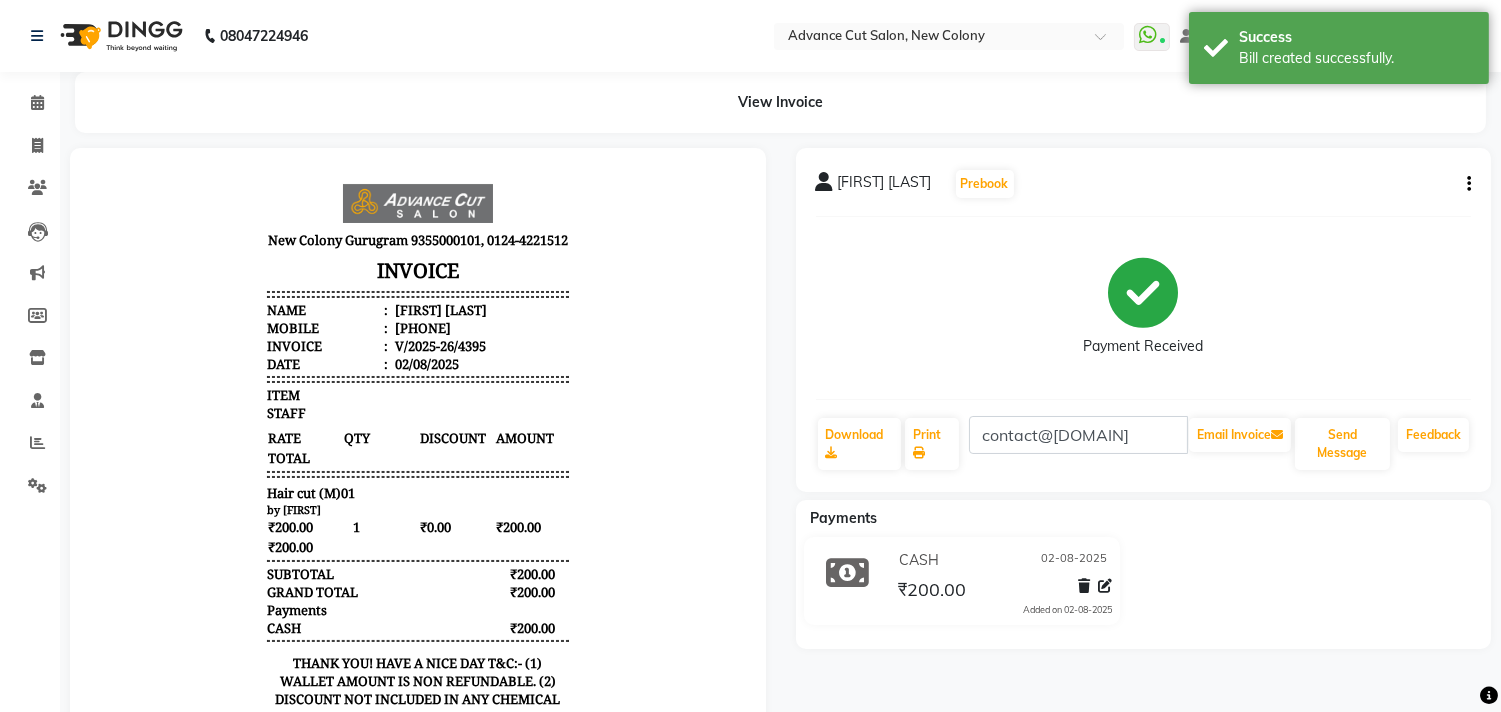 scroll, scrollTop: 0, scrollLeft: 0, axis: both 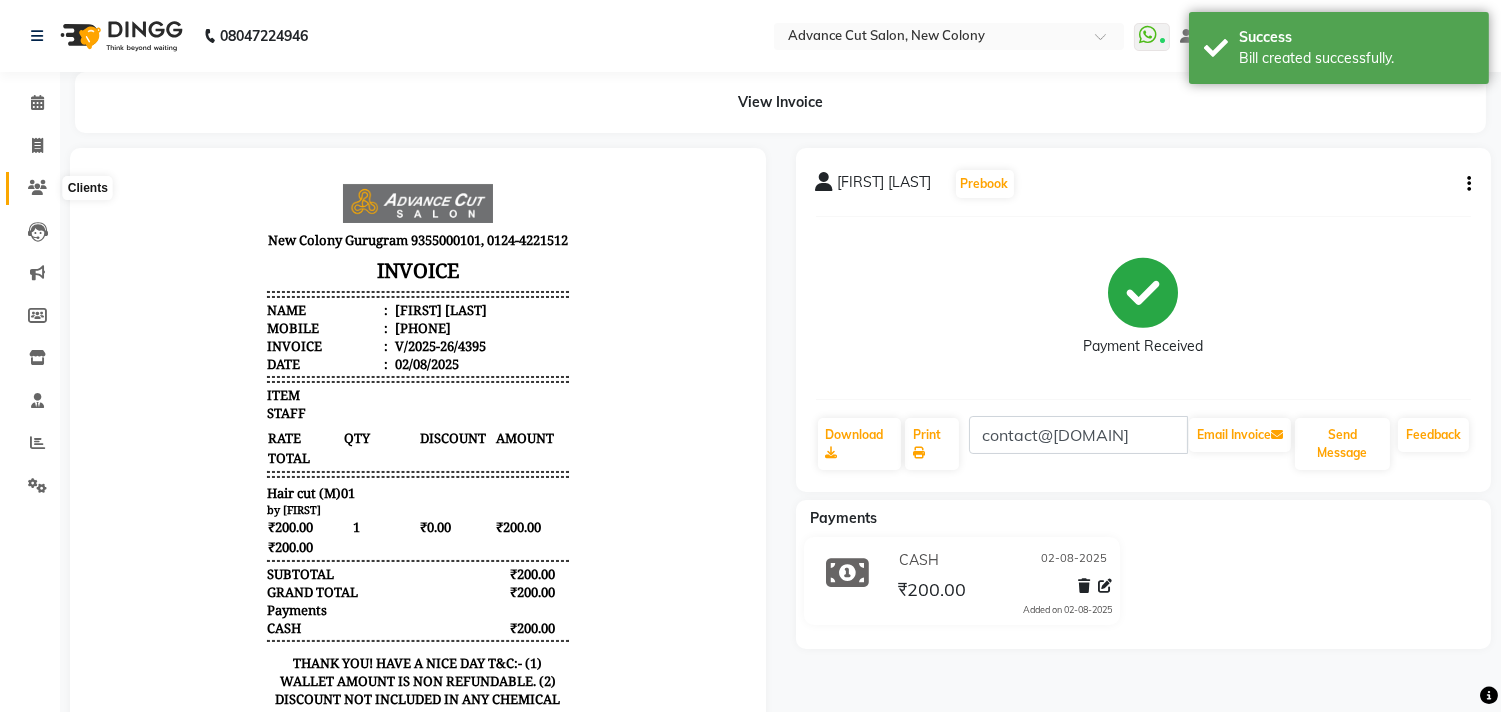 click 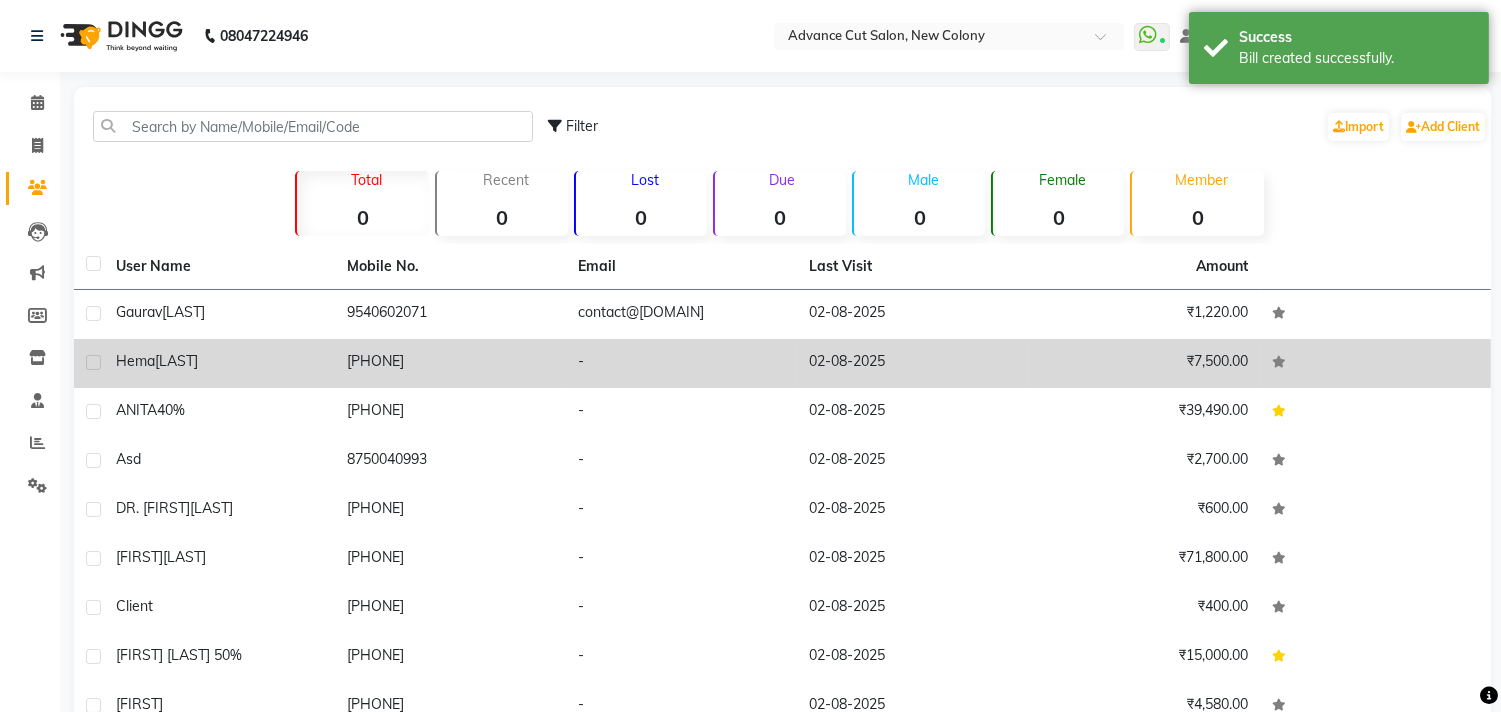 drag, startPoint x: 280, startPoint y: 314, endPoint x: 392, endPoint y: 331, distance: 113.28283 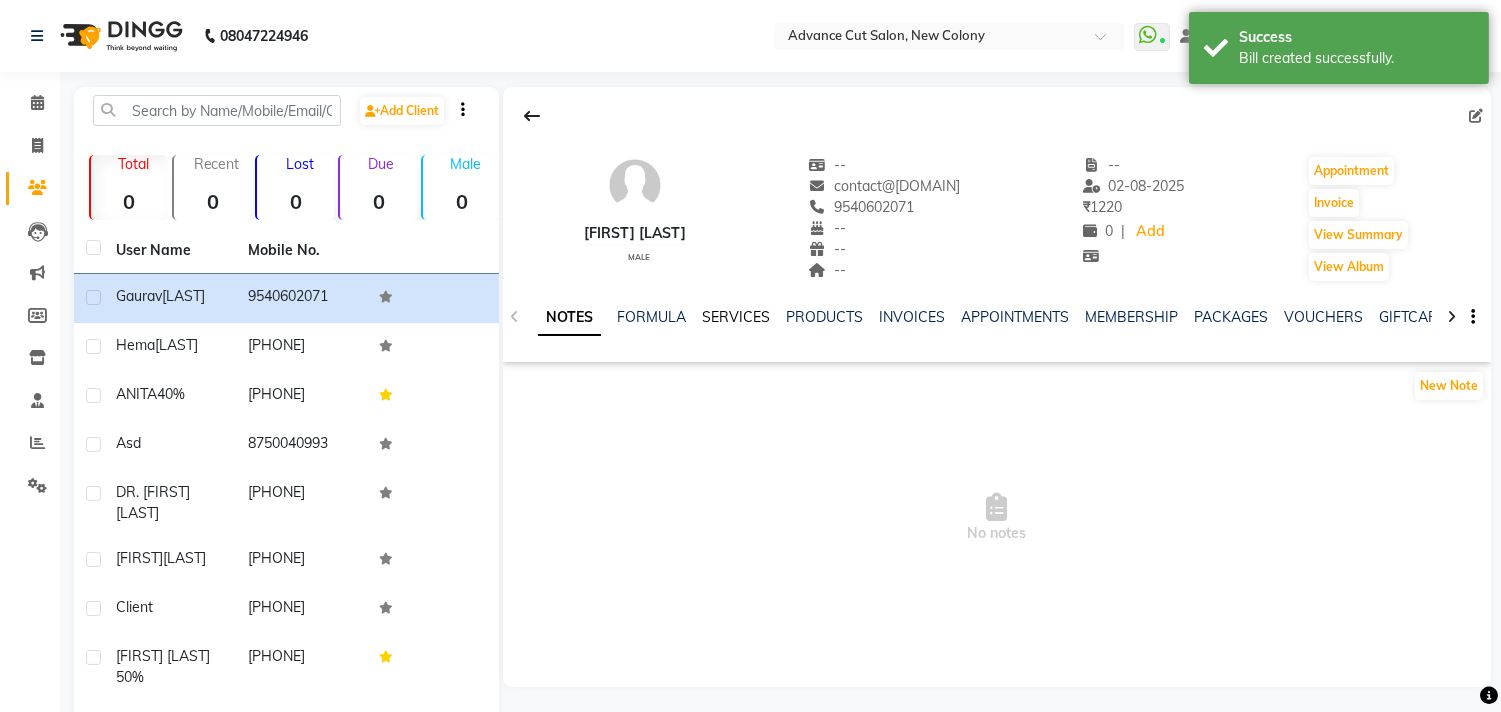 click on "SERVICES" 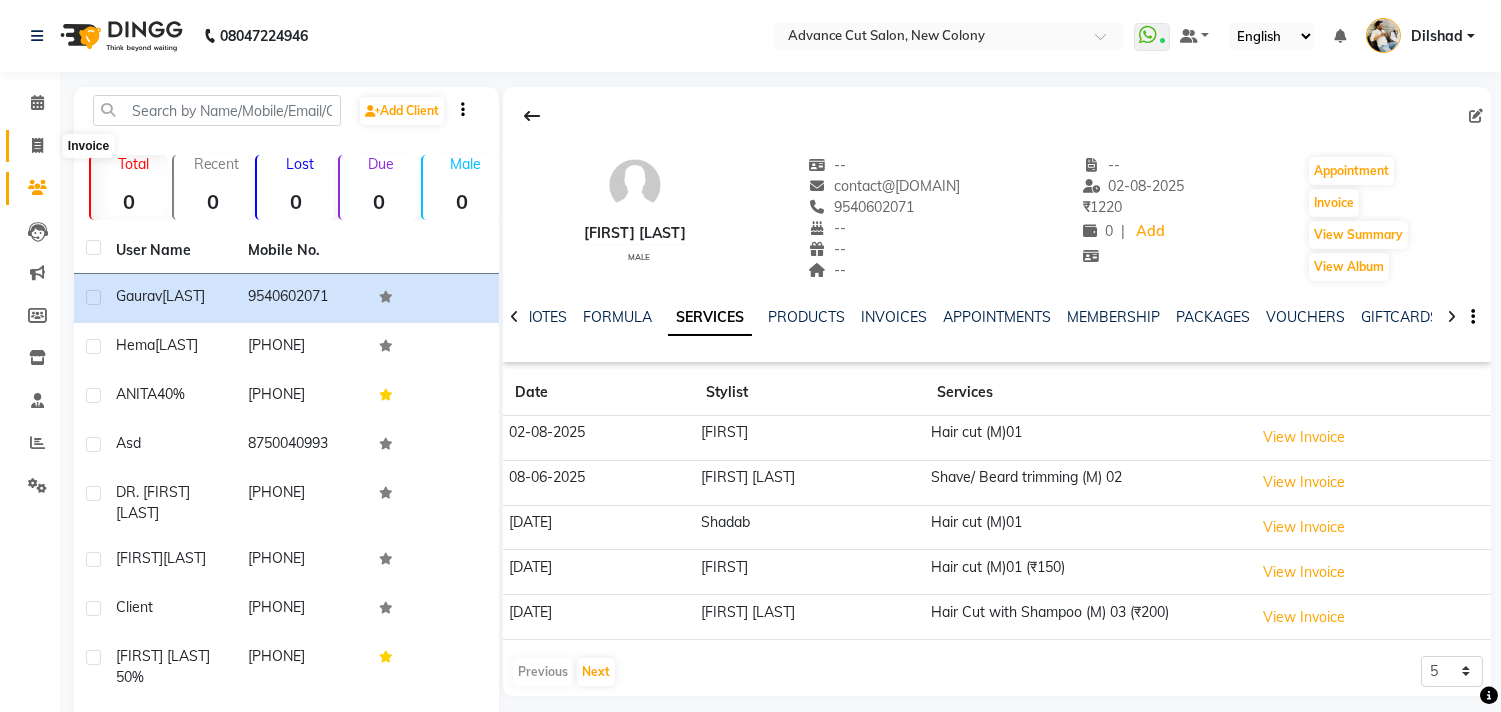 click 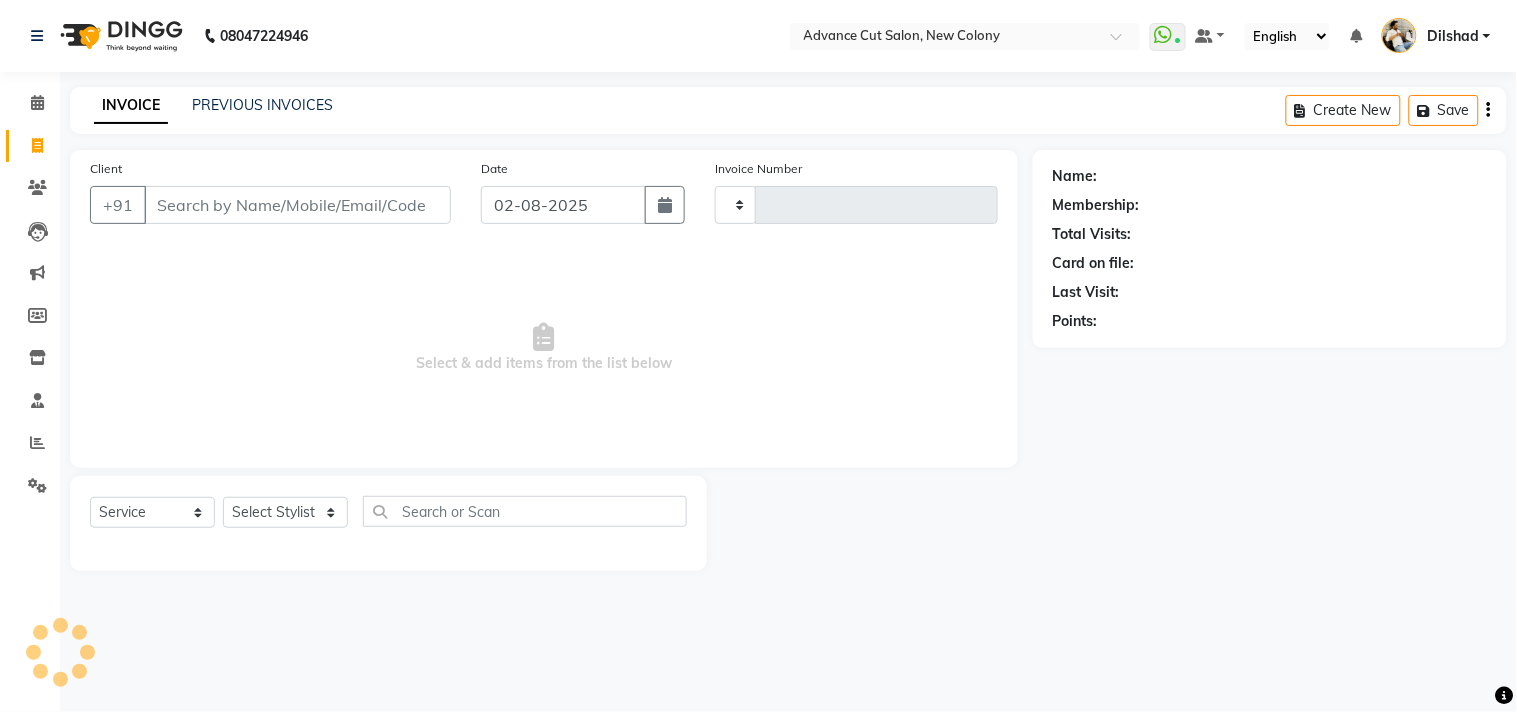 click on "INVOICE PREVIOUS INVOICES Create New   Save  Client +91 [PHONE] Date [DATE] Invoice Number  Select & add items from the list below  Select  Service  Product  Membership  Package Voucher Prepaid Gift Card  Select Stylist Name: Membership: Total Visits: Card on file: Last Visit:  Points:" 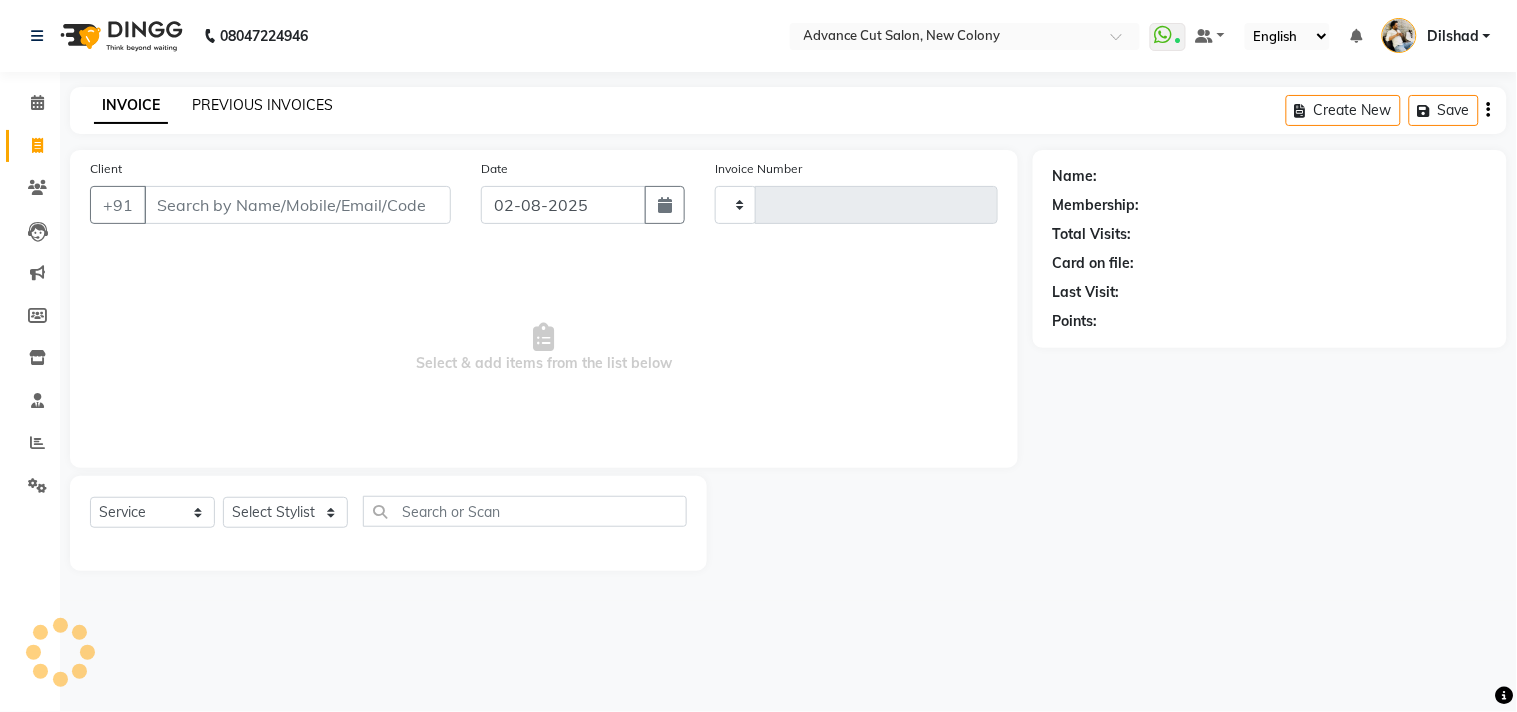 click on "PREVIOUS INVOICES" 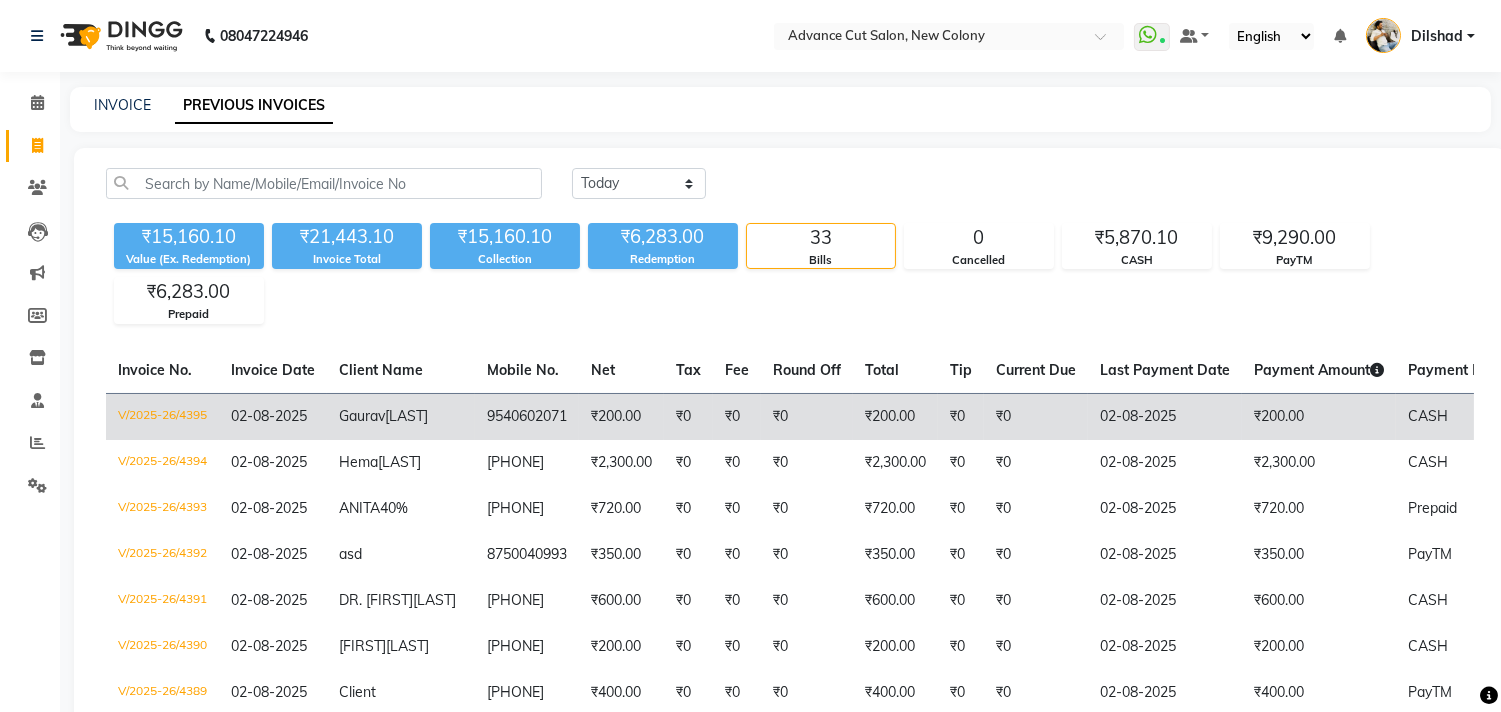 click on "9540602071" 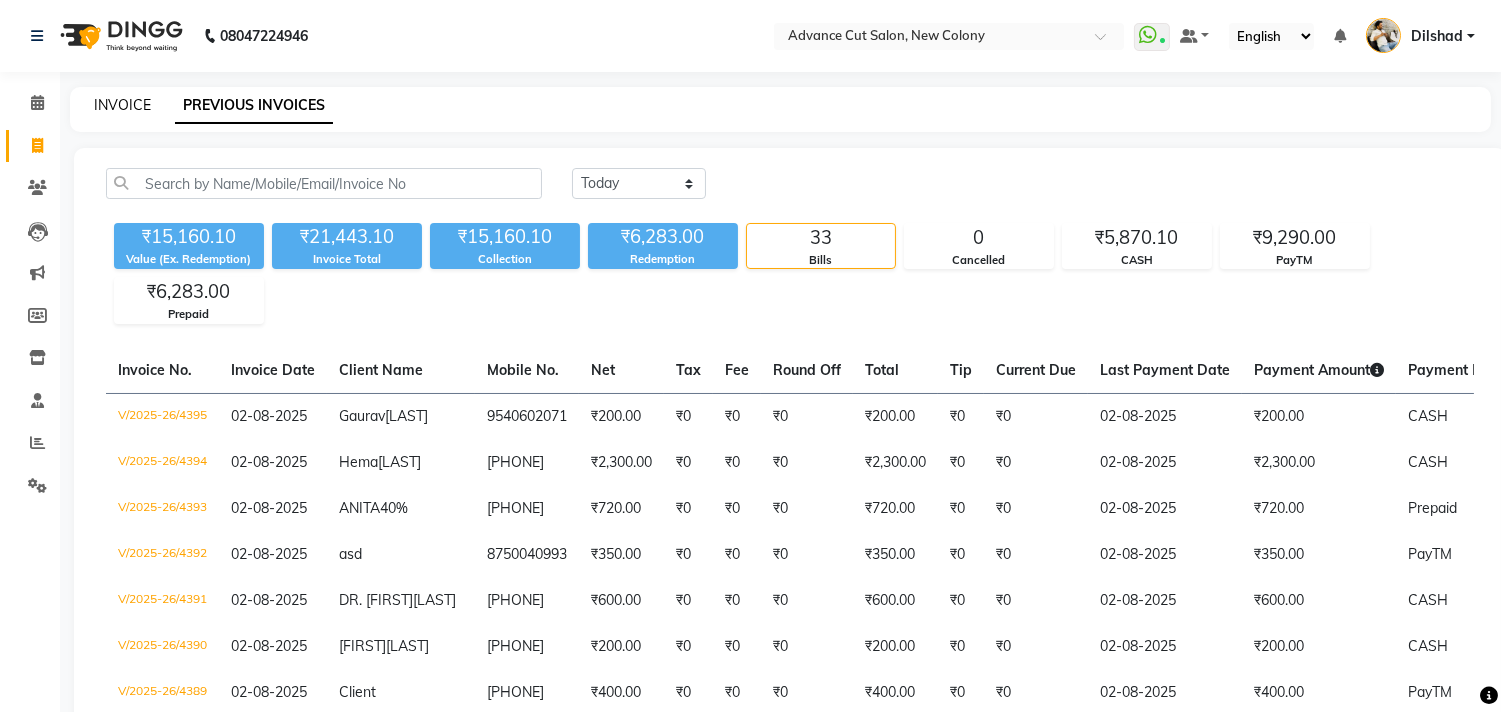 click on "INVOICE" 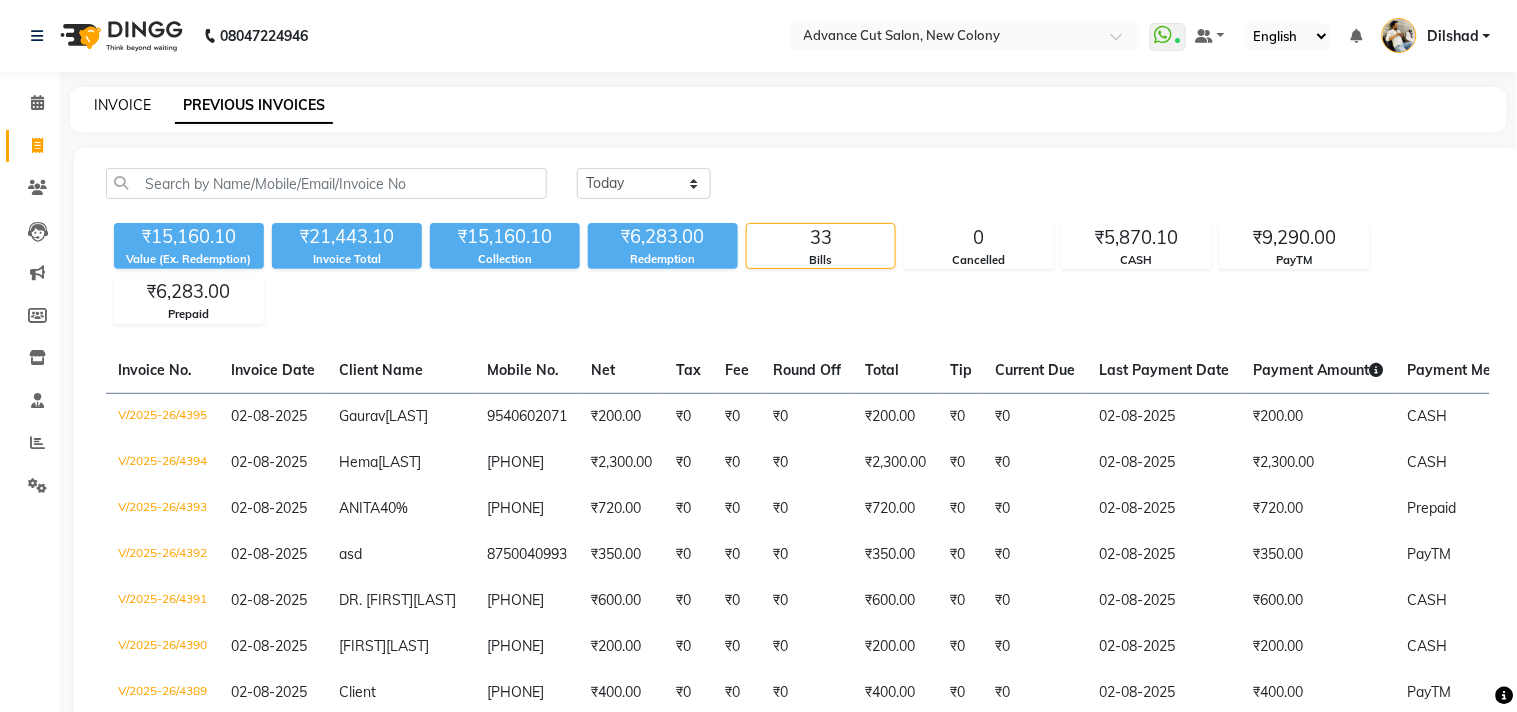 select on "922" 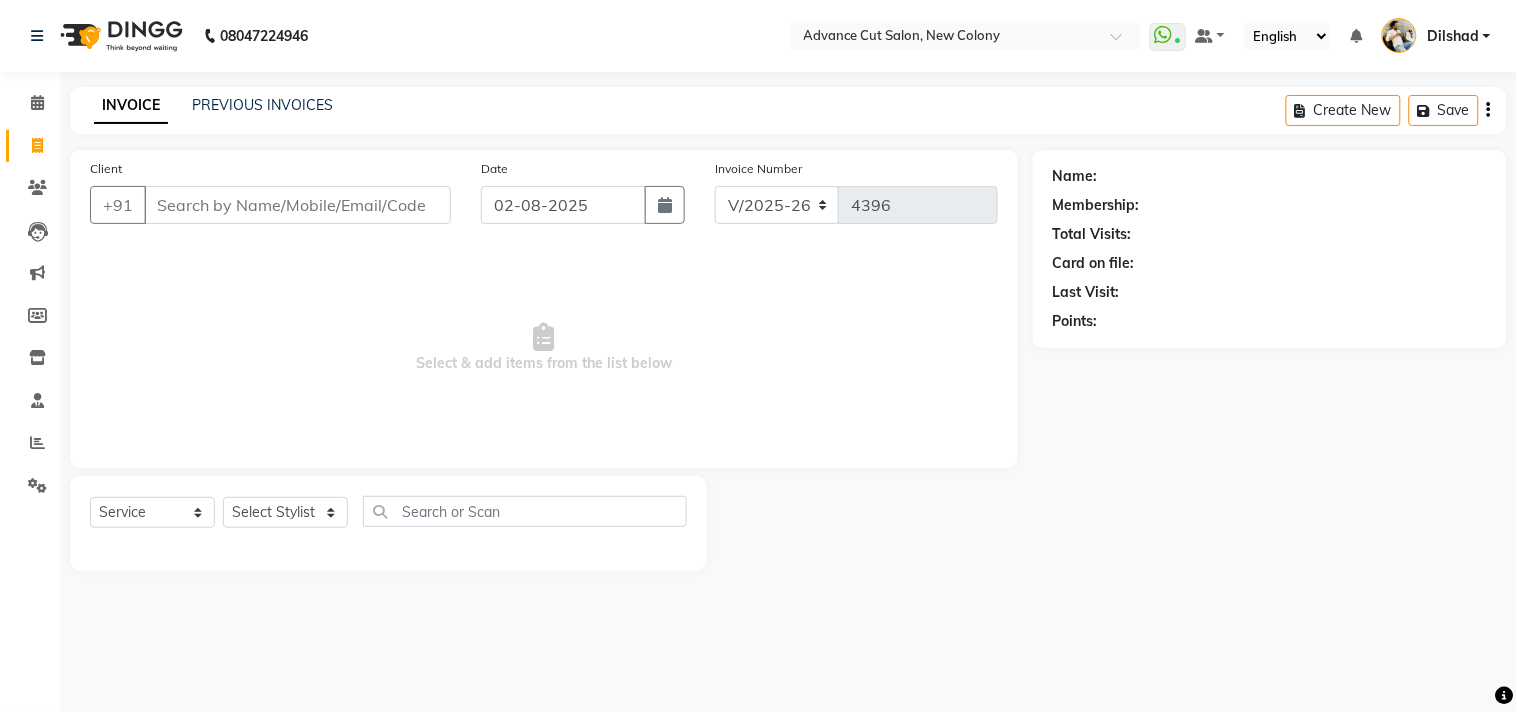 drag, startPoint x: 366, startPoint y: 188, endPoint x: 325, endPoint y: 214, distance: 48.548943 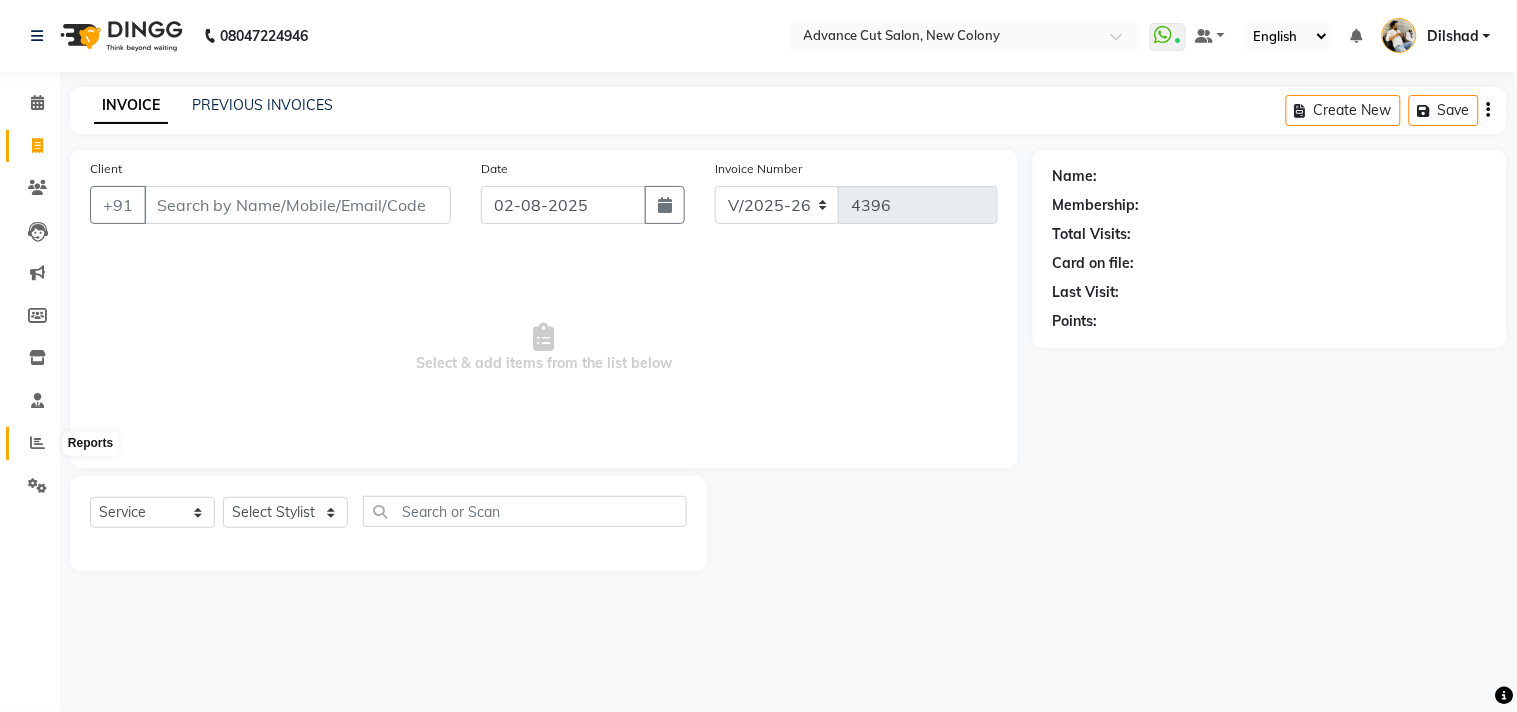 click 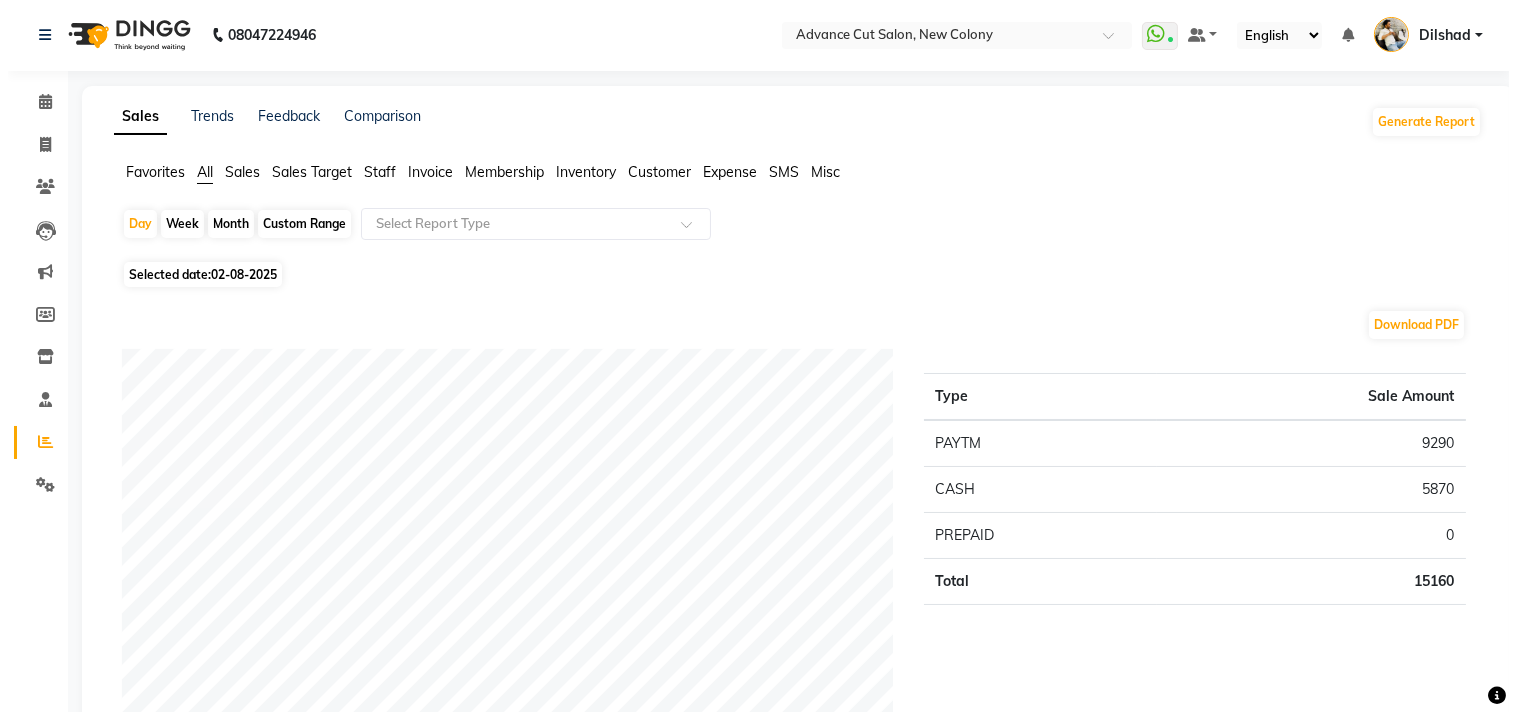 scroll, scrollTop: 0, scrollLeft: 0, axis: both 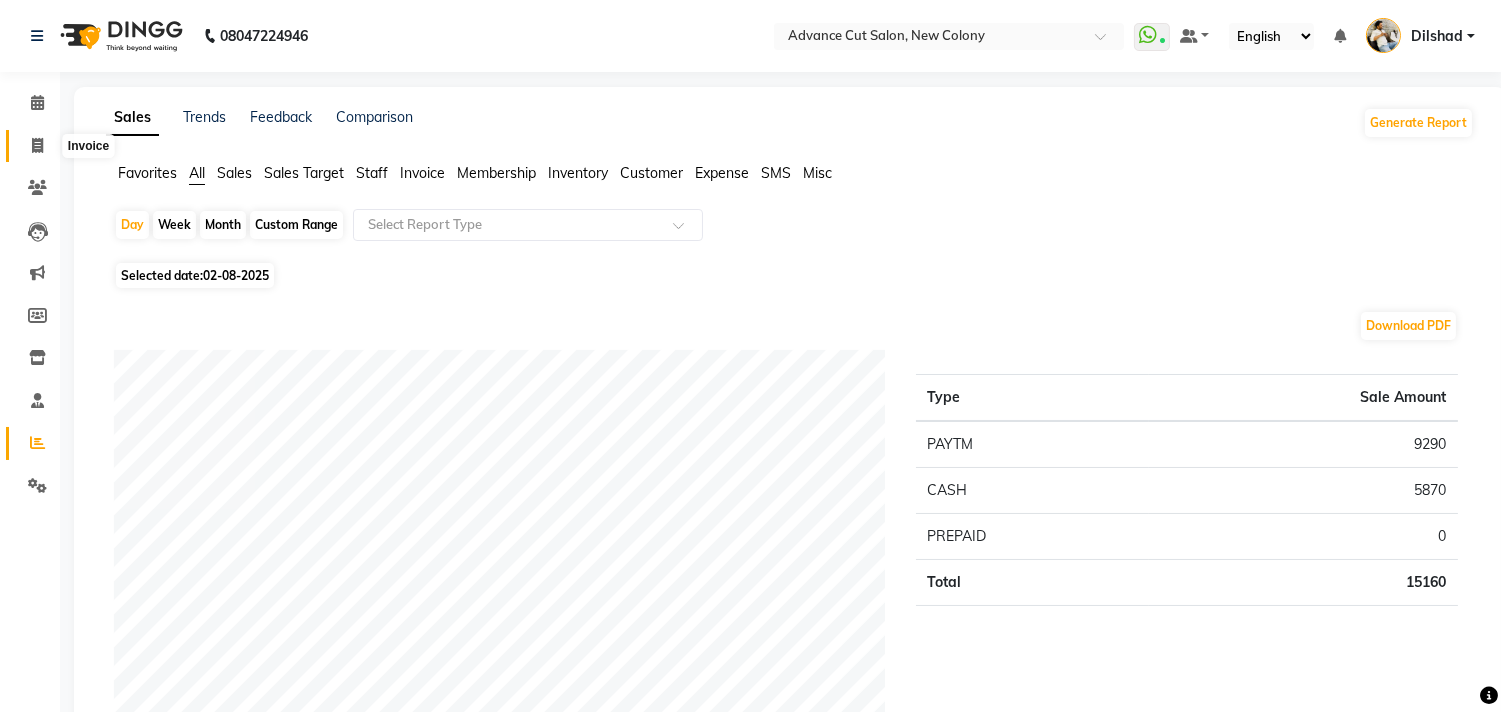 click 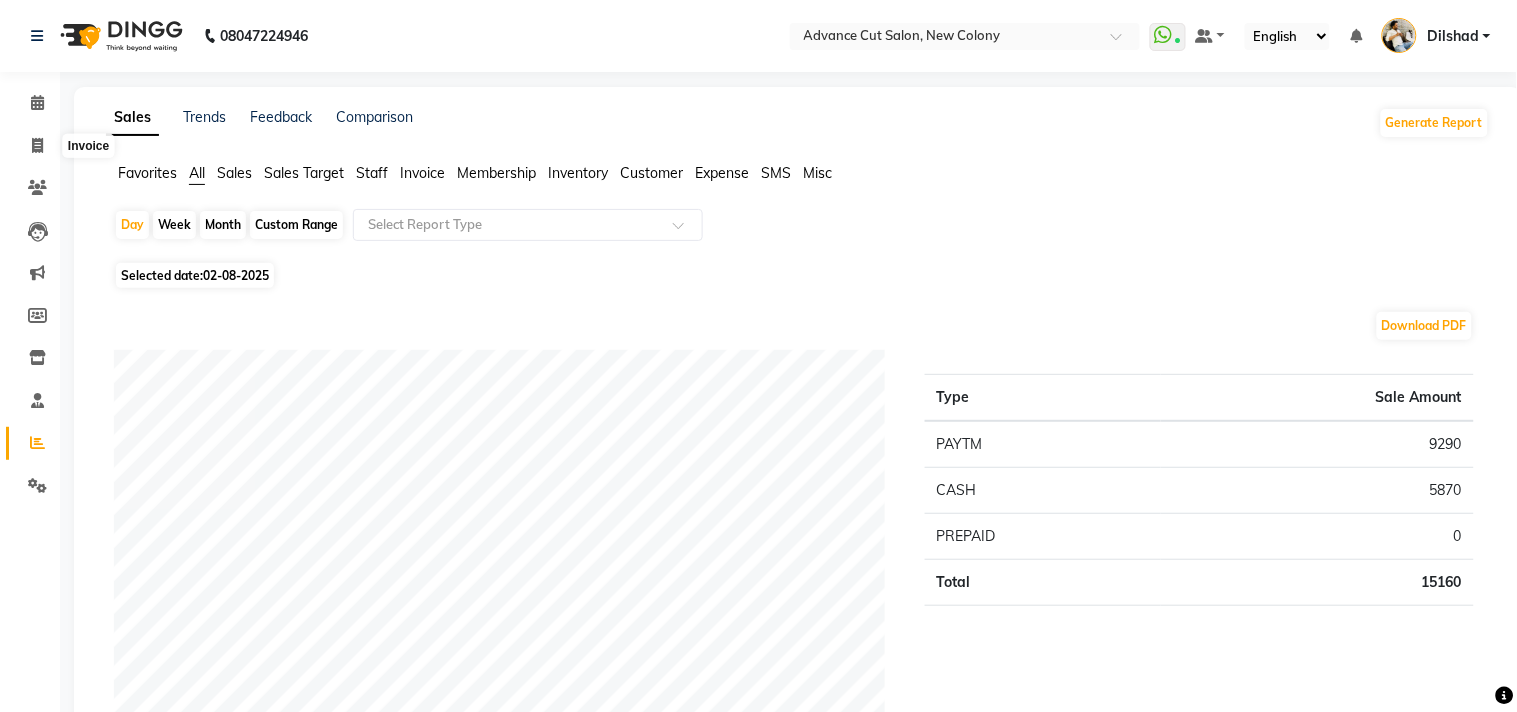 select on "service" 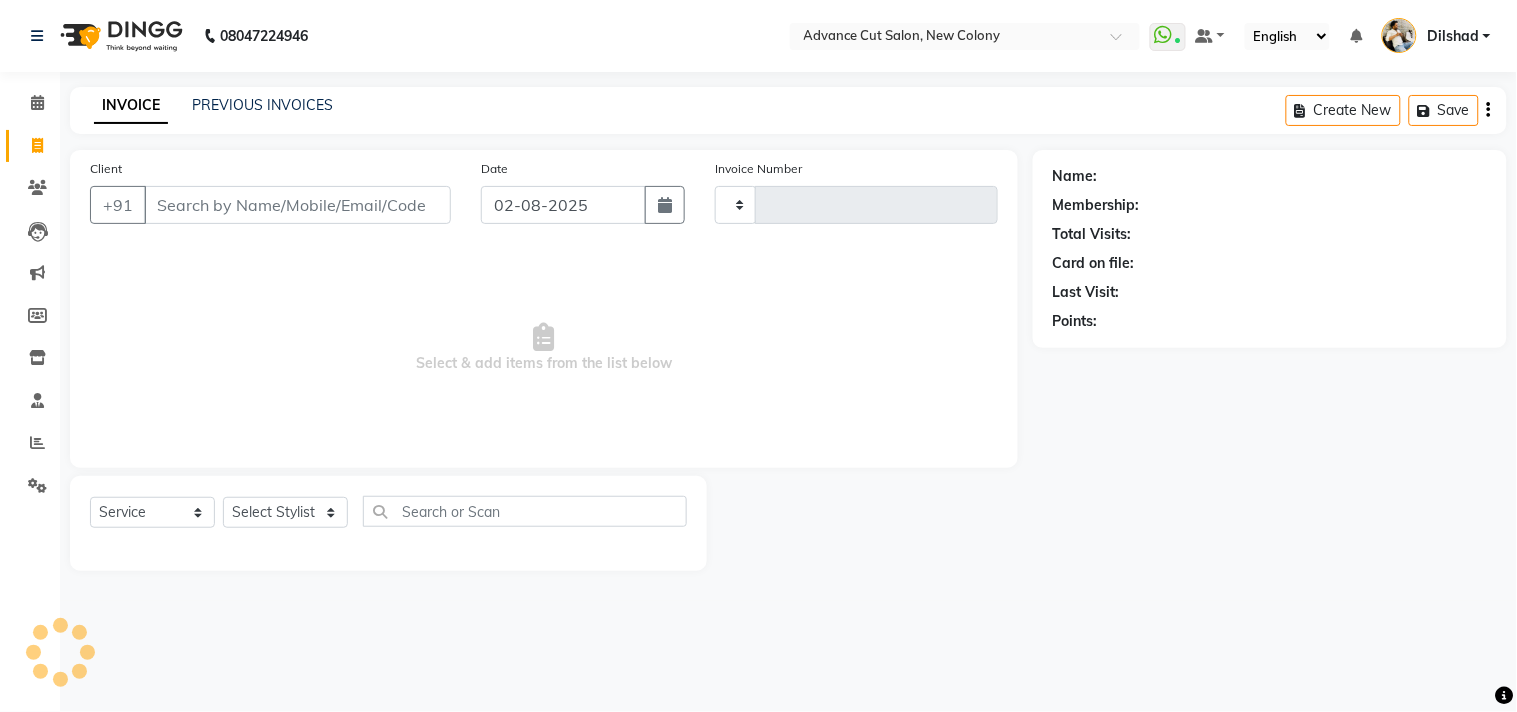 type on "4396" 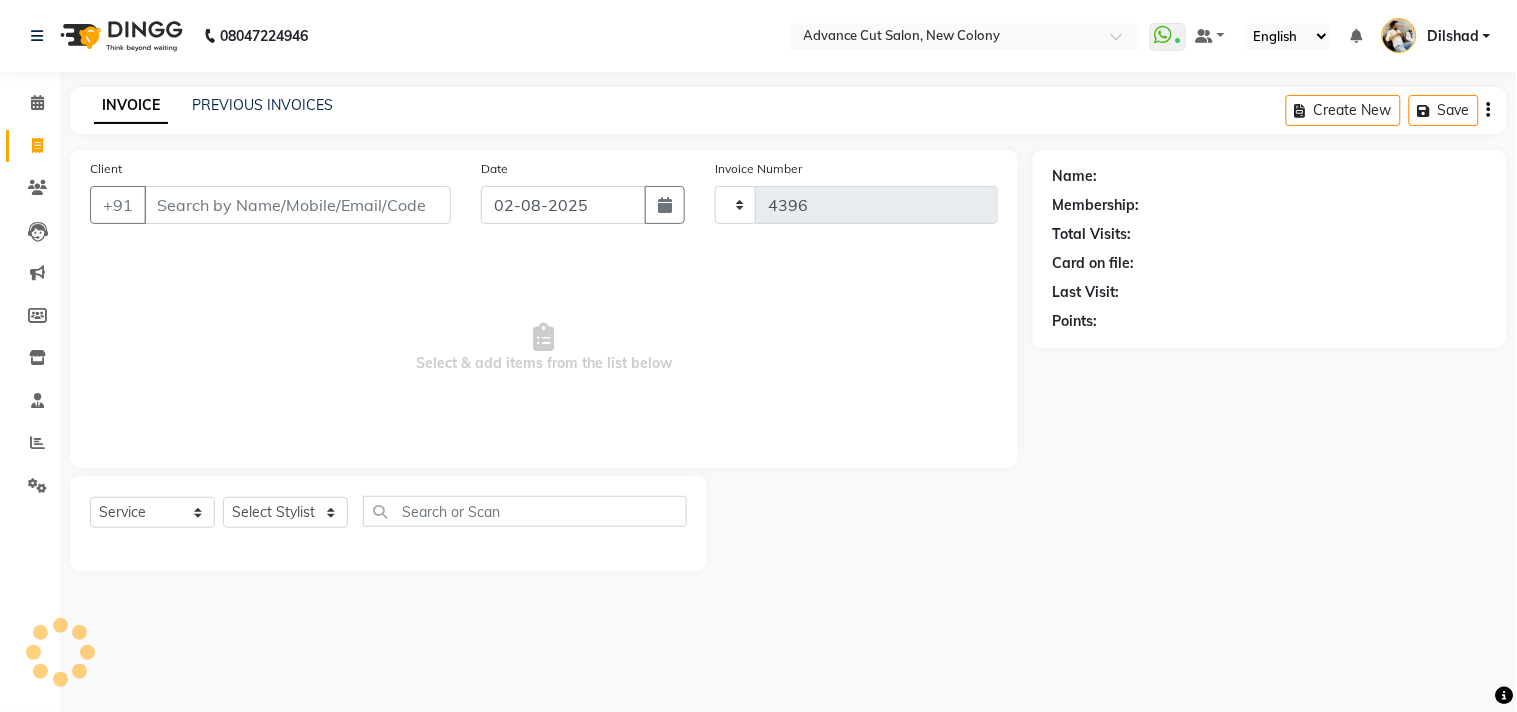 select on "922" 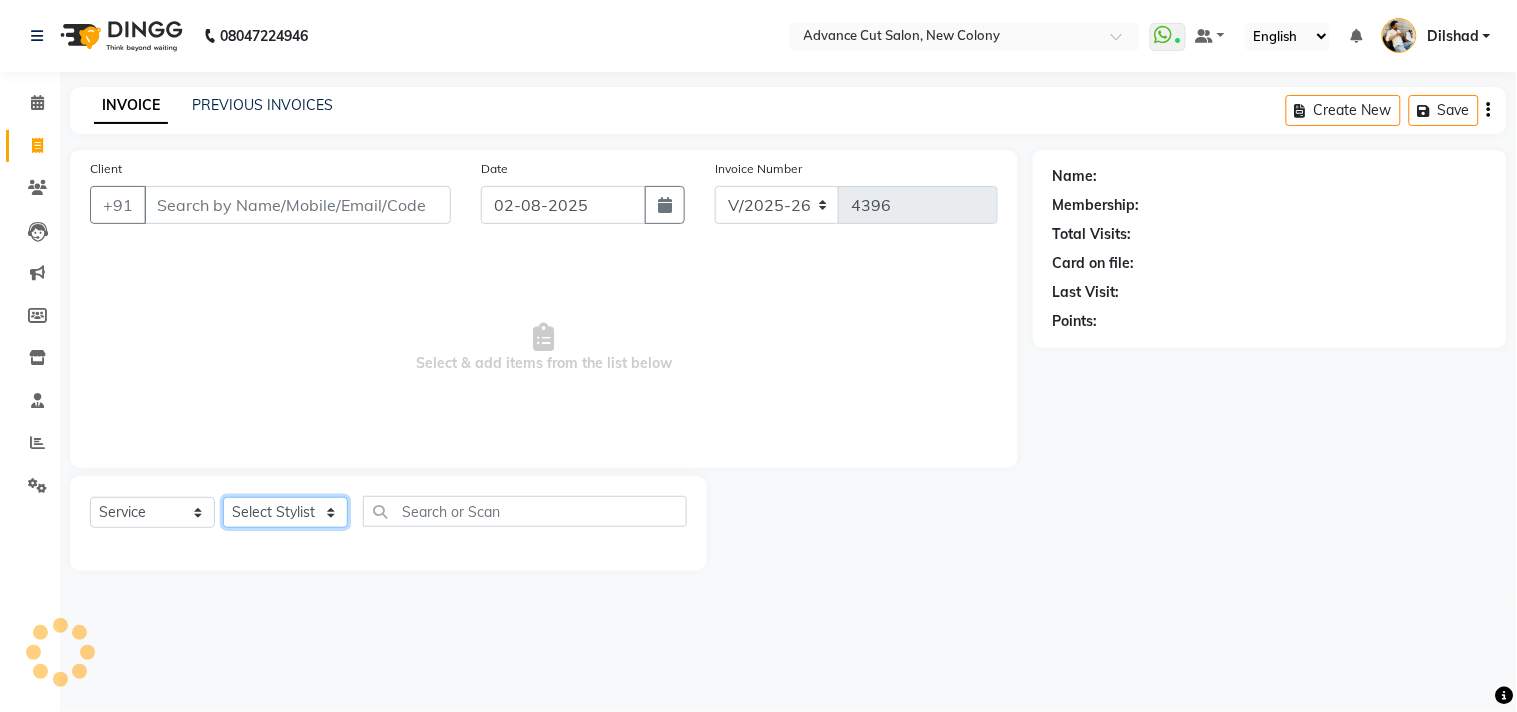 drag, startPoint x: 291, startPoint y: 524, endPoint x: 292, endPoint y: 504, distance: 20.024984 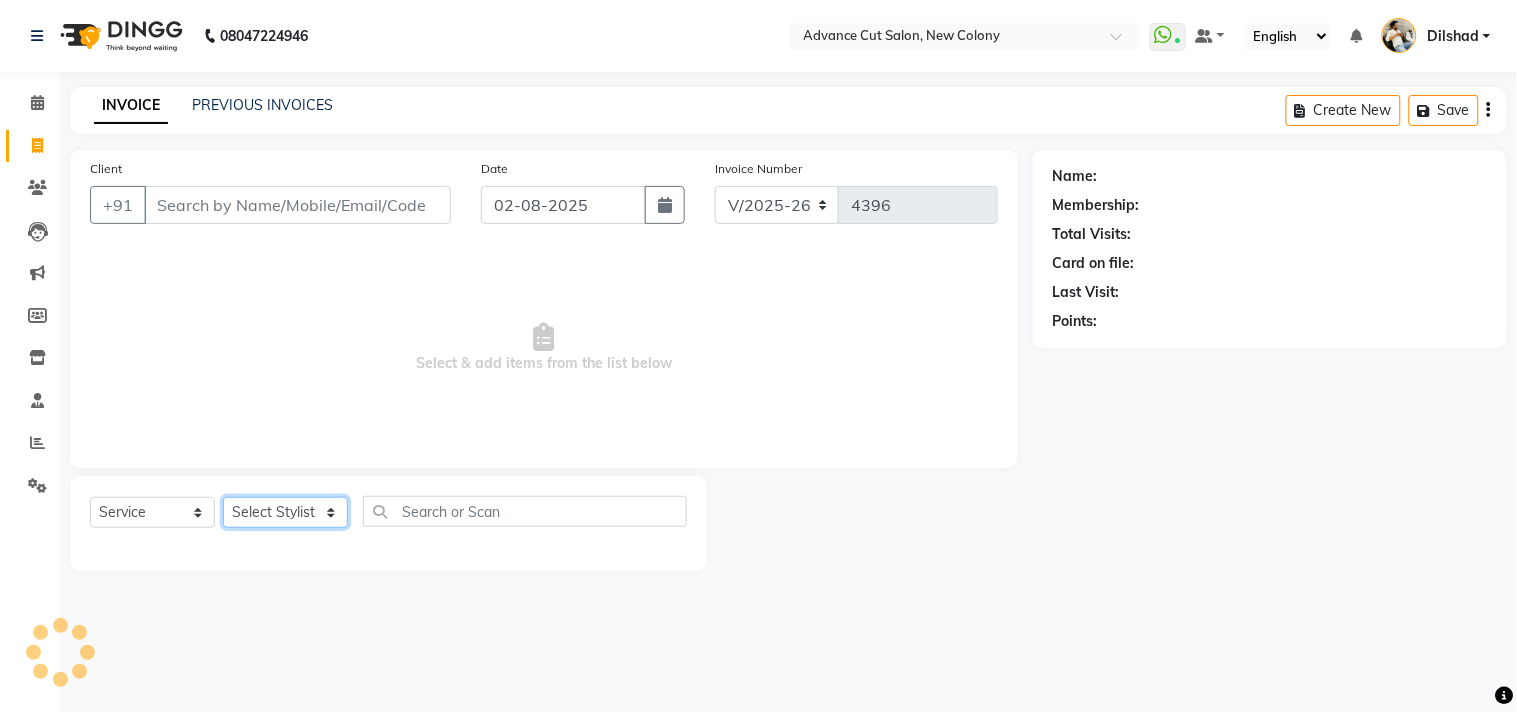 click on "Select Stylist" 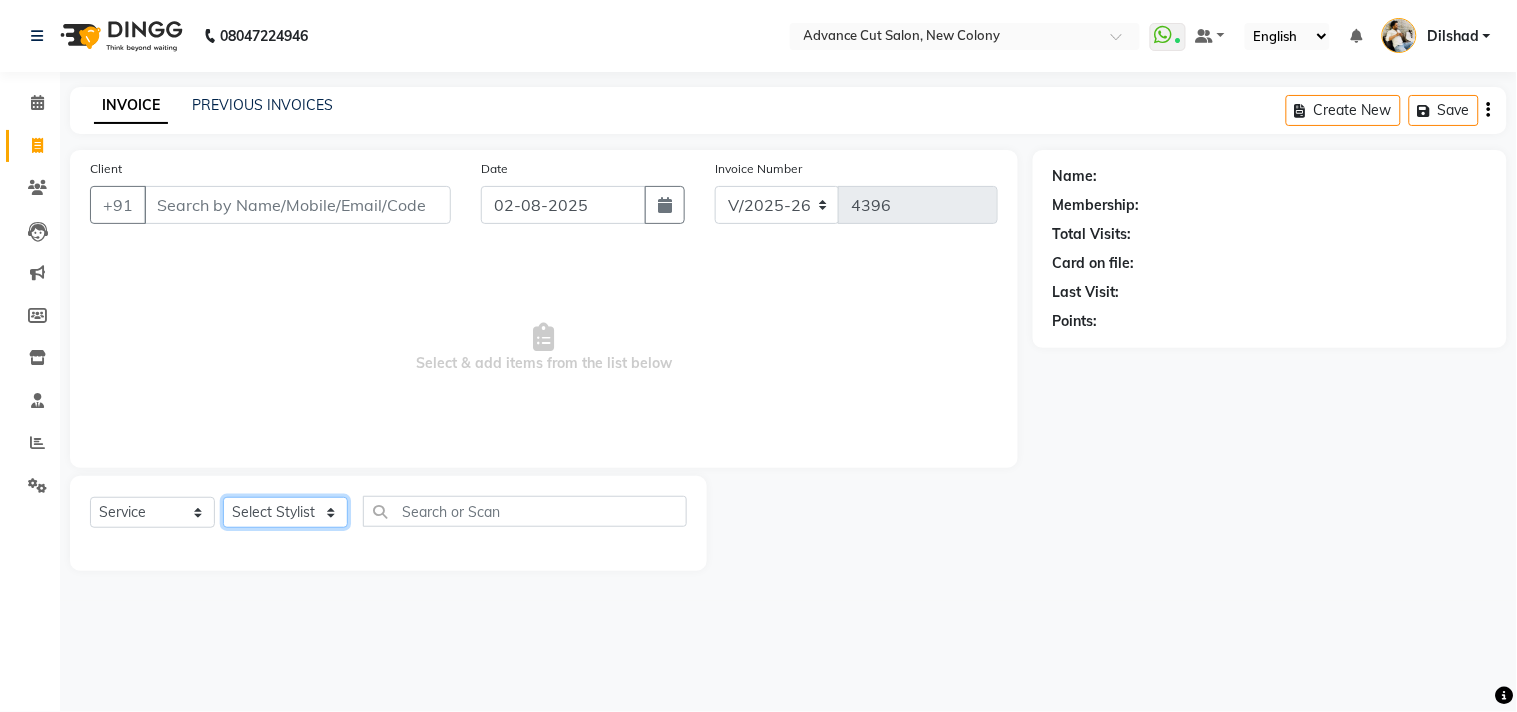 select on "85496" 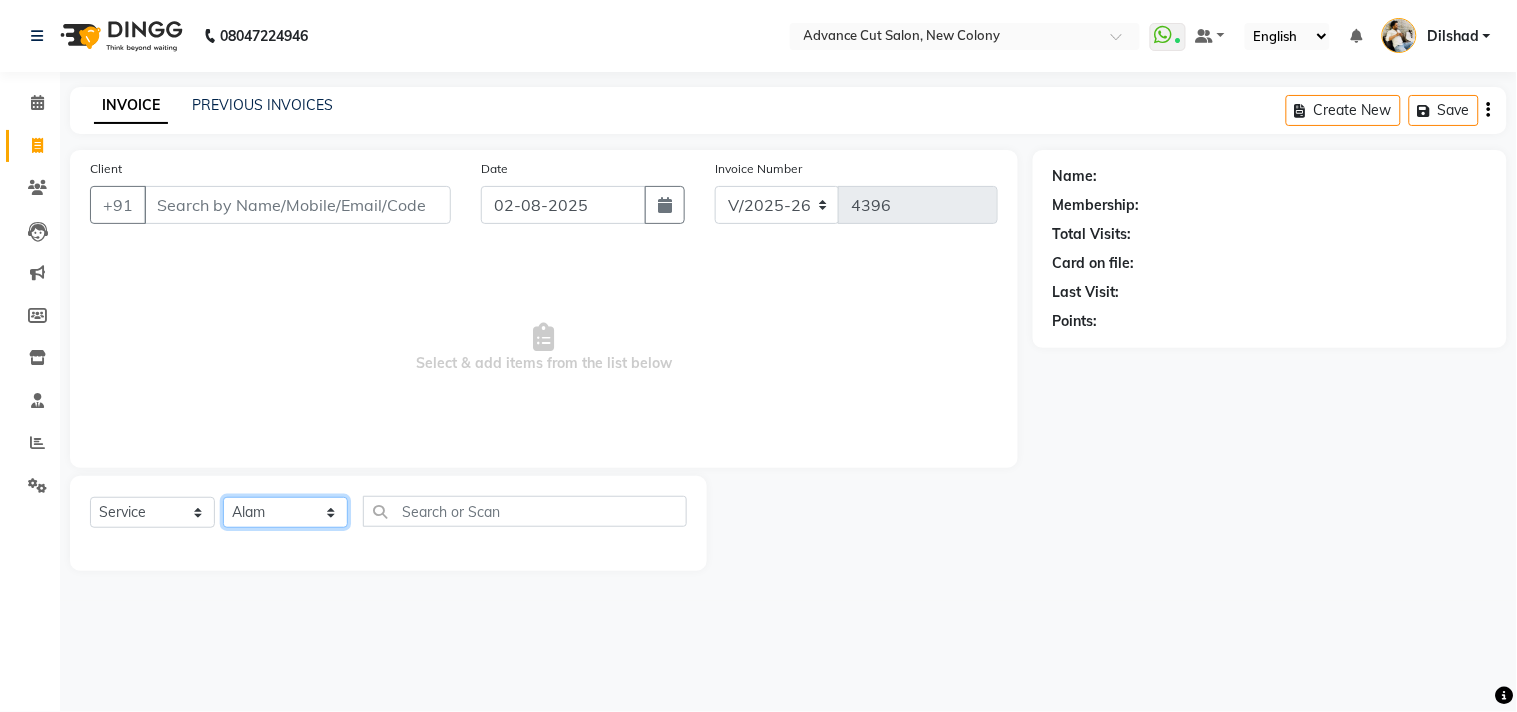 click on "Select Stylist [FIRST] [FIRST] [FIRST] [FIRST] [FIRST] [FIRST] [FIRST] [FIRST] [FIRST] [FIRST] [FIRST] [FIRST] [FIRST] [FIRST]" 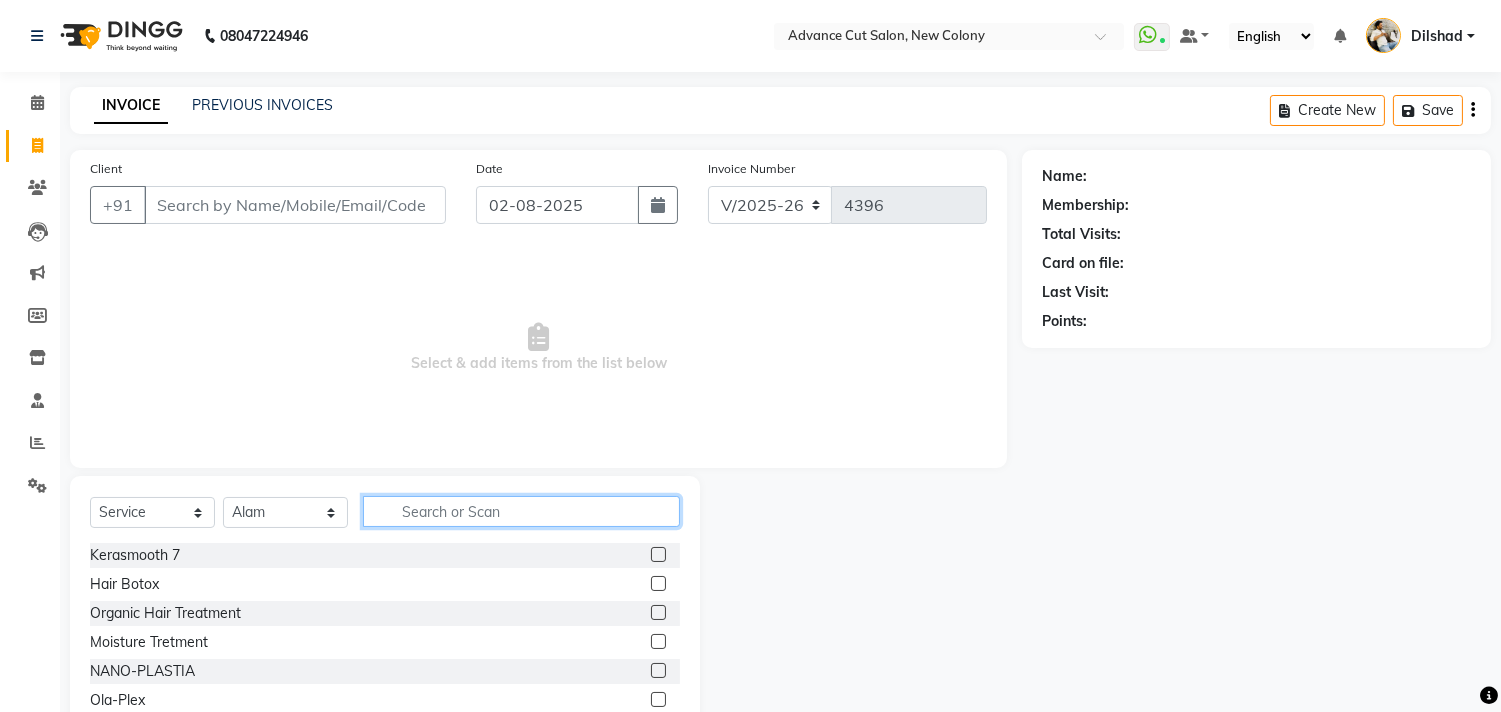 click 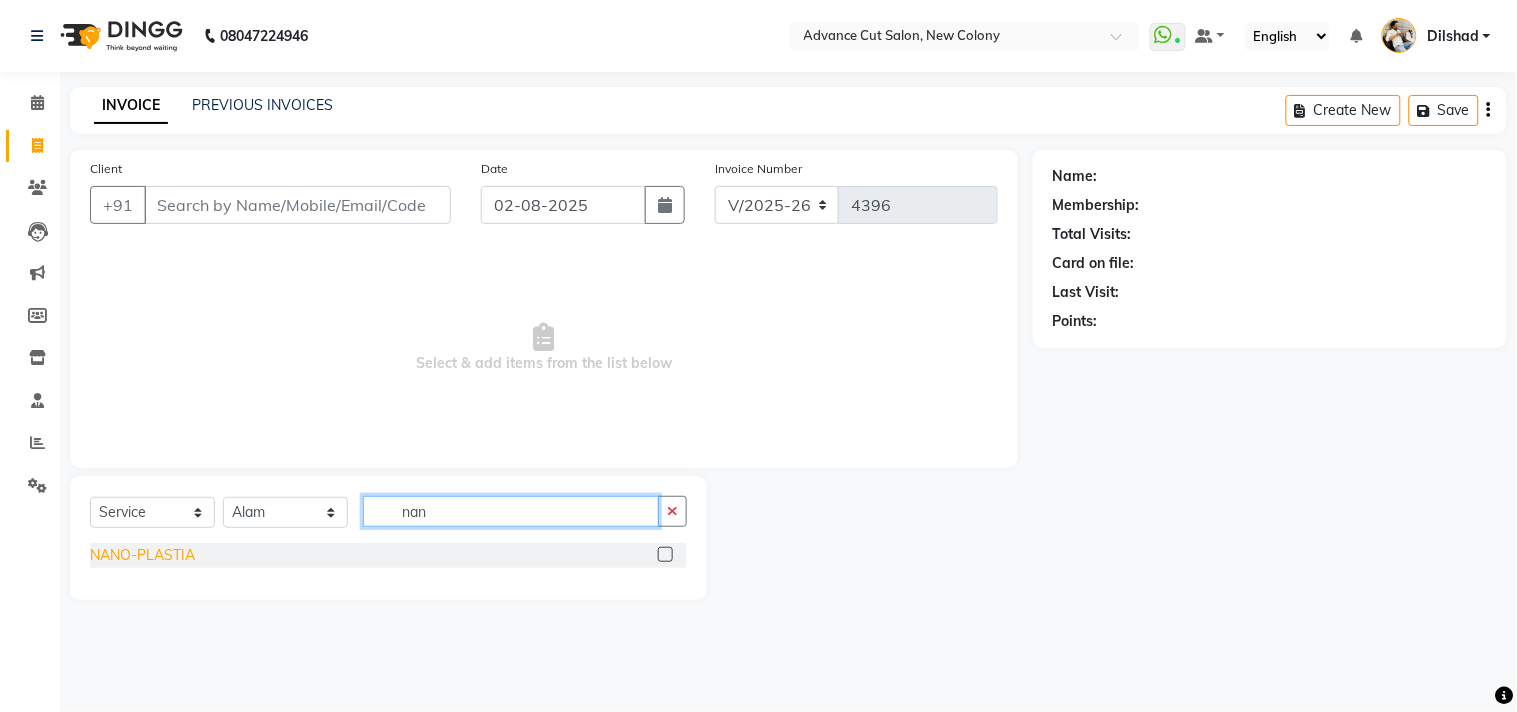type on "nan" 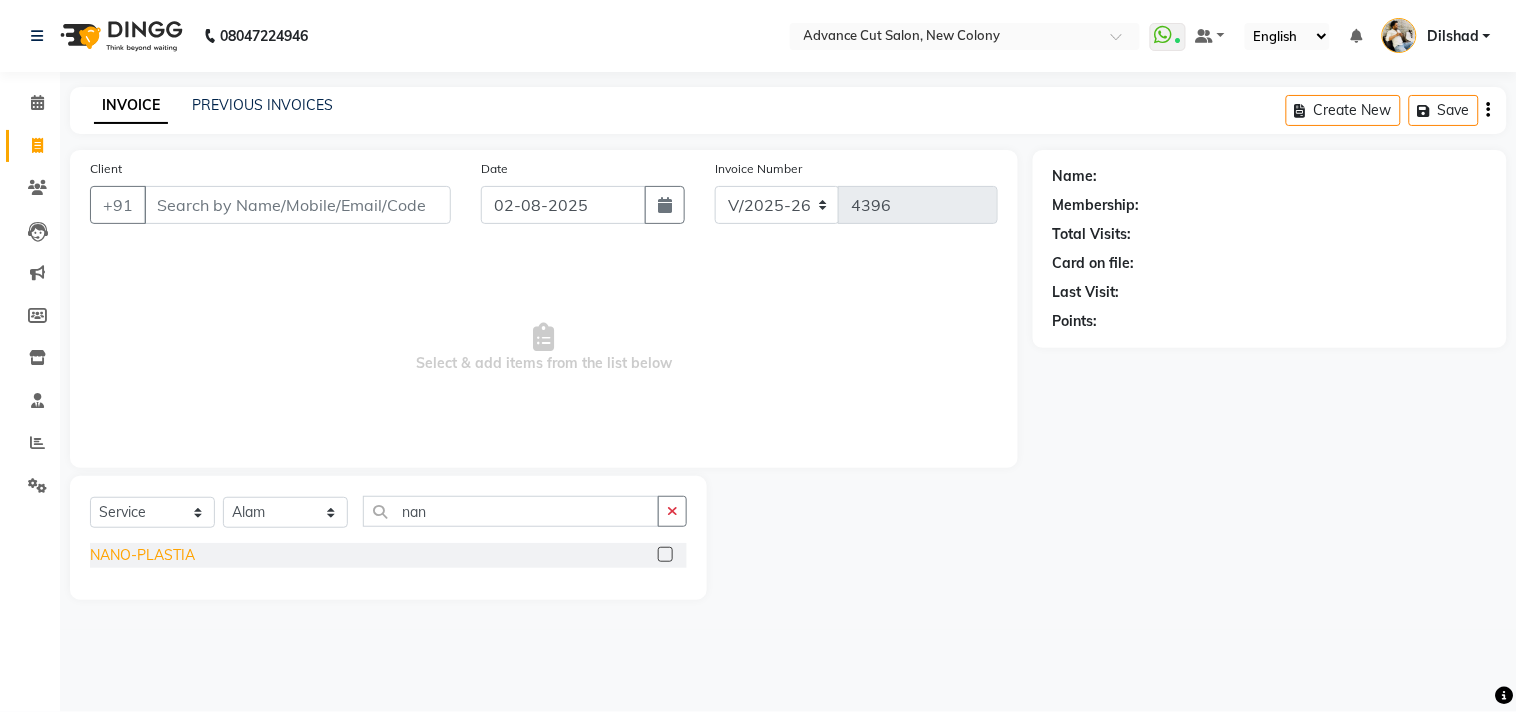 click on "NANO-PLASTIA" 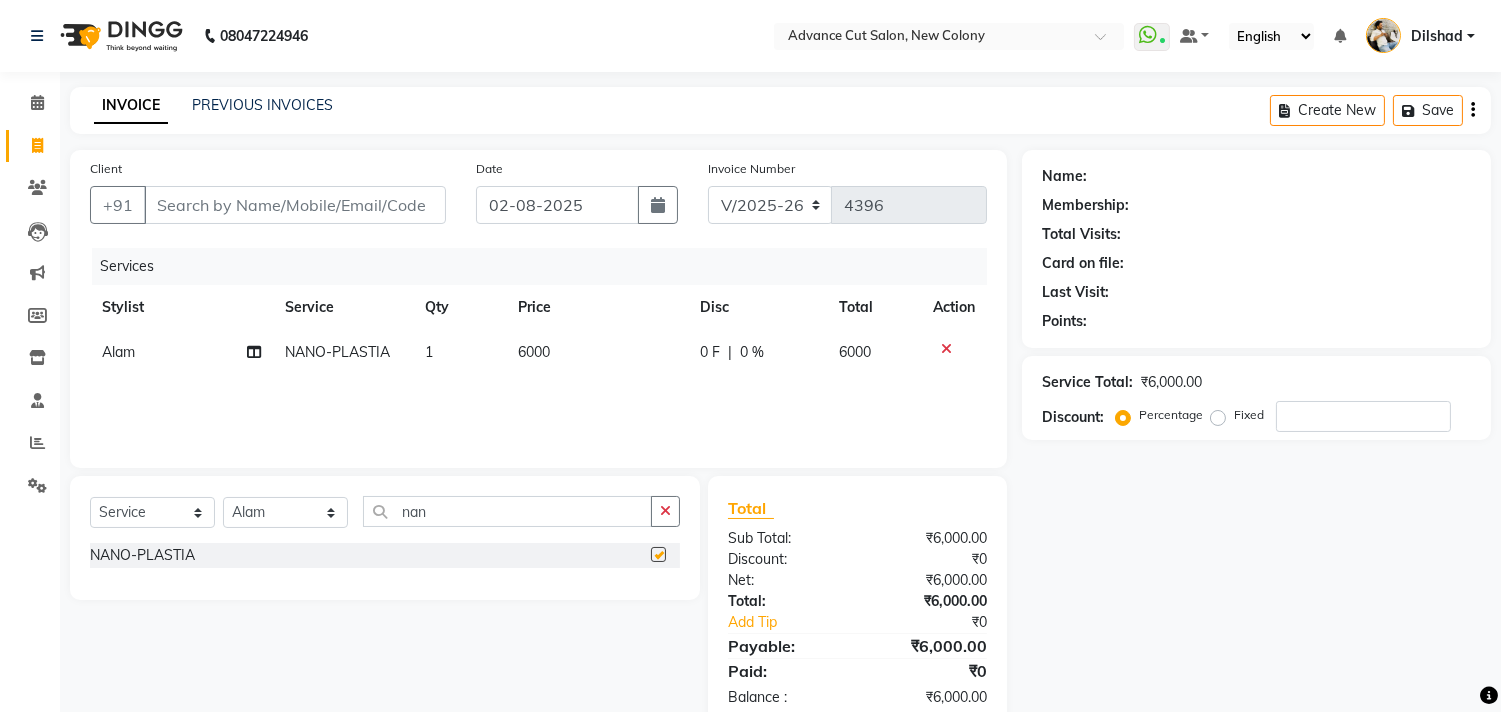 checkbox on "false" 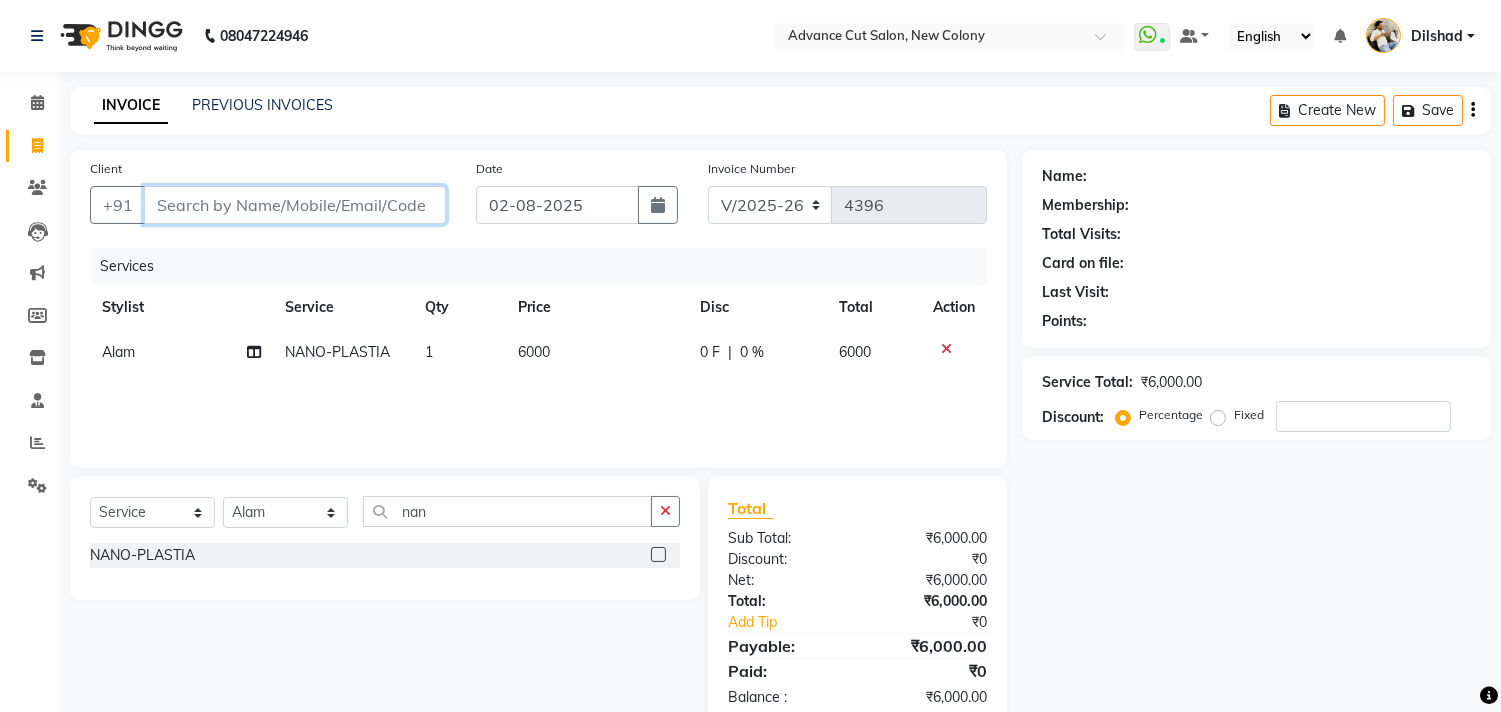 click on "Client" at bounding box center (295, 205) 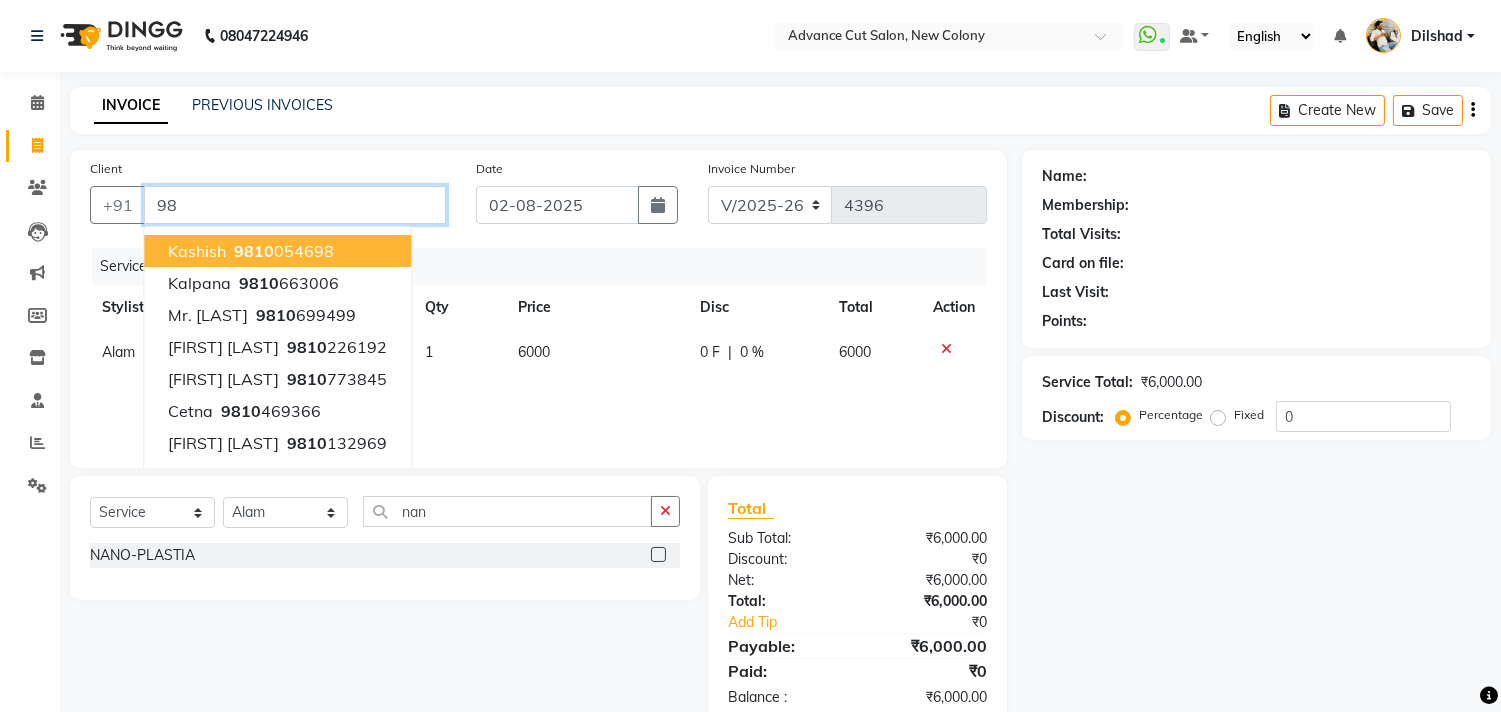 type on "9" 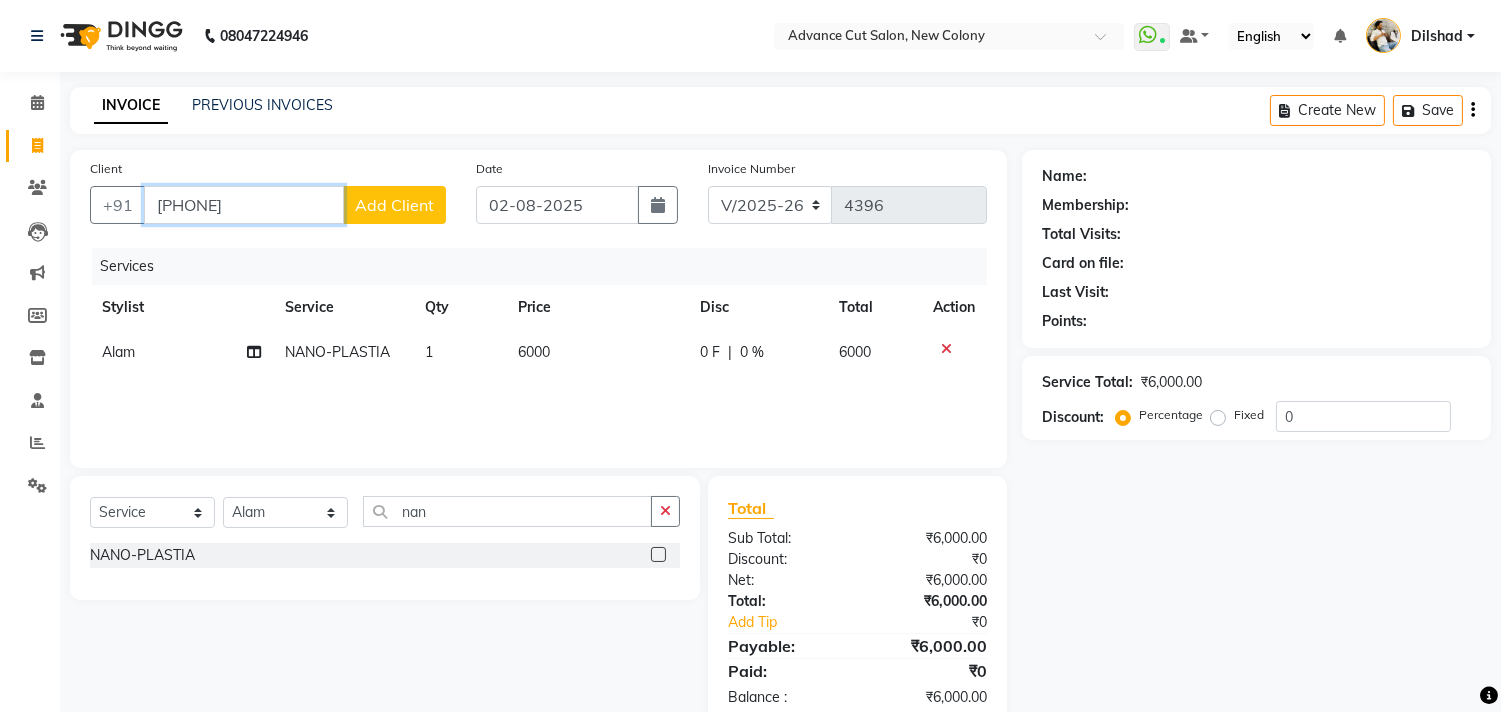 type on "[PHONE]" 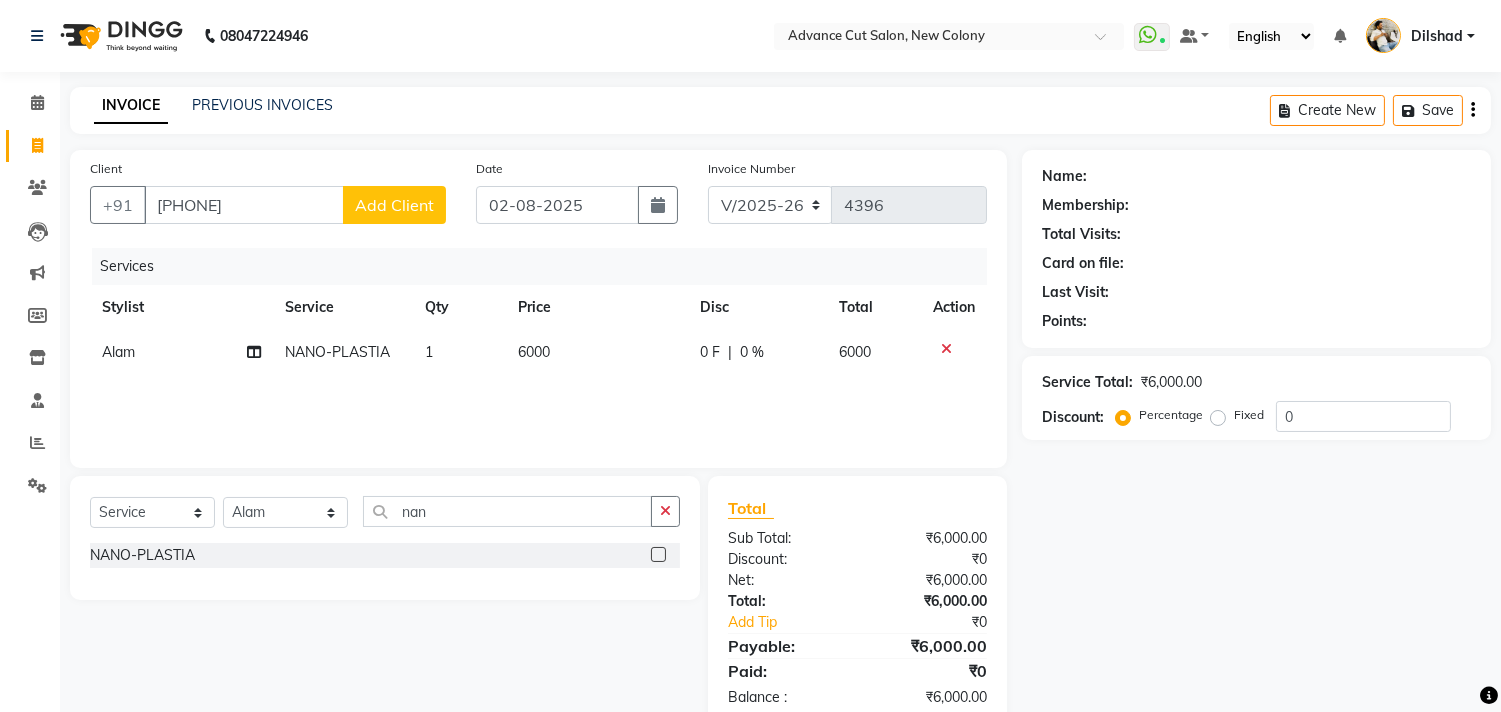 click on "Add Client" 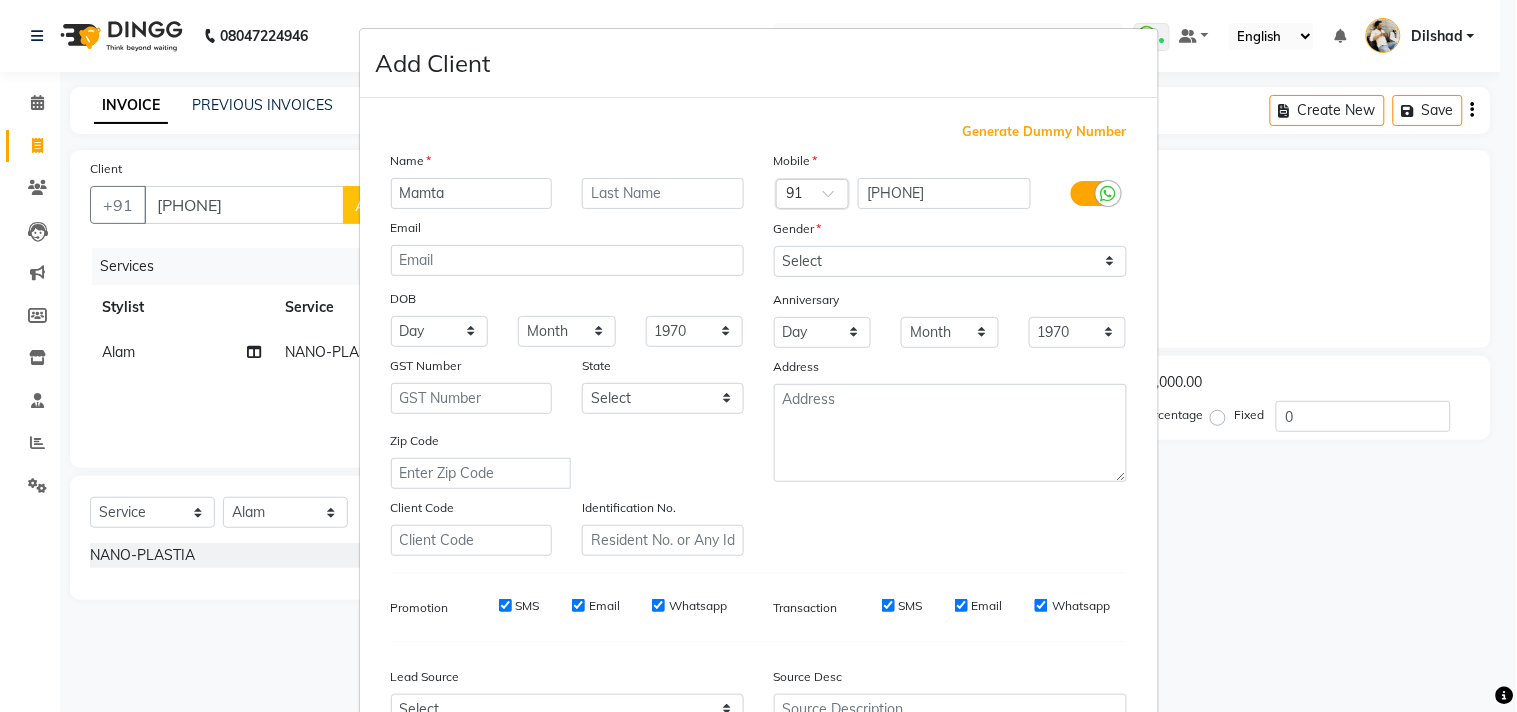 type on "Mamta" 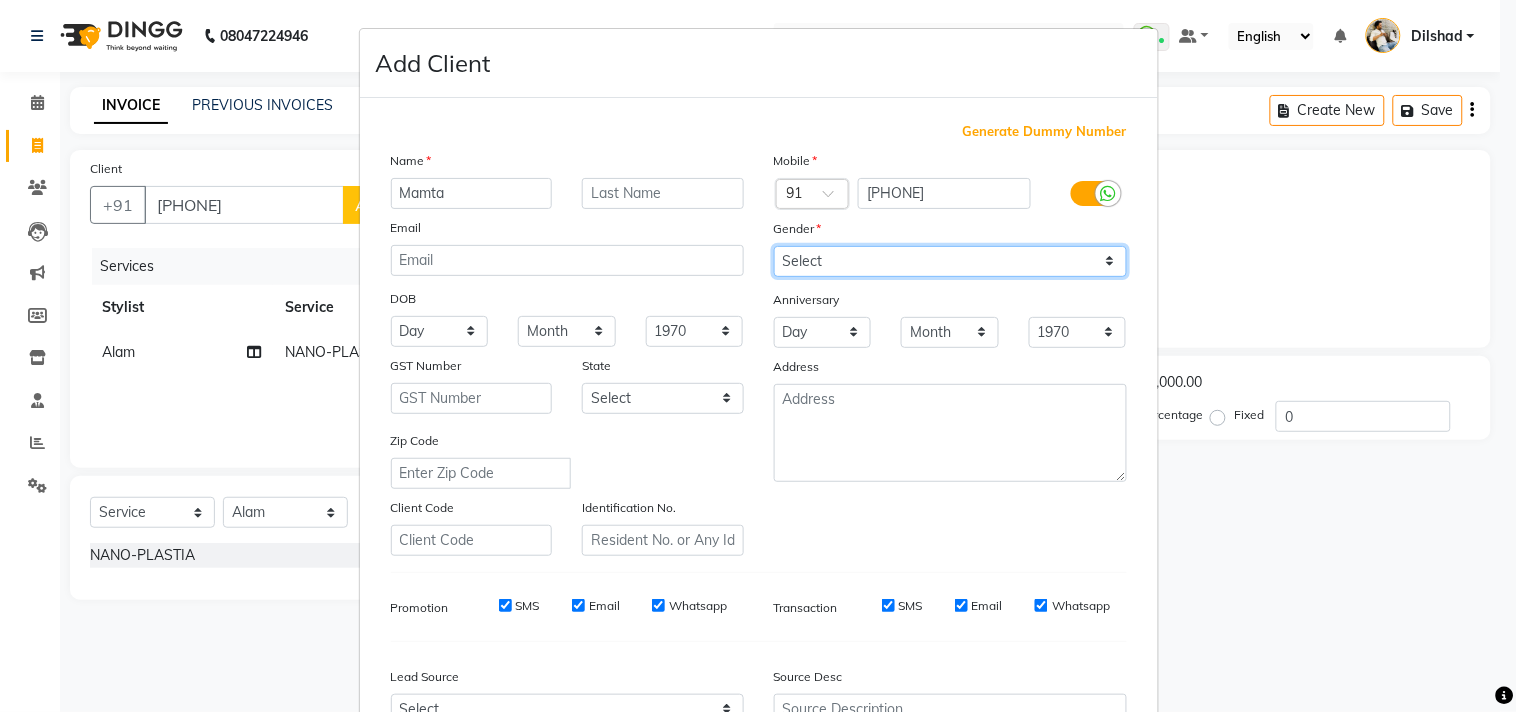 click on "Select Male Female Other Prefer Not To Say" at bounding box center [950, 261] 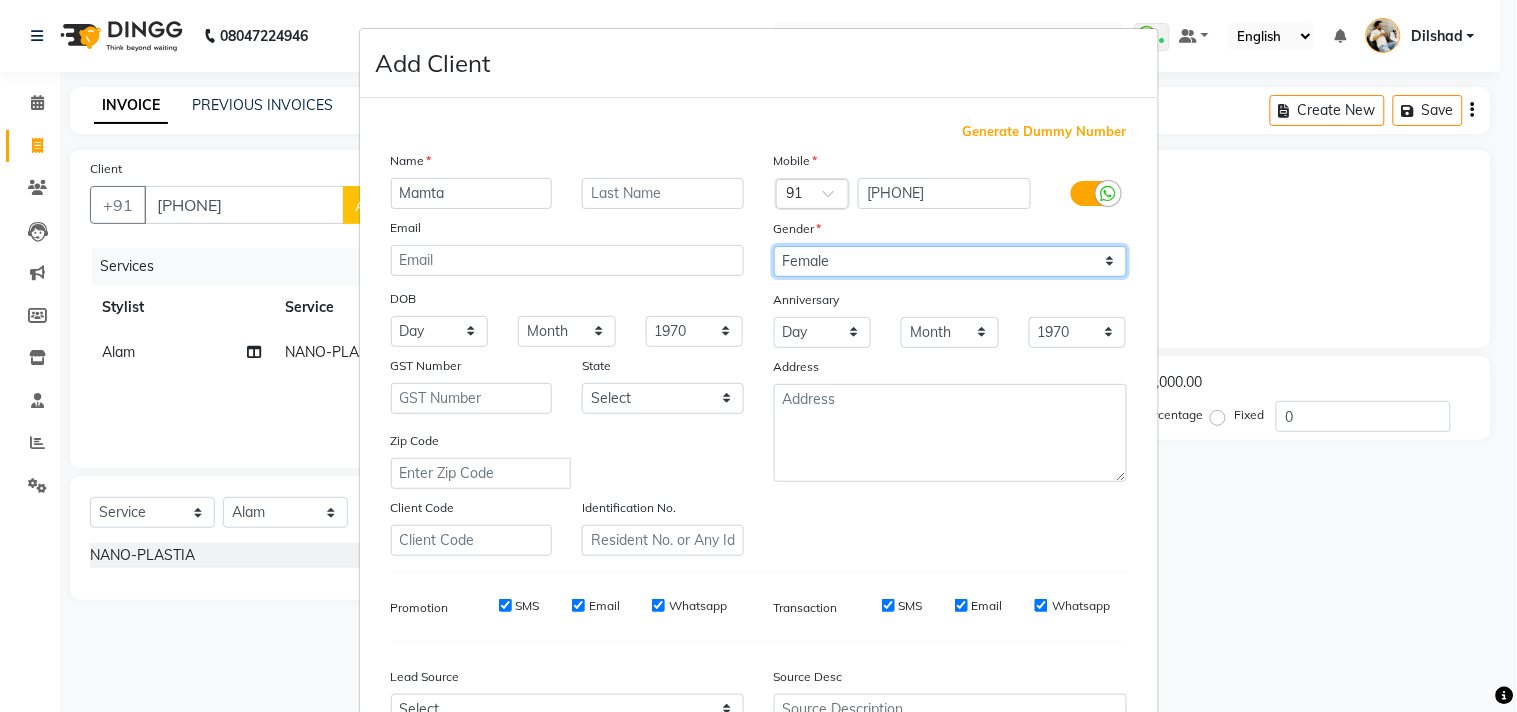 click on "Select Male Female Other Prefer Not To Say" at bounding box center (950, 261) 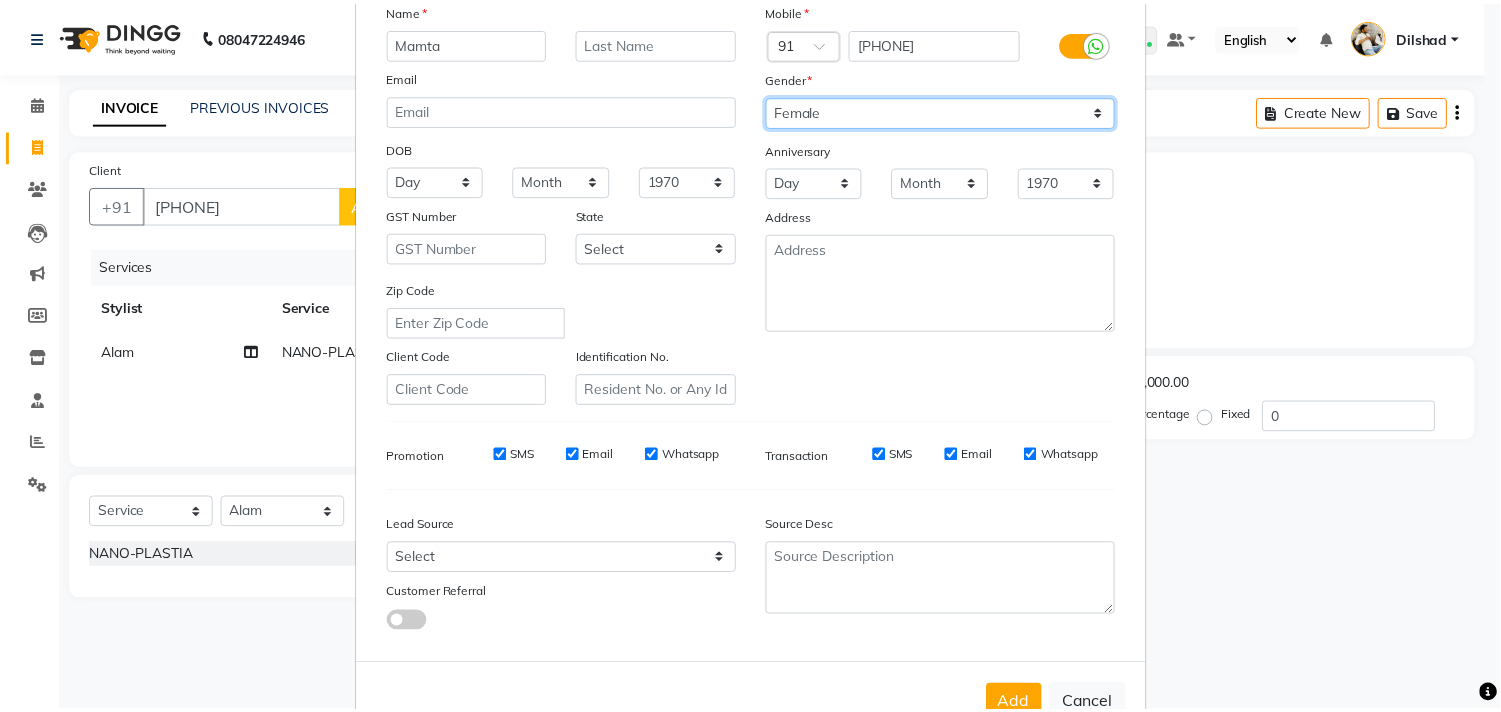 scroll, scrollTop: 212, scrollLeft: 0, axis: vertical 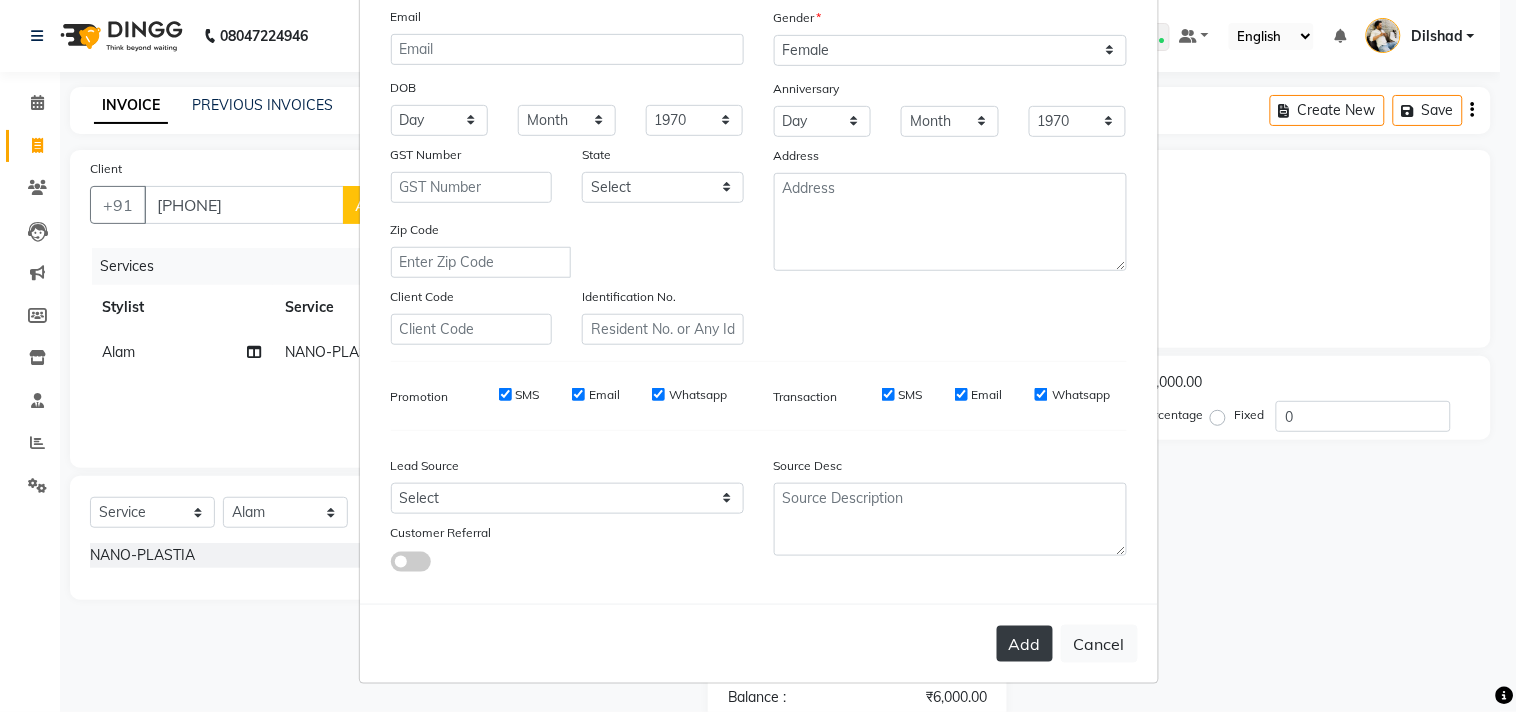 click on "Add" at bounding box center [1025, 644] 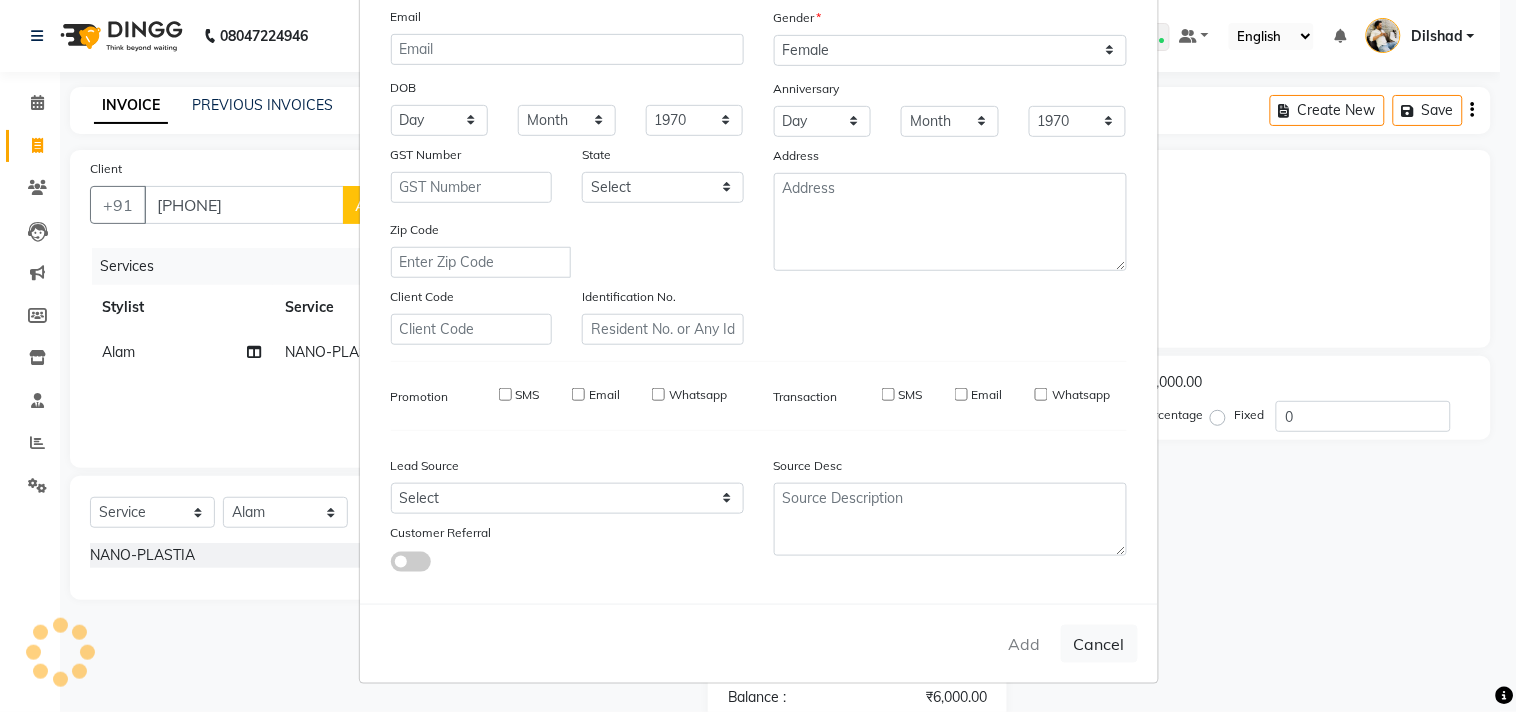type 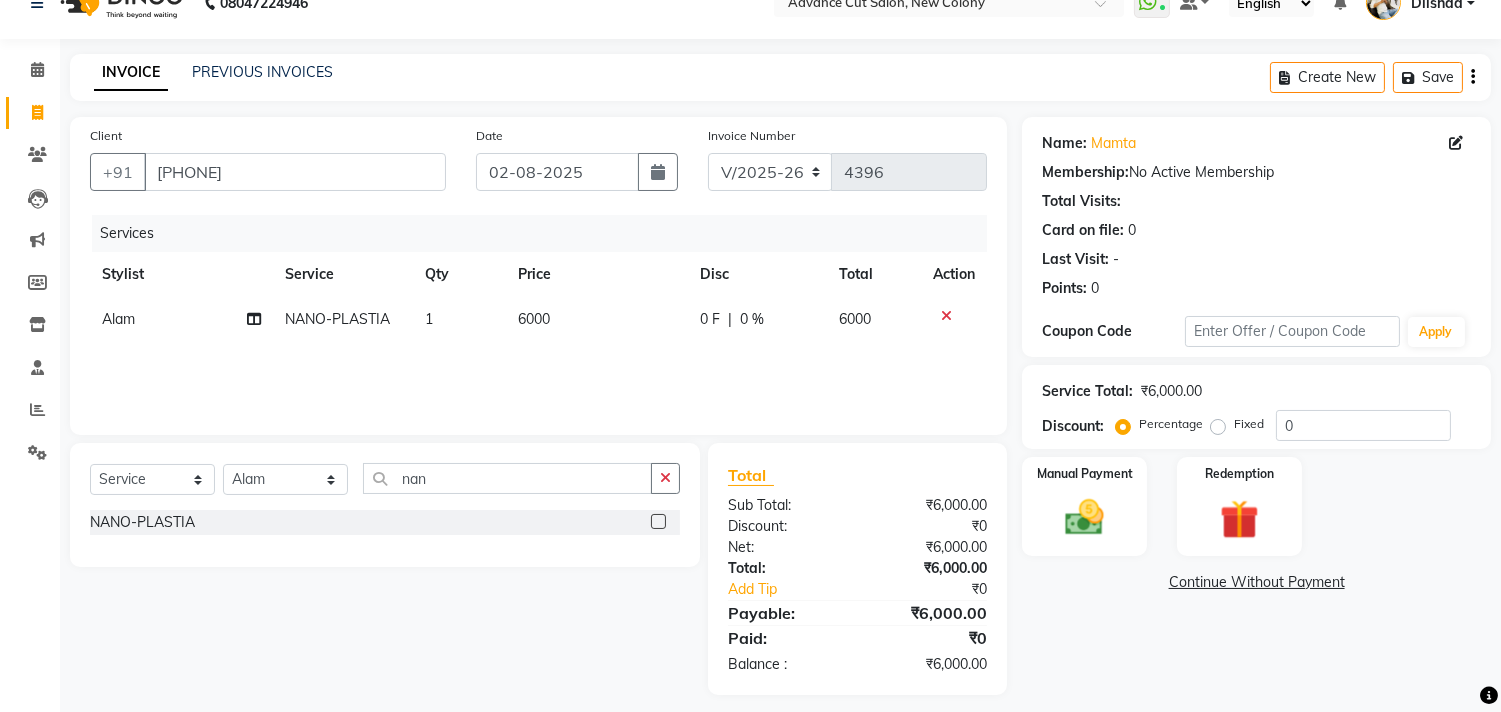 scroll, scrollTop: 46, scrollLeft: 0, axis: vertical 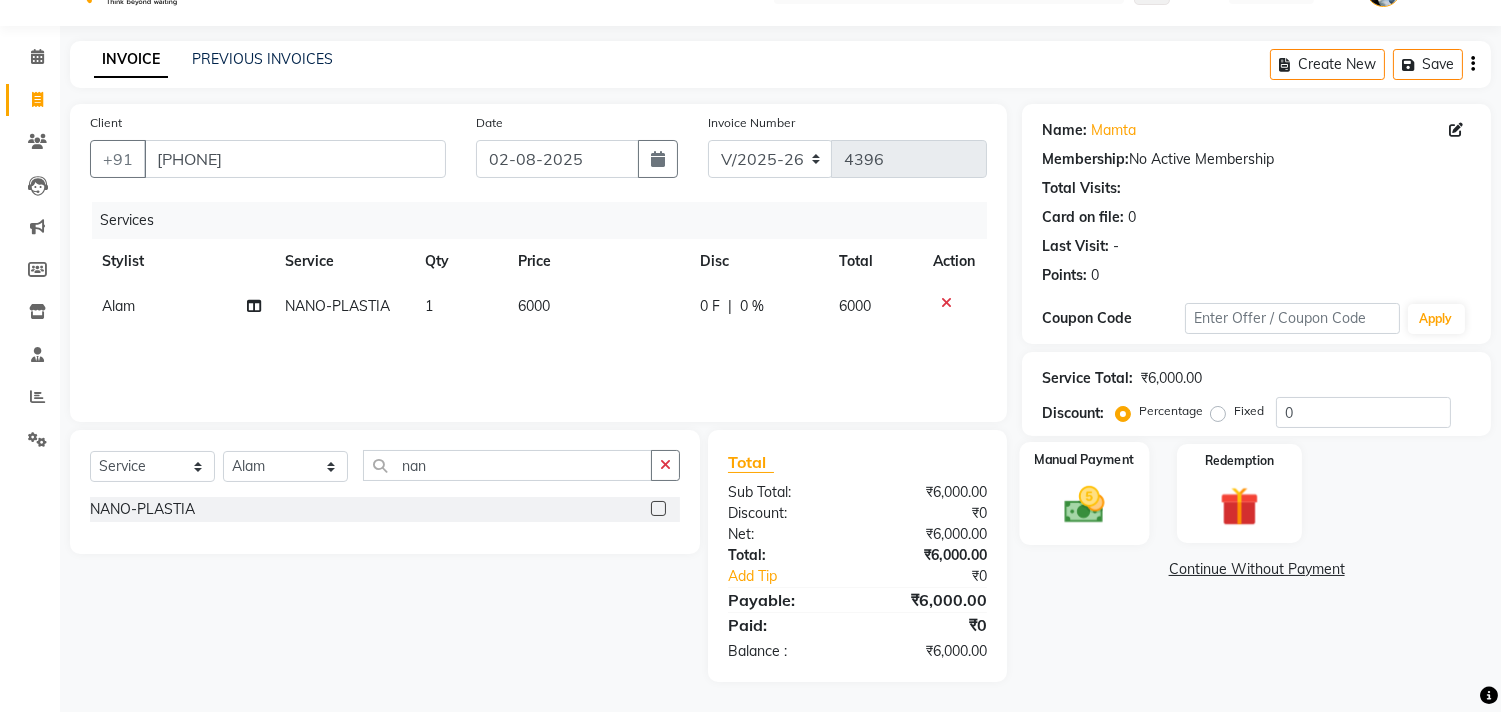 click 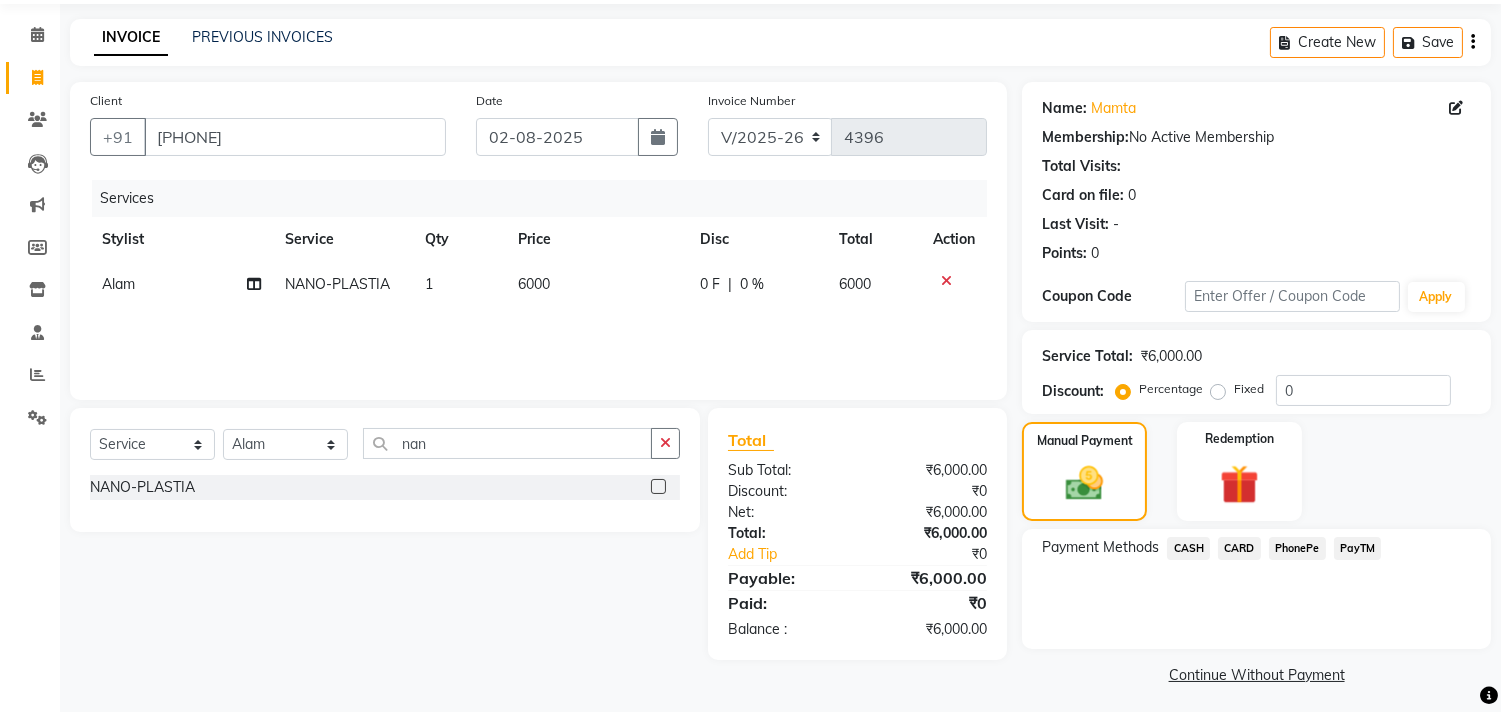 scroll, scrollTop: 74, scrollLeft: 0, axis: vertical 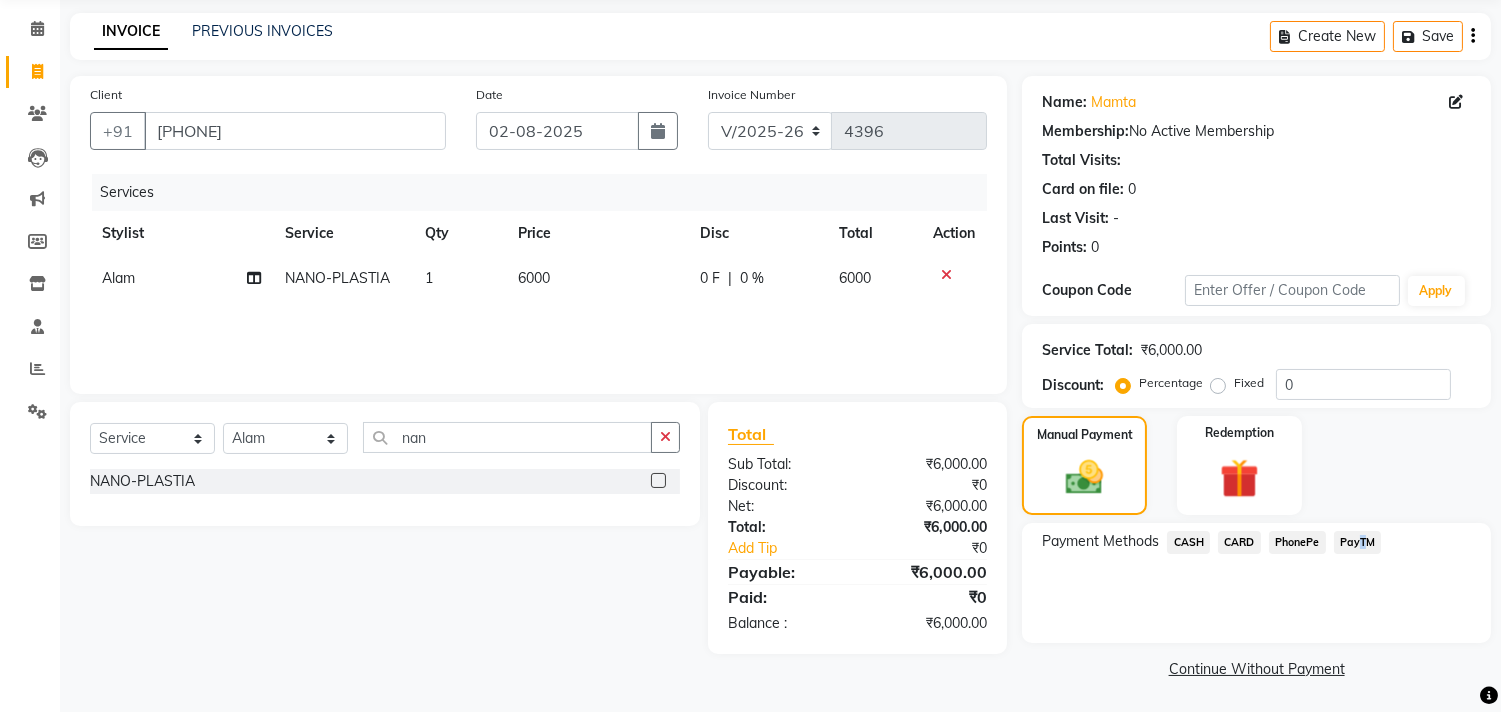 drag, startPoint x: 1356, startPoint y: 532, endPoint x: 1363, endPoint y: 546, distance: 15.652476 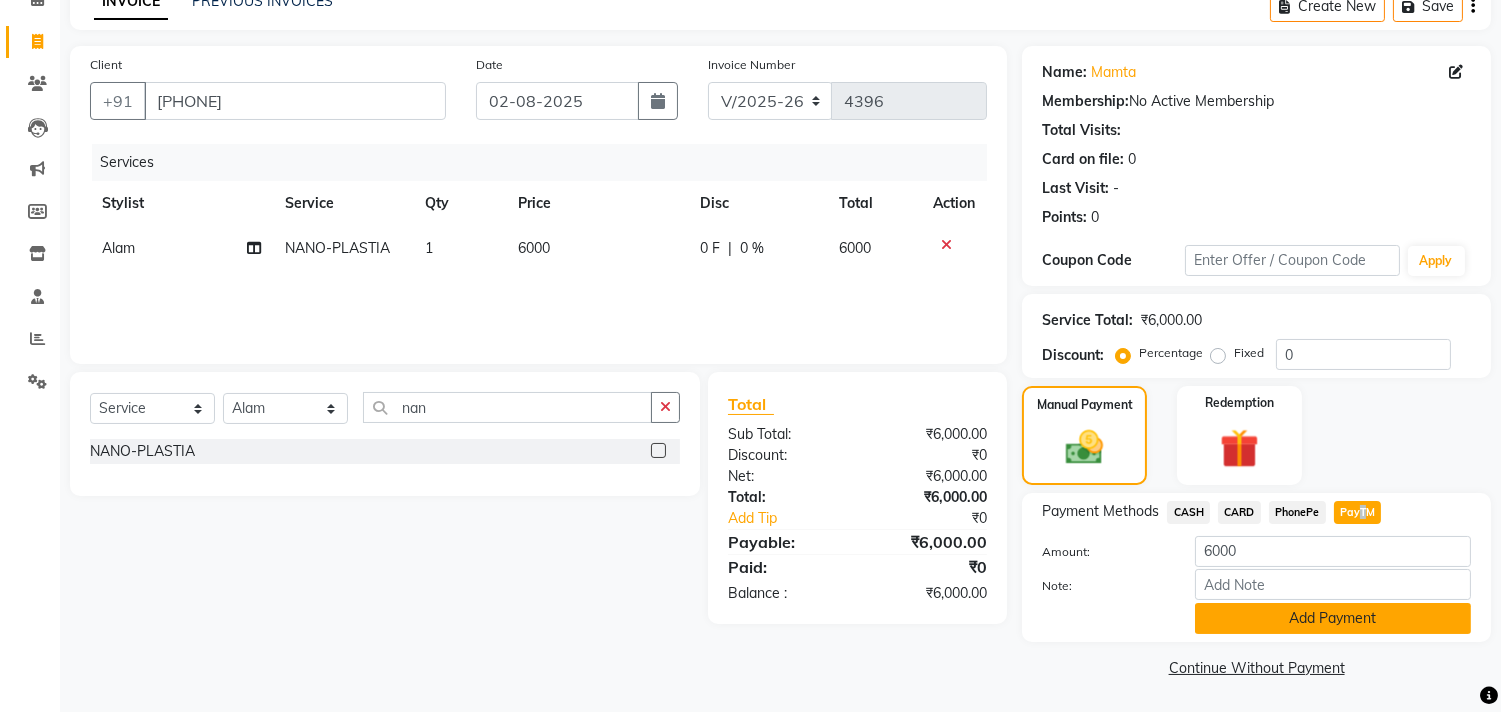 click on "Add Payment" 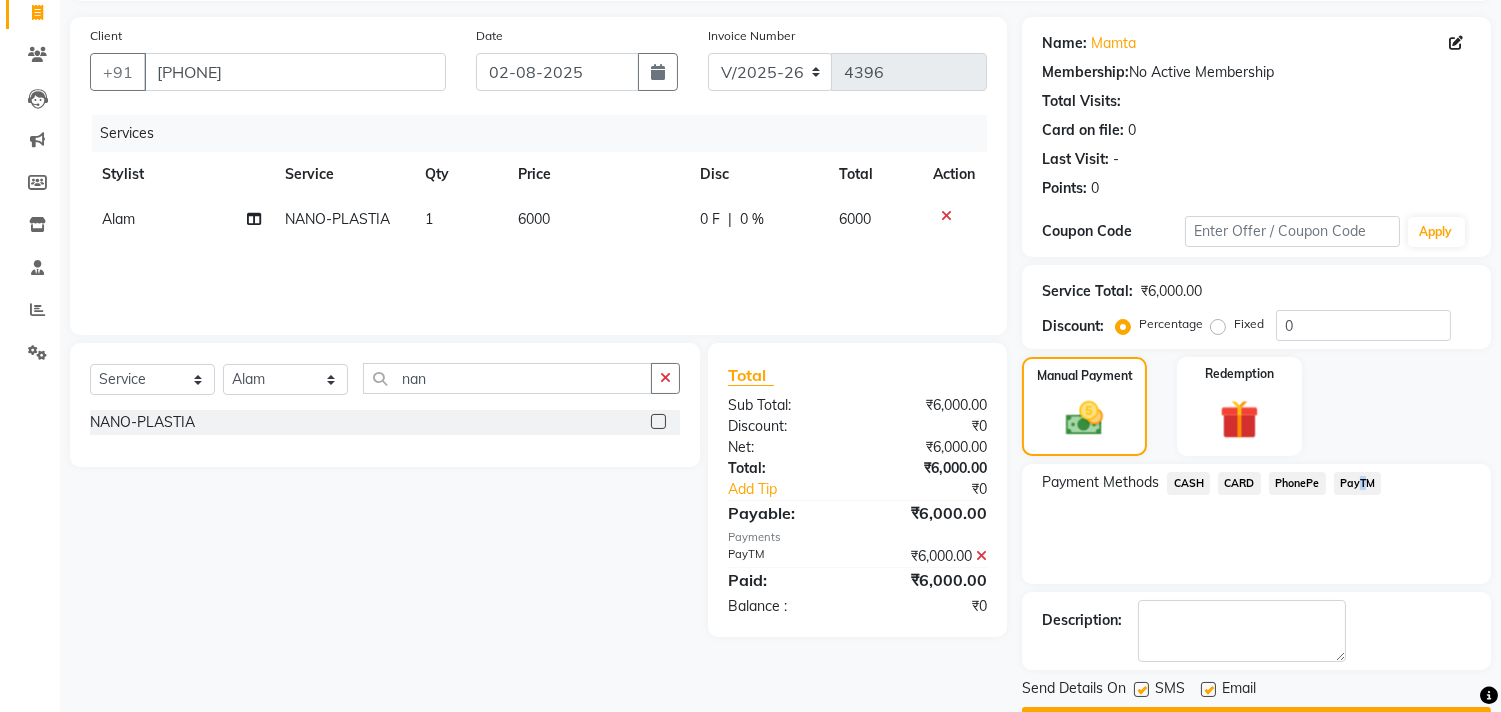 scroll, scrollTop: 187, scrollLeft: 0, axis: vertical 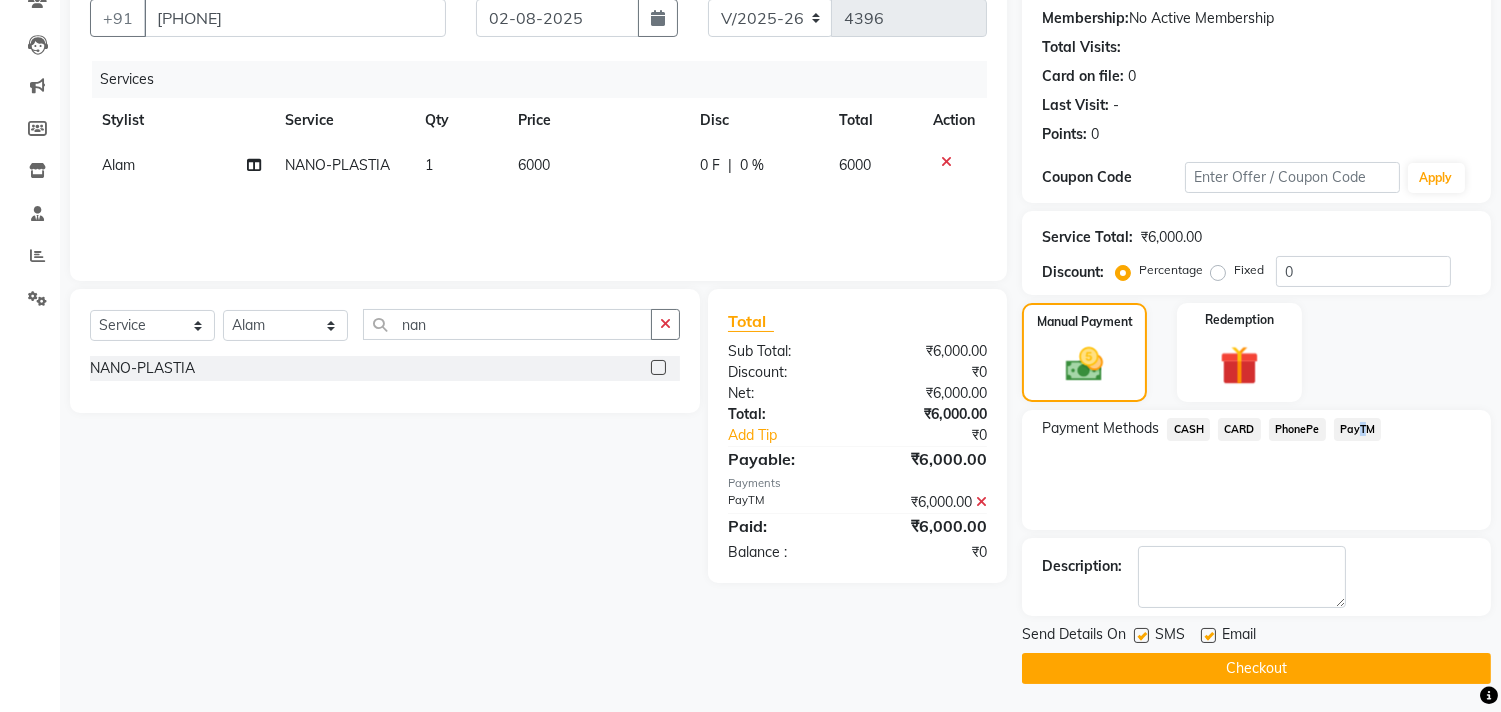 click on "Checkout" 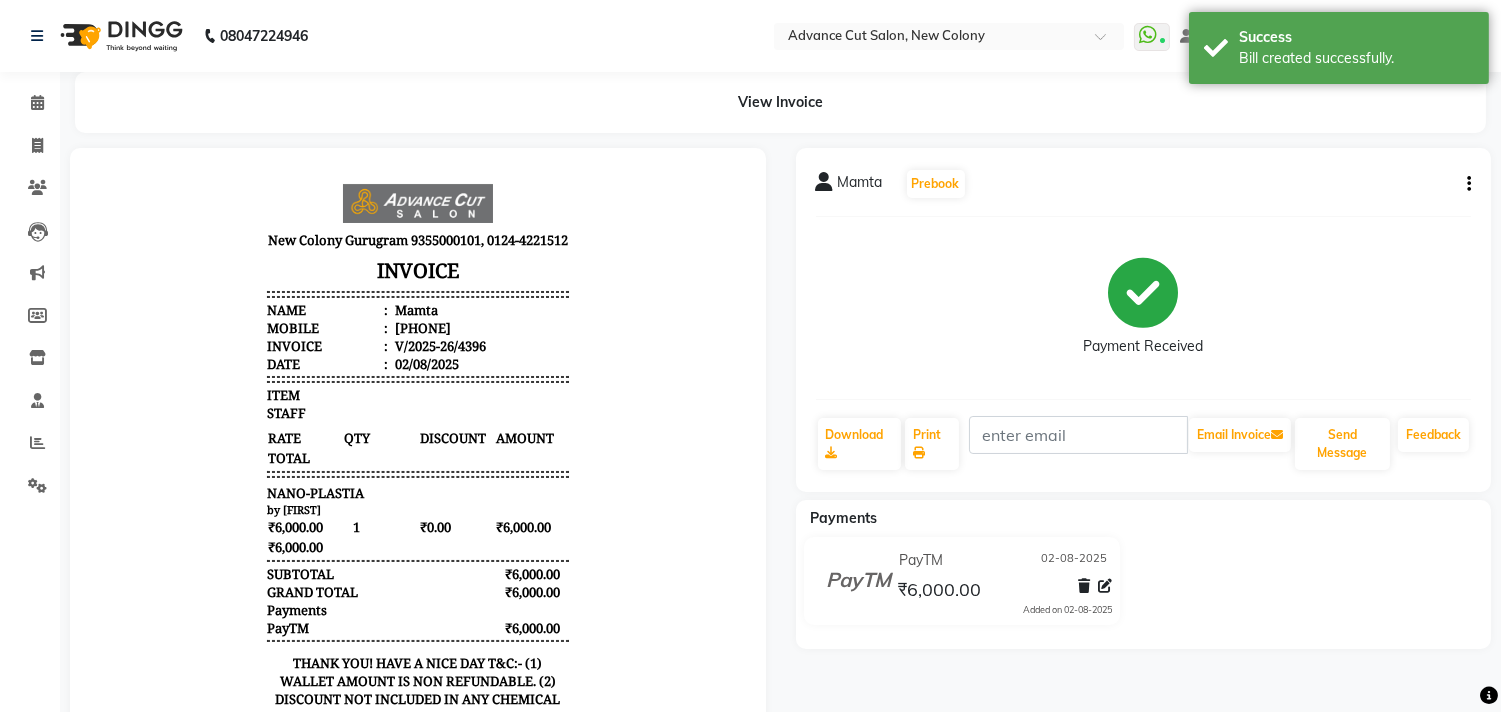 scroll, scrollTop: 0, scrollLeft: 0, axis: both 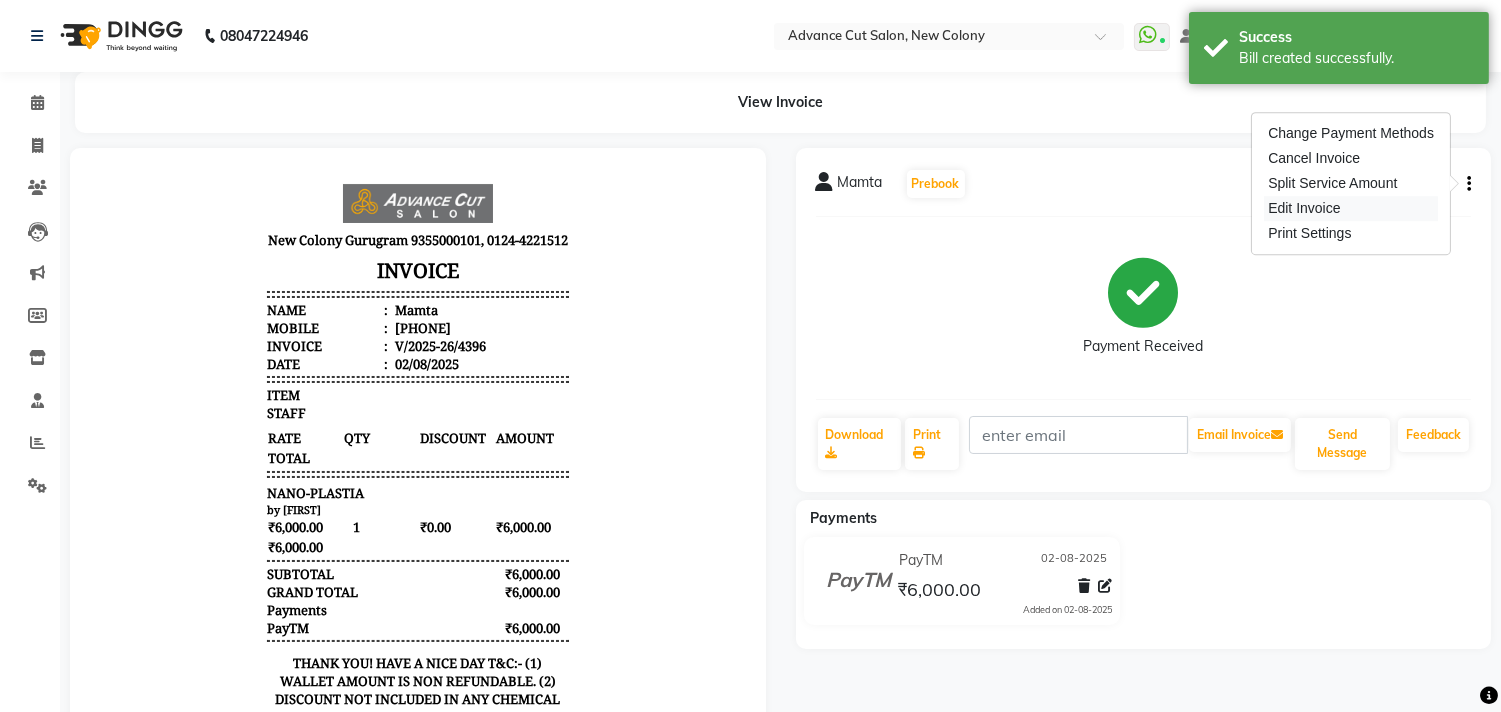 click on "Edit Invoice" at bounding box center [1351, 208] 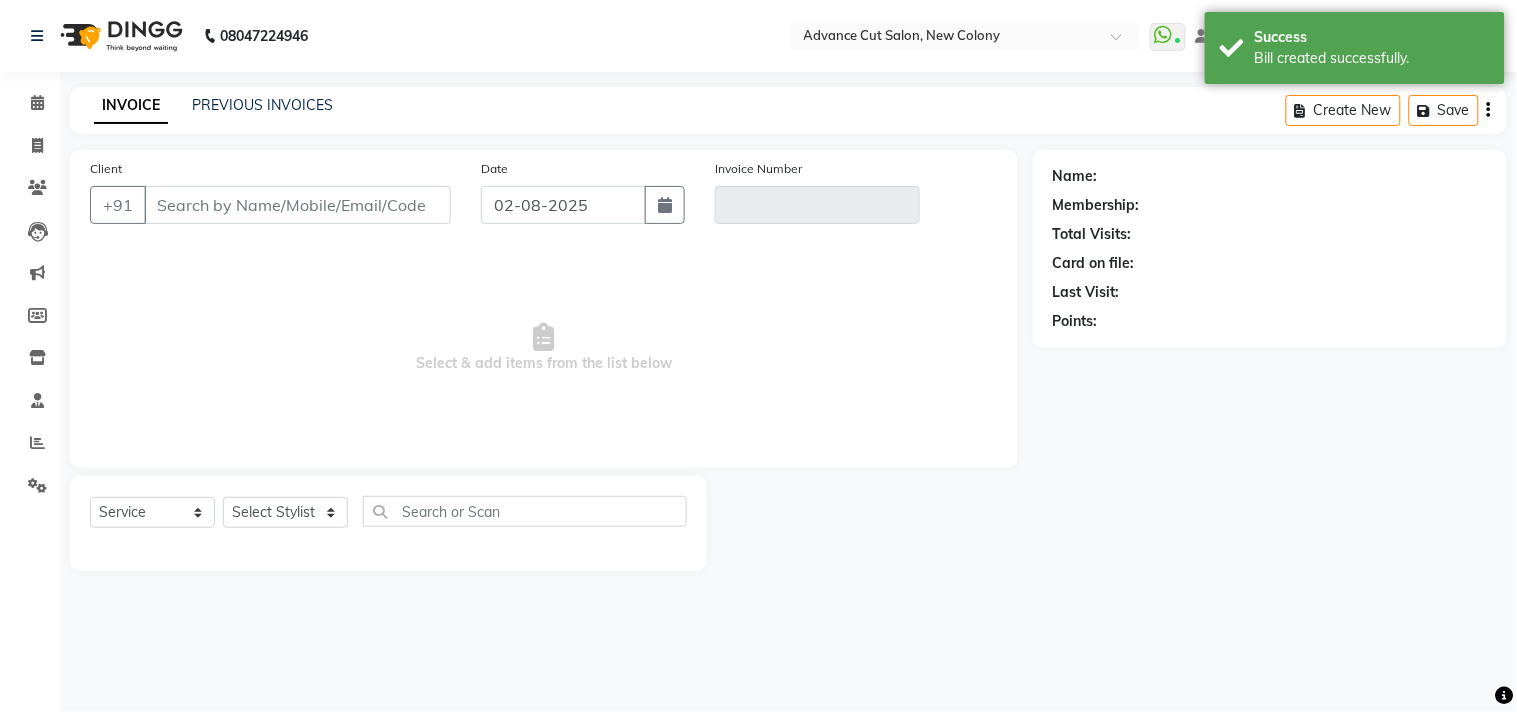 type on "[PHONE]" 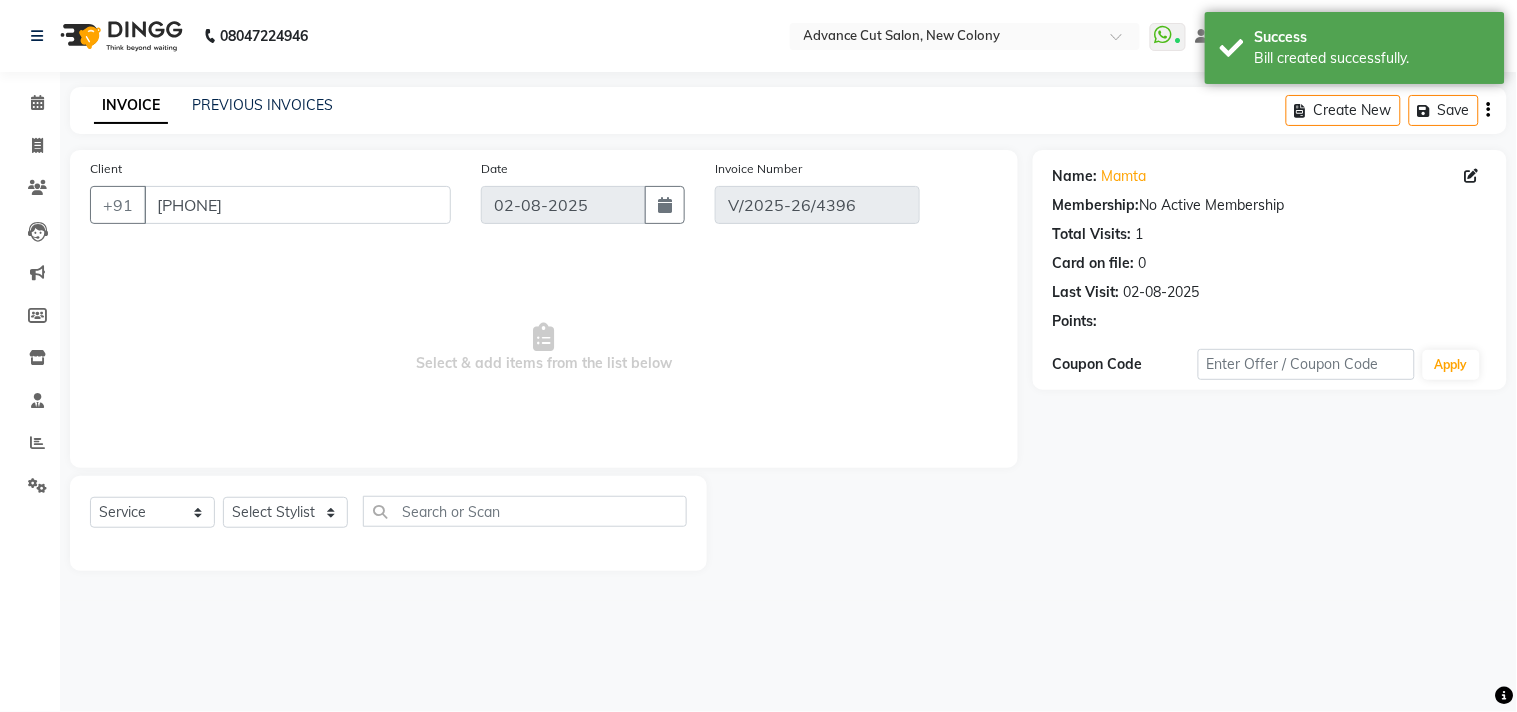 select on "select" 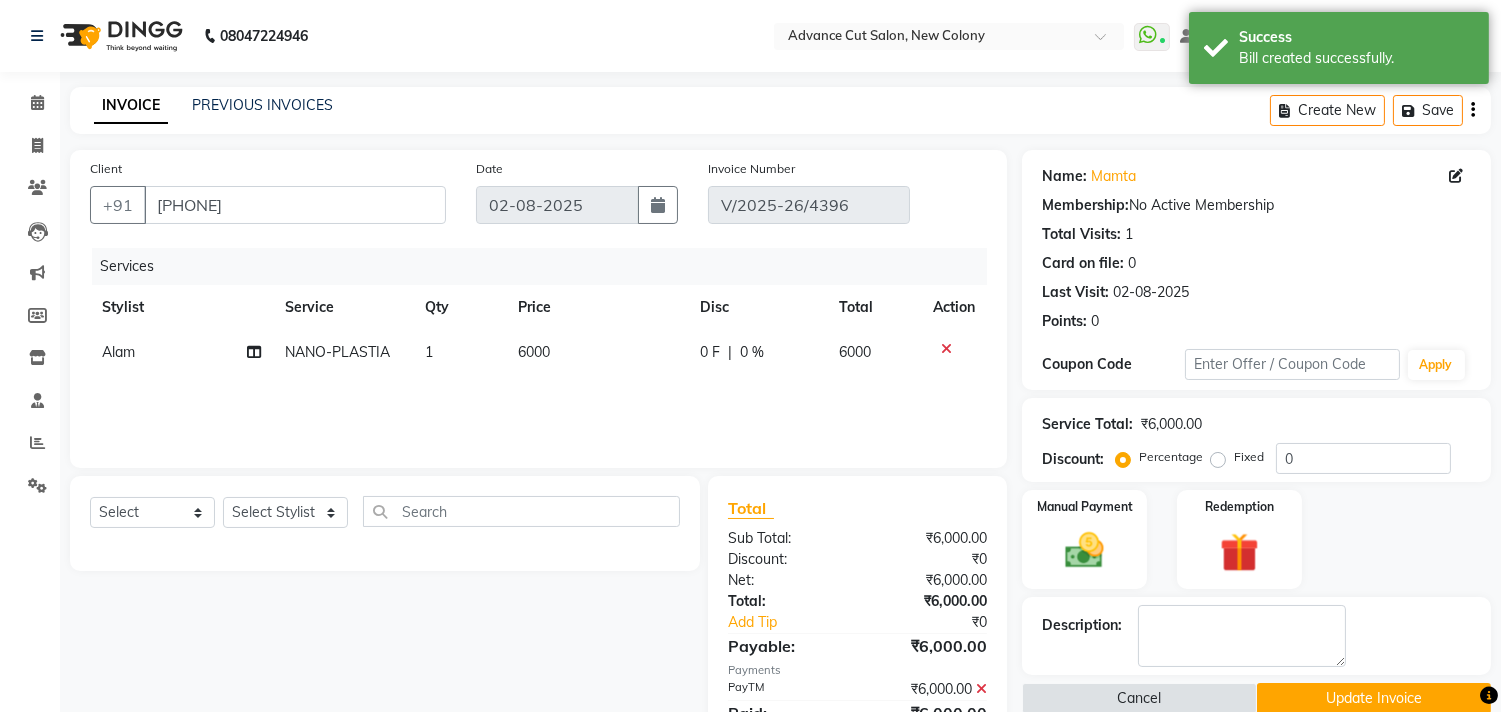 click on "0 F | 0 %" 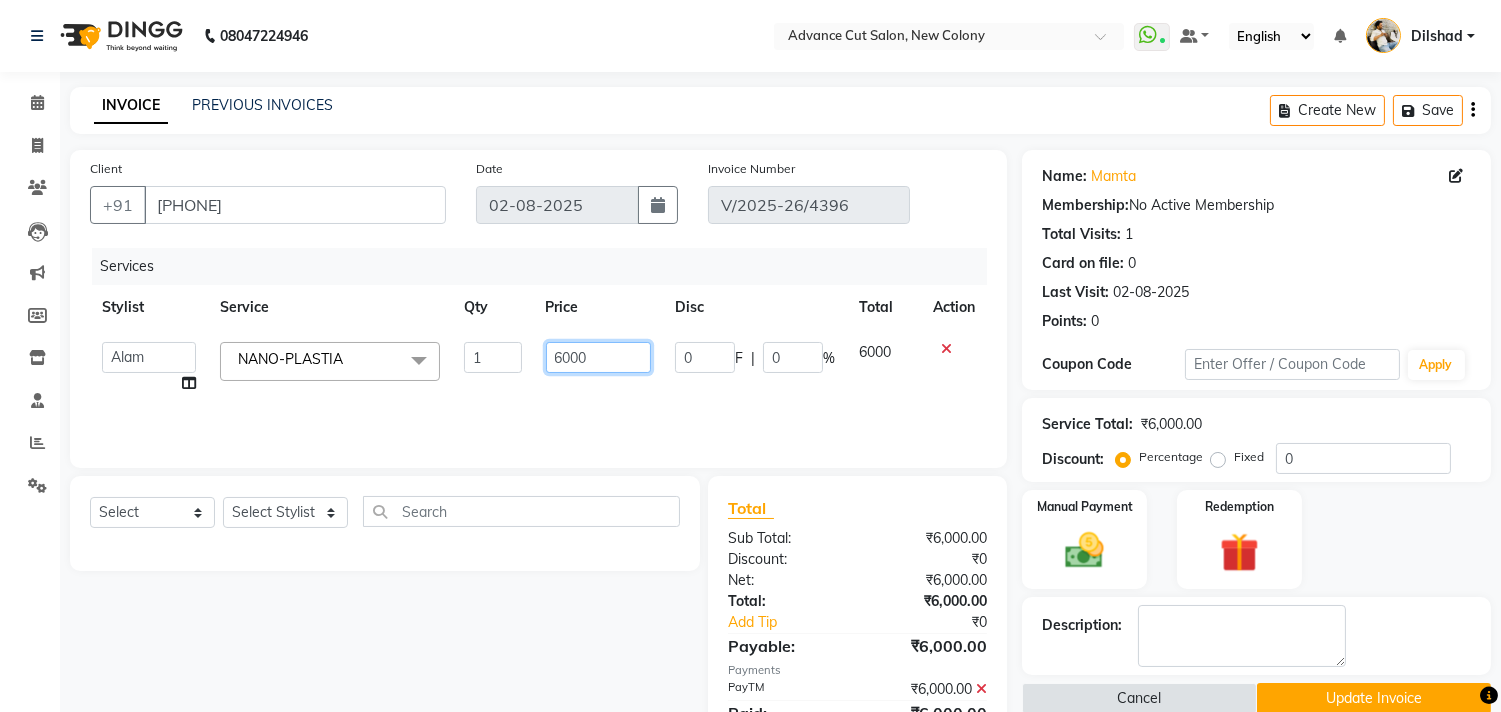 click on "6000" 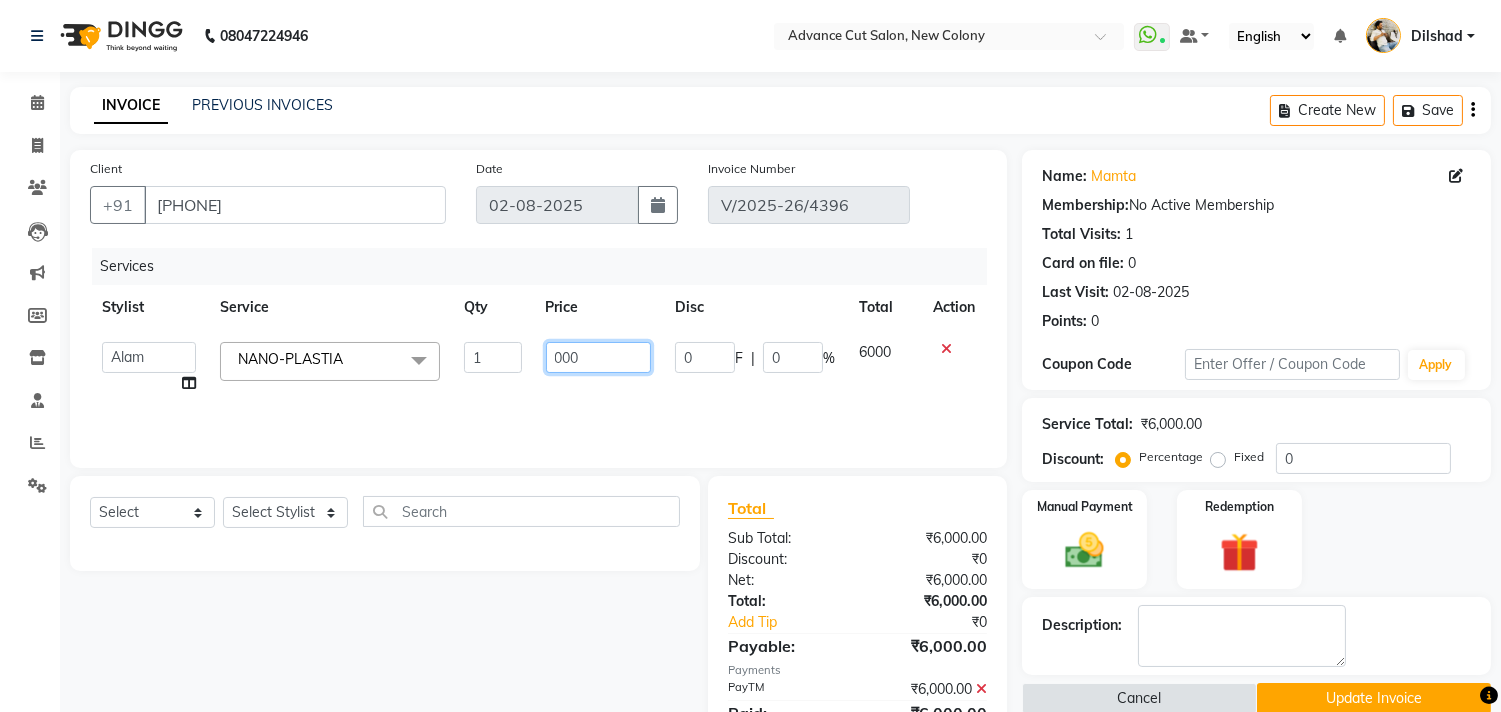 type on "5000" 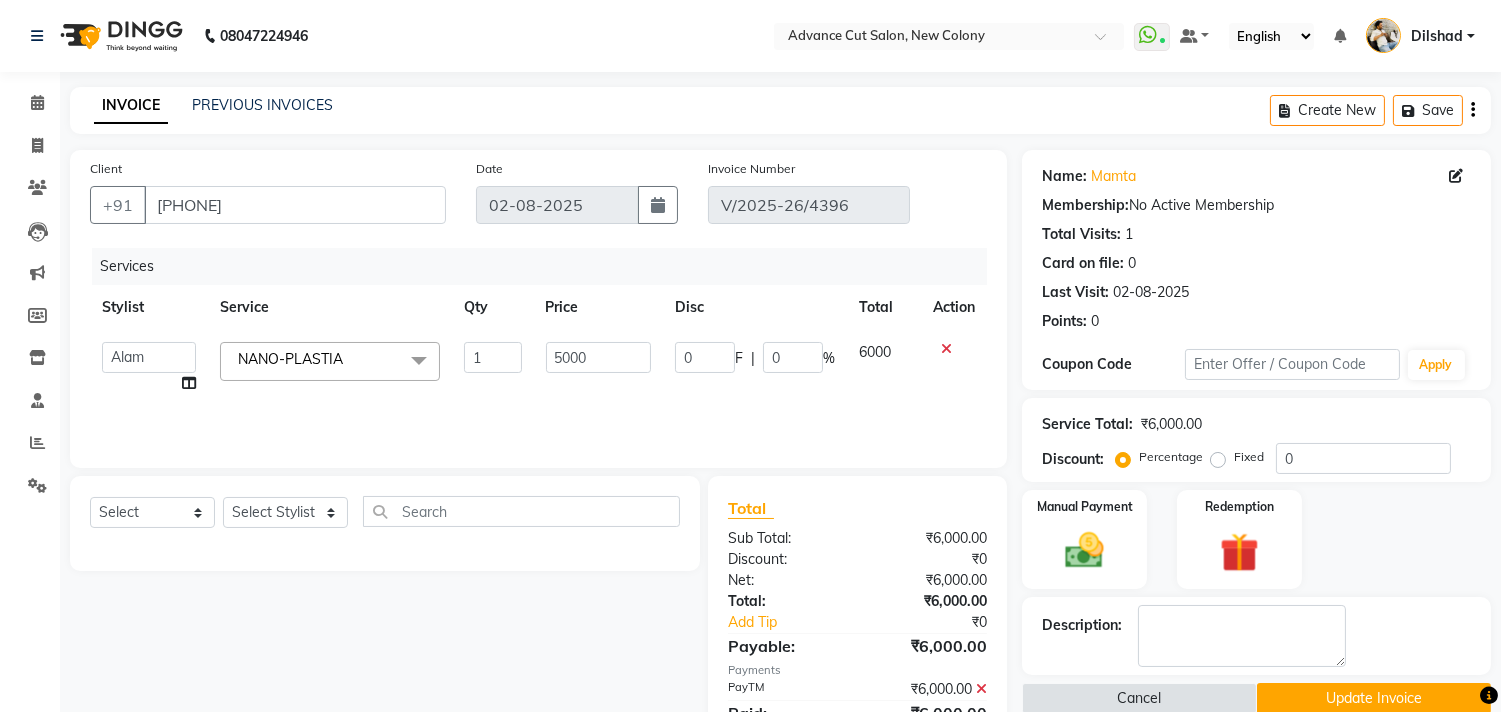 click on "Services Stylist Service Qty Price Disc Total Action  [FIRST]   [FIRST]   [FIRST]   [FIRST]   [FIRST]   [FIRST] [FIRST]   [FIRST] [LAST]    [FIRST]   [FIRST]   [FIRST]    [FIRST] [LAST]   [FIRST]  NANO-PLASTIA  x Kerasmooth 7 Hair Botox Organic Hair Treatment Moisture Tretment NANO-PLASTIA Ola-Plex  W-PLEX TREATMENT IONIC TREATMENT Kenpeki Treatment Casmara Prestige  127 Regular face clean-up  Express face clean-up  Whitening (F) 124 Skinora Mattifliying / Hydra Skinora Rediance / Age control Age Perfectnist Casmara Vitamin Veg. Intimate Facial Premium face clean-up  Luxury face clean-up Papaya Marshmellow (F) 128 Blanch (F) 129 Upendice (F) 130 Sothys Goji (F) 131 Casmara Gold O3+ Vitamin C  Face (OXY/D-Tan) (F) 133 Face (OZONE) (F) 134 Arms Bleach (F) 136 Legs (F) 137 Half Front Bleach (F) 138 Full Body Bleach (F) 139 face (Organic D-ten) 02 Half Back Bleach Full Back Bleach Full Front Bleach Classic Manicure (F) 140 PediPie Manicure (F) 141 Alga Manicure (F) 142 Classic Pedicure (F) 143 PediPie Pedicure (F) 144 1 0 F" 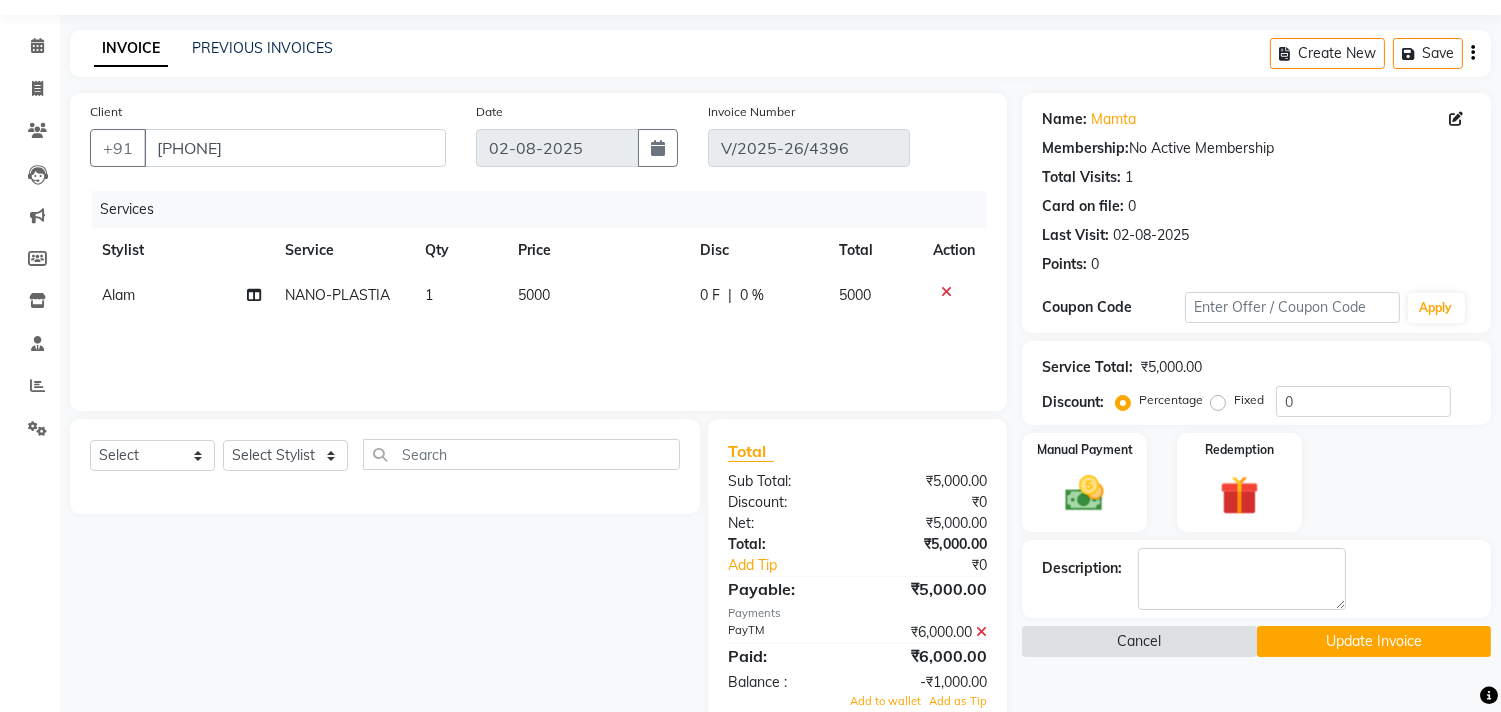 scroll, scrollTop: 104, scrollLeft: 0, axis: vertical 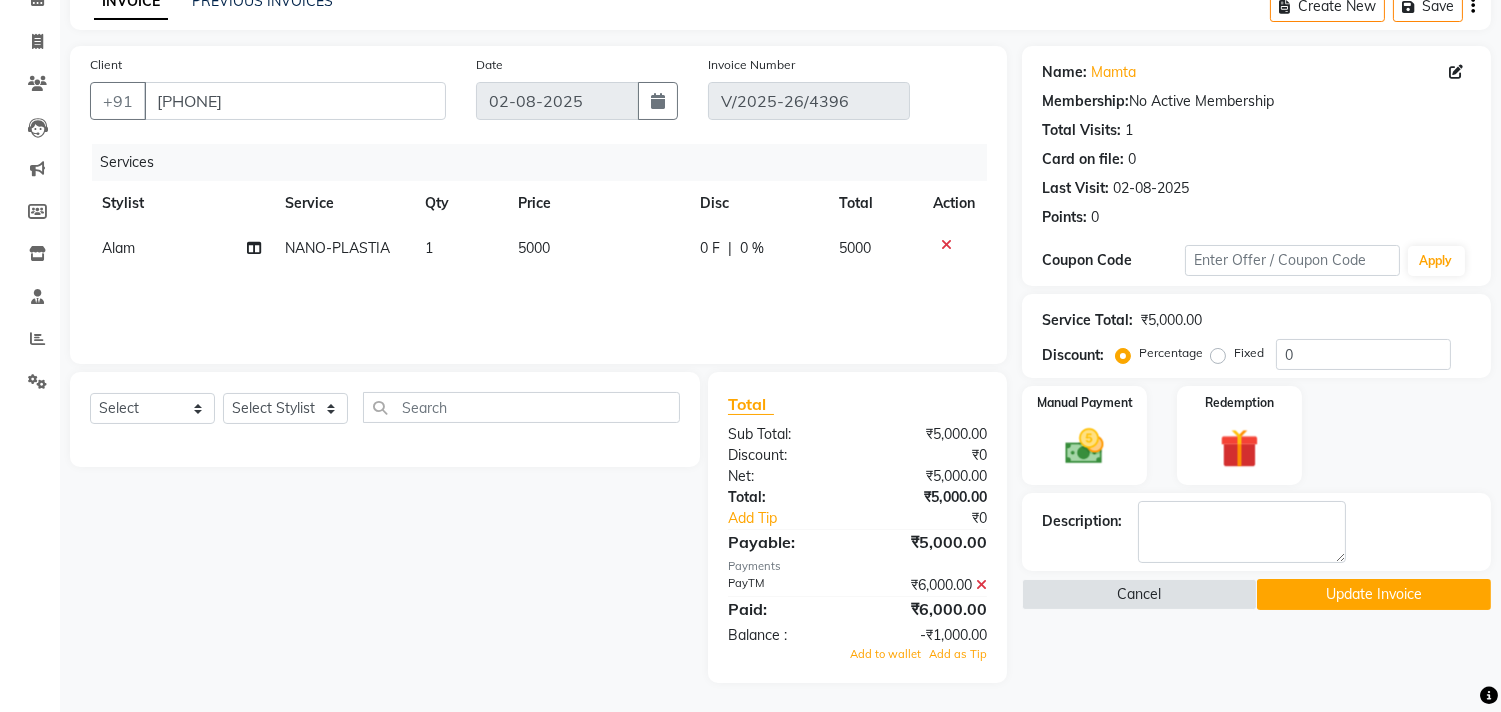 click on "Update Invoice" 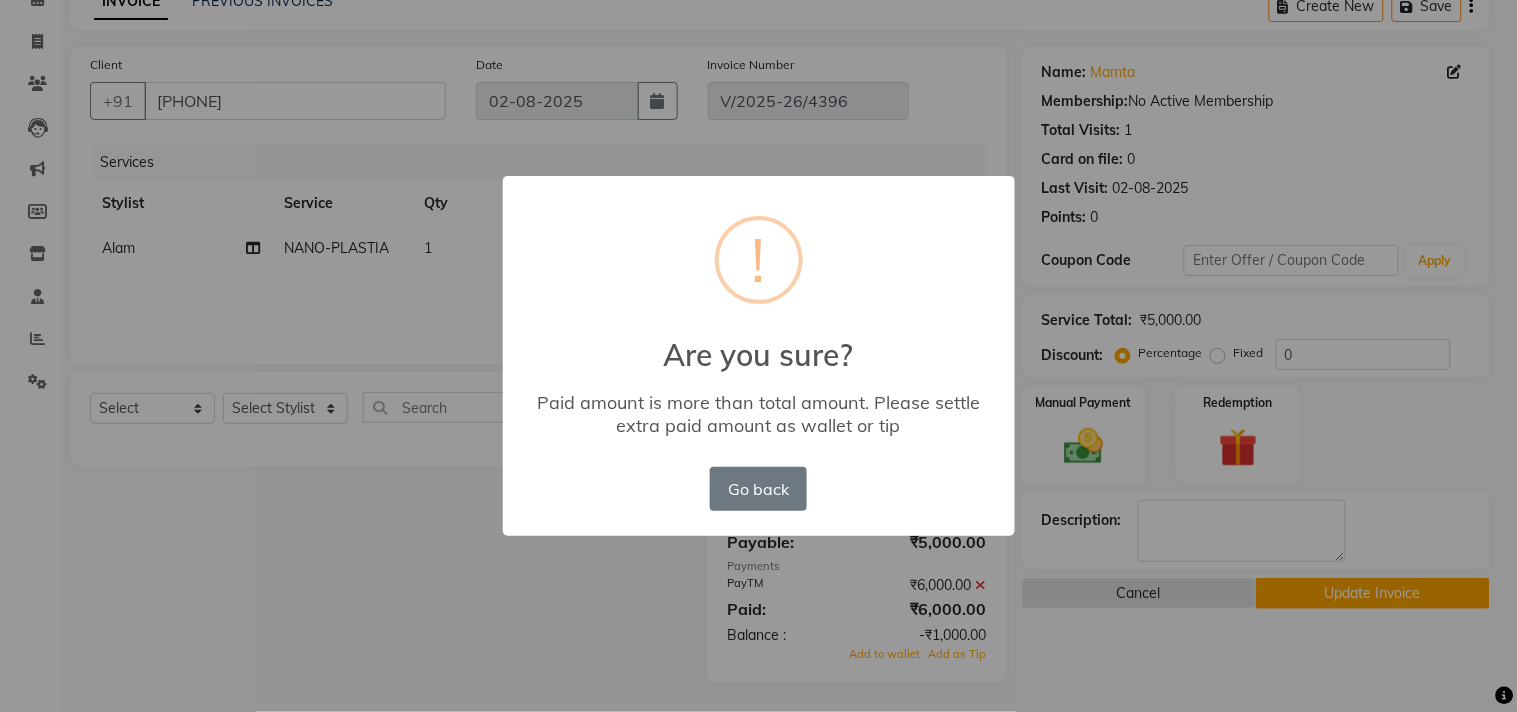 click on "× ! Are you sure? Paid amount is more than total amount. Please settle extra paid amount as wallet or tip Go back No OK" at bounding box center [758, 356] 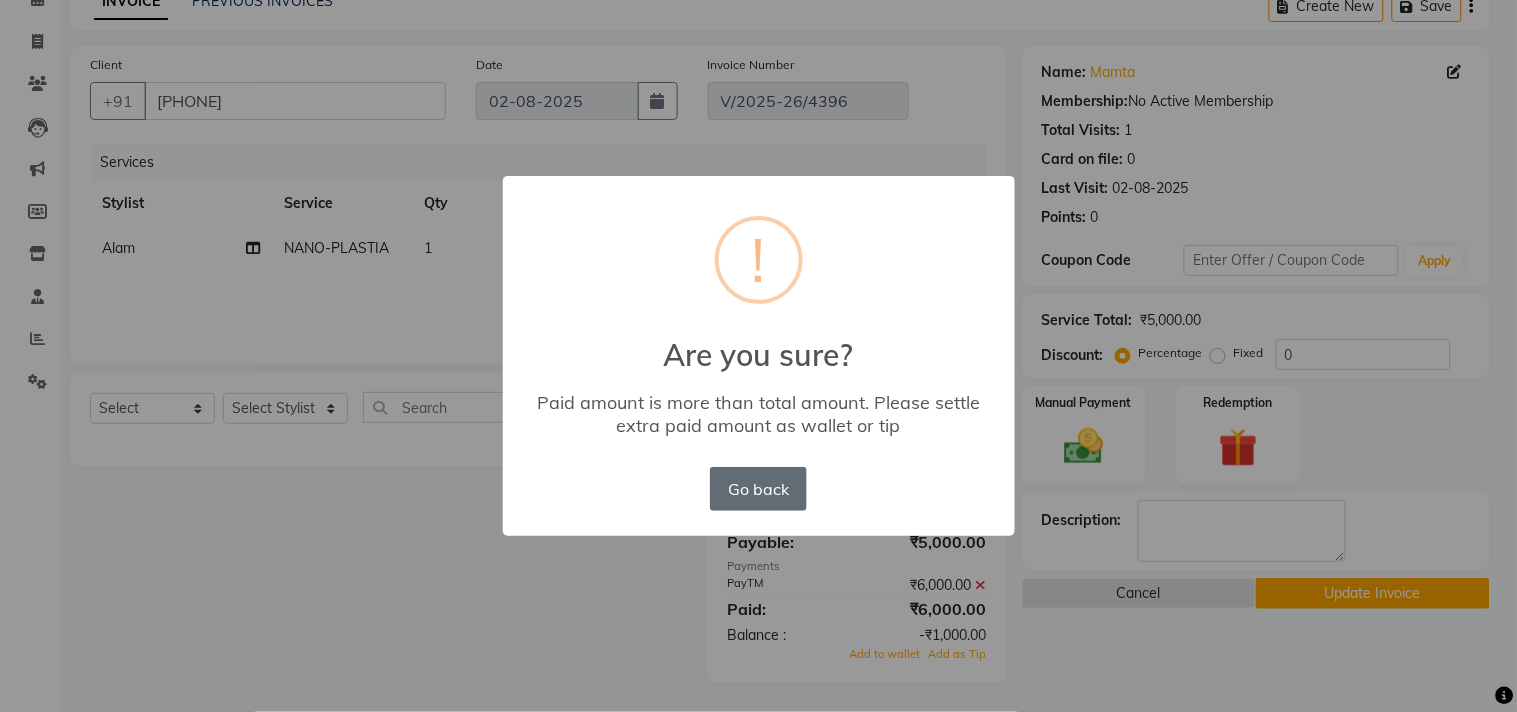 click on "Go back" at bounding box center (758, 489) 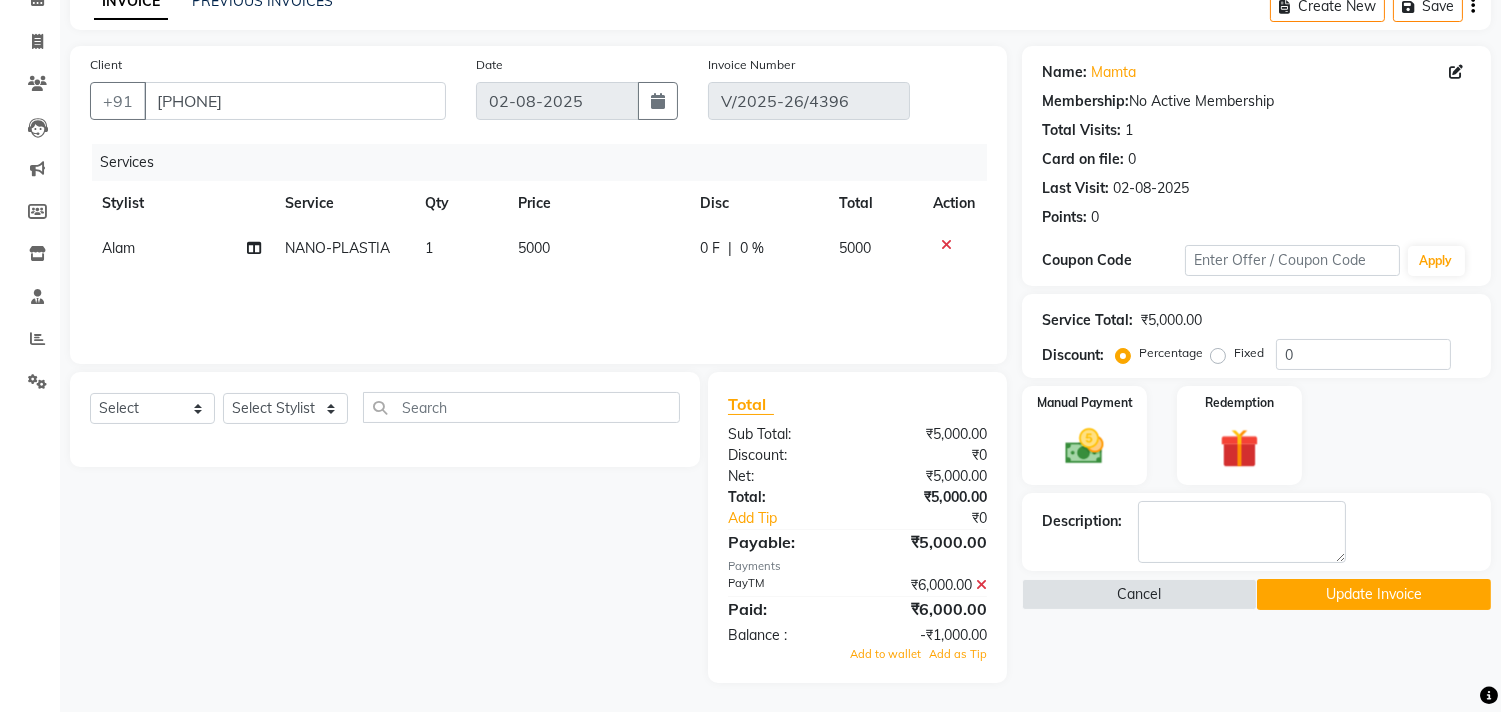 click 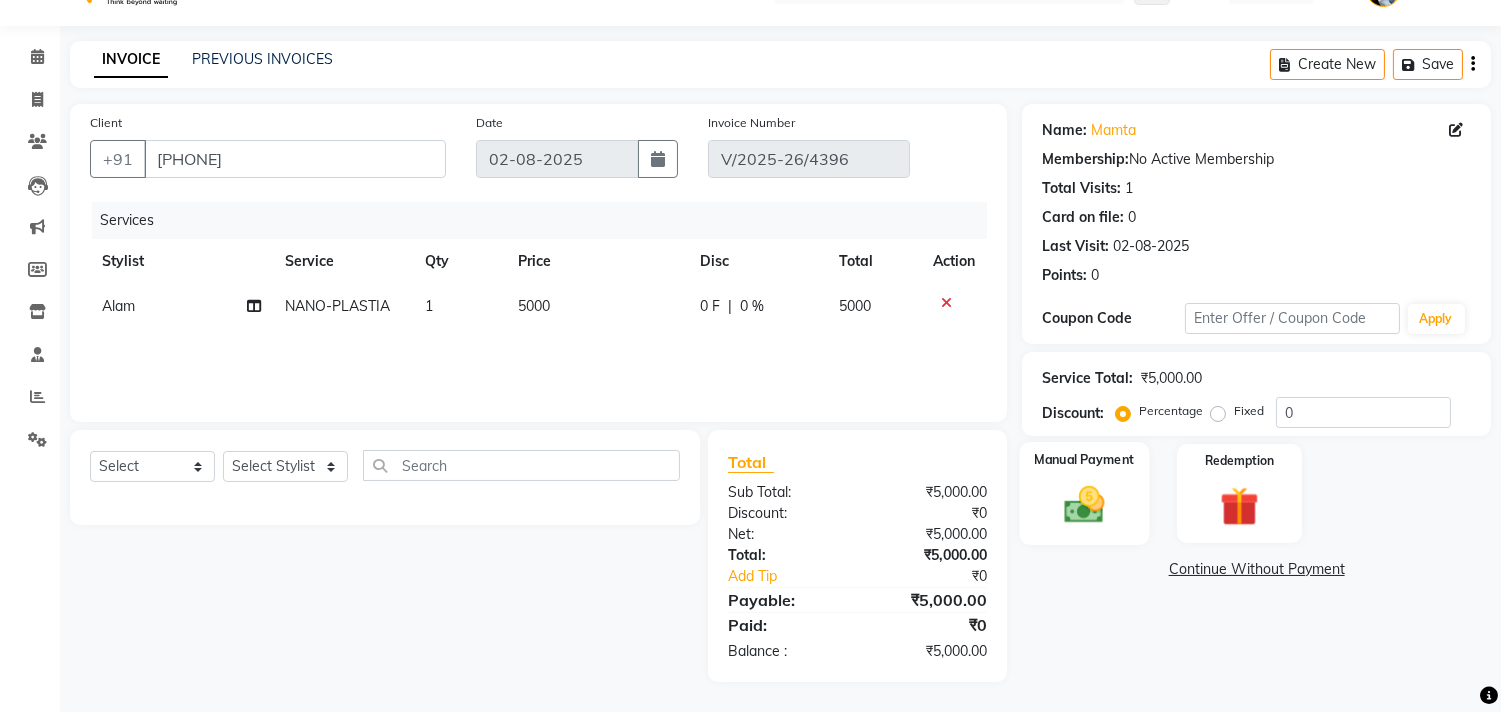 click on "Manual Payment" 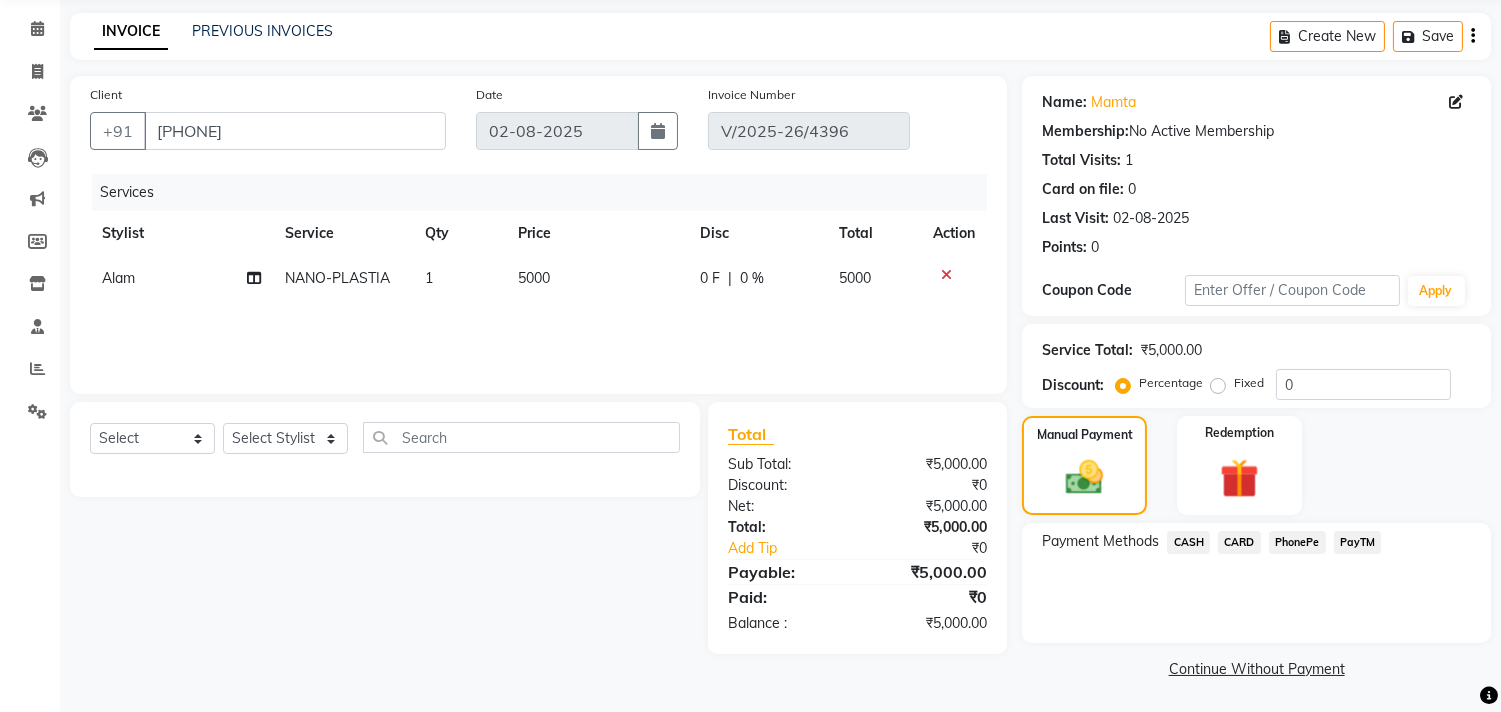 click on "PayTM" 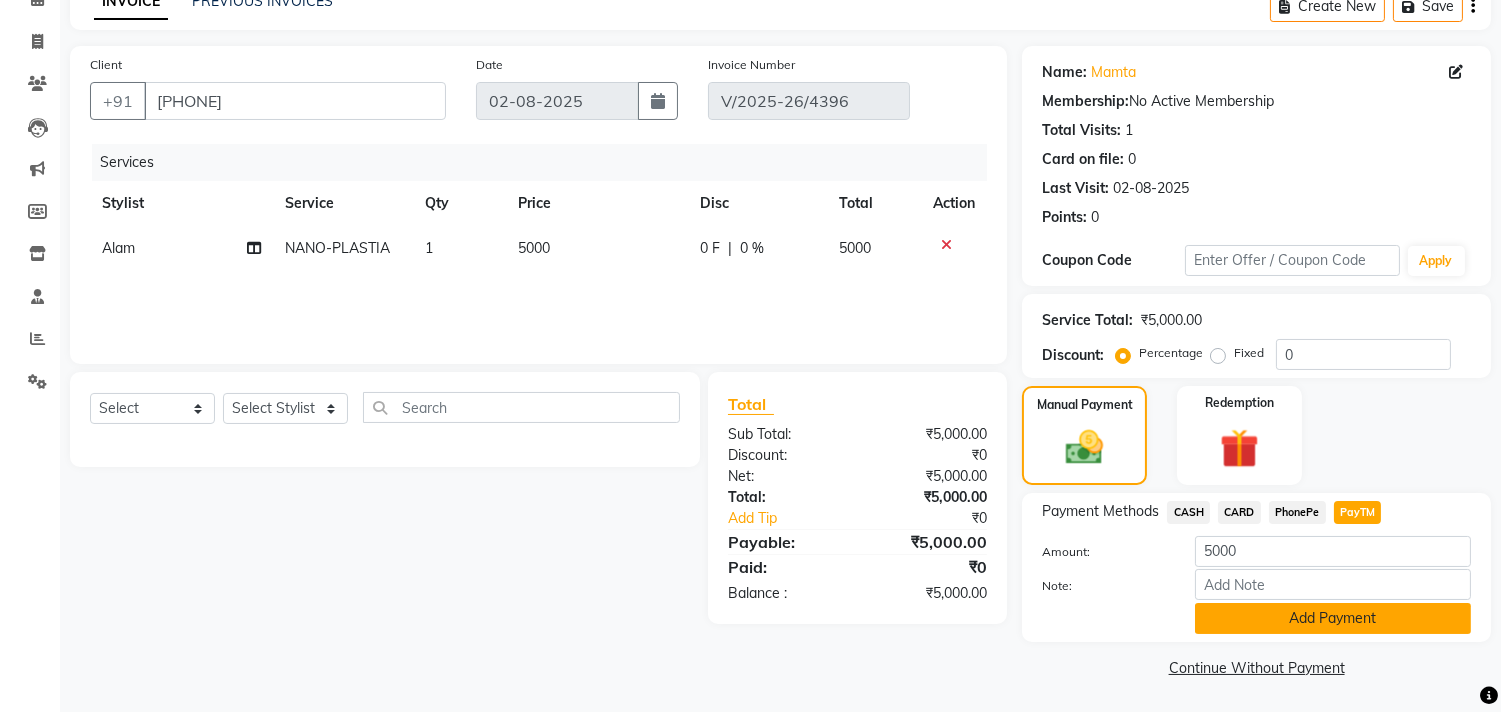click on "Add Payment" 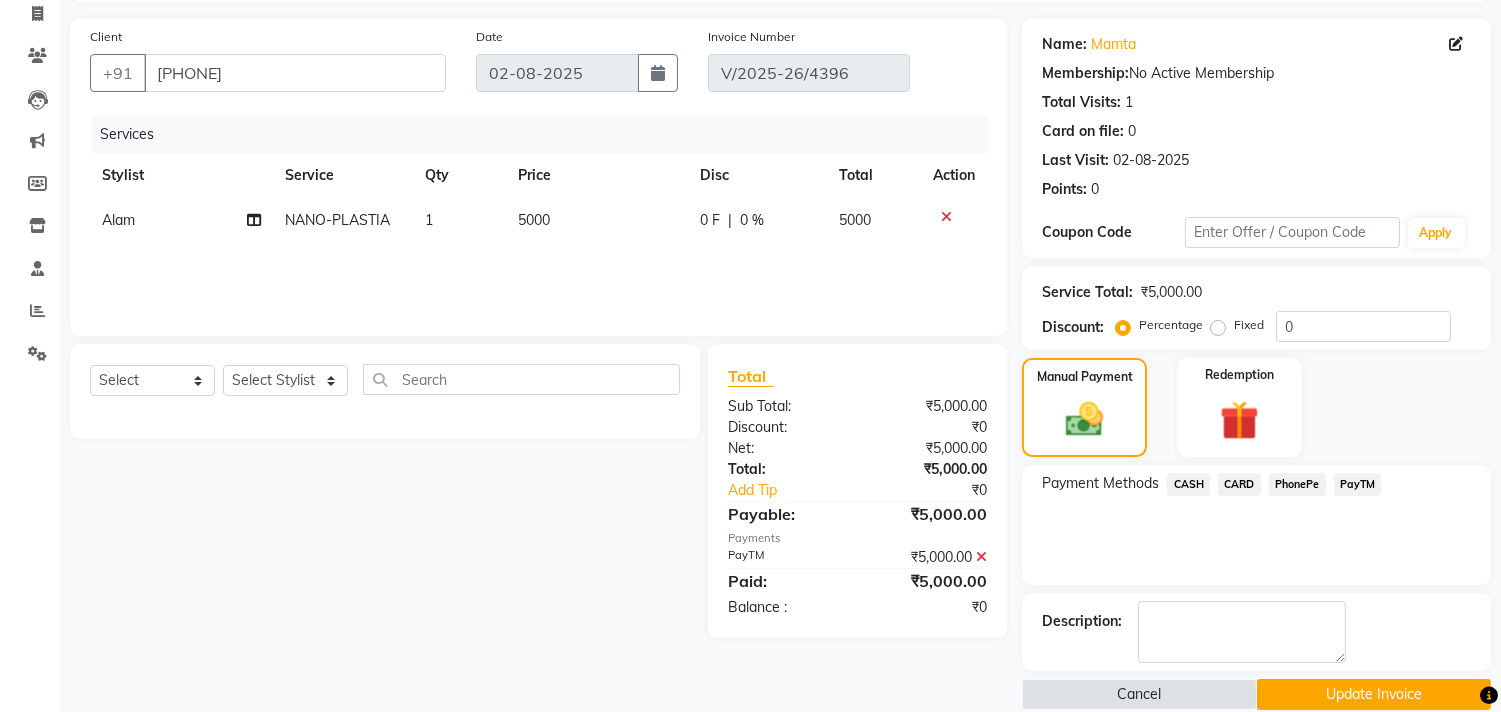 scroll, scrollTop: 158, scrollLeft: 0, axis: vertical 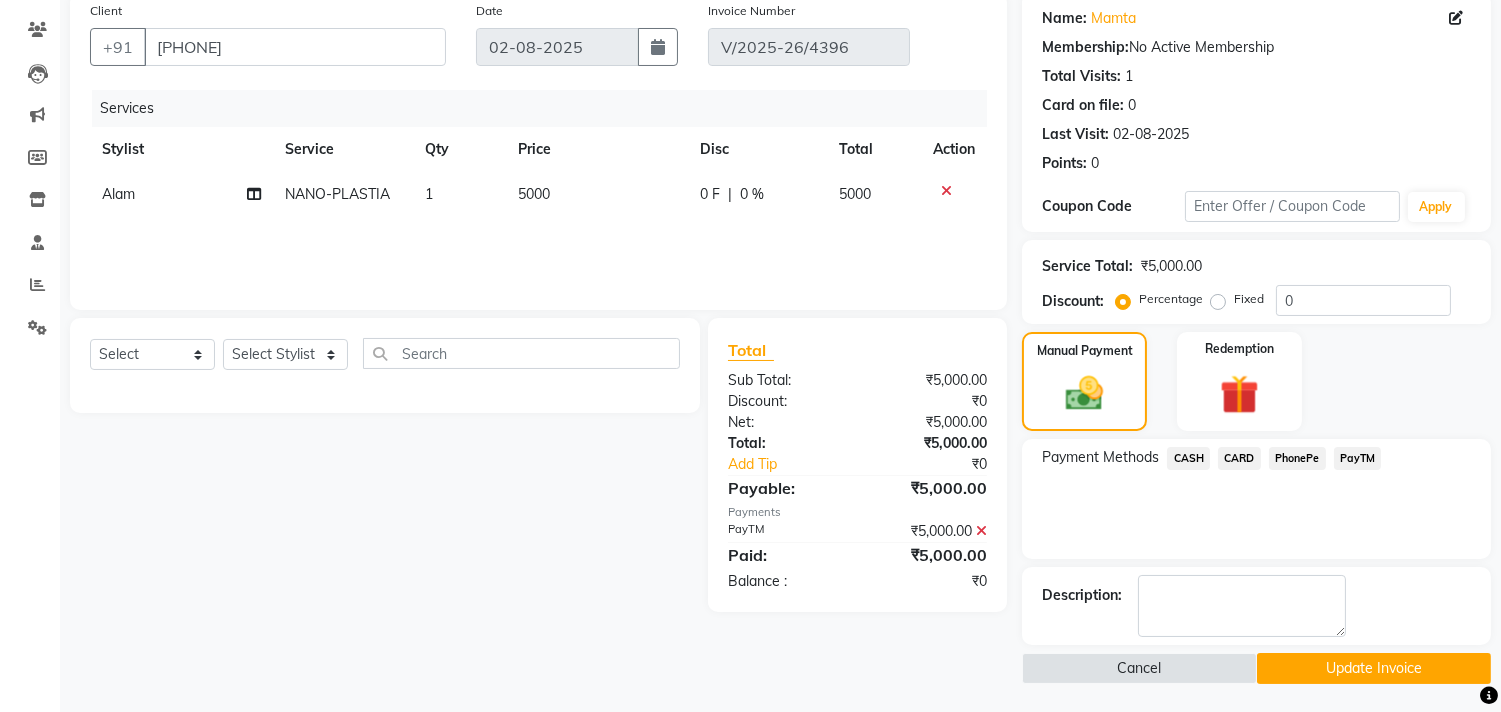 click on "Name: [FIRST]  Membership:  No Active Membership  Total Visits:  1 Card on file:  0 Last Visit:   [DATE] Points:   0  Coupon Code Apply Service Total:  ₹5,000.00  Discount:  Percentage   Fixed  0 Manual Payment Redemption Payment Methods  CASH   CARD   PhonePe   PayTM  Description:                   Cancel   Update Invoice" 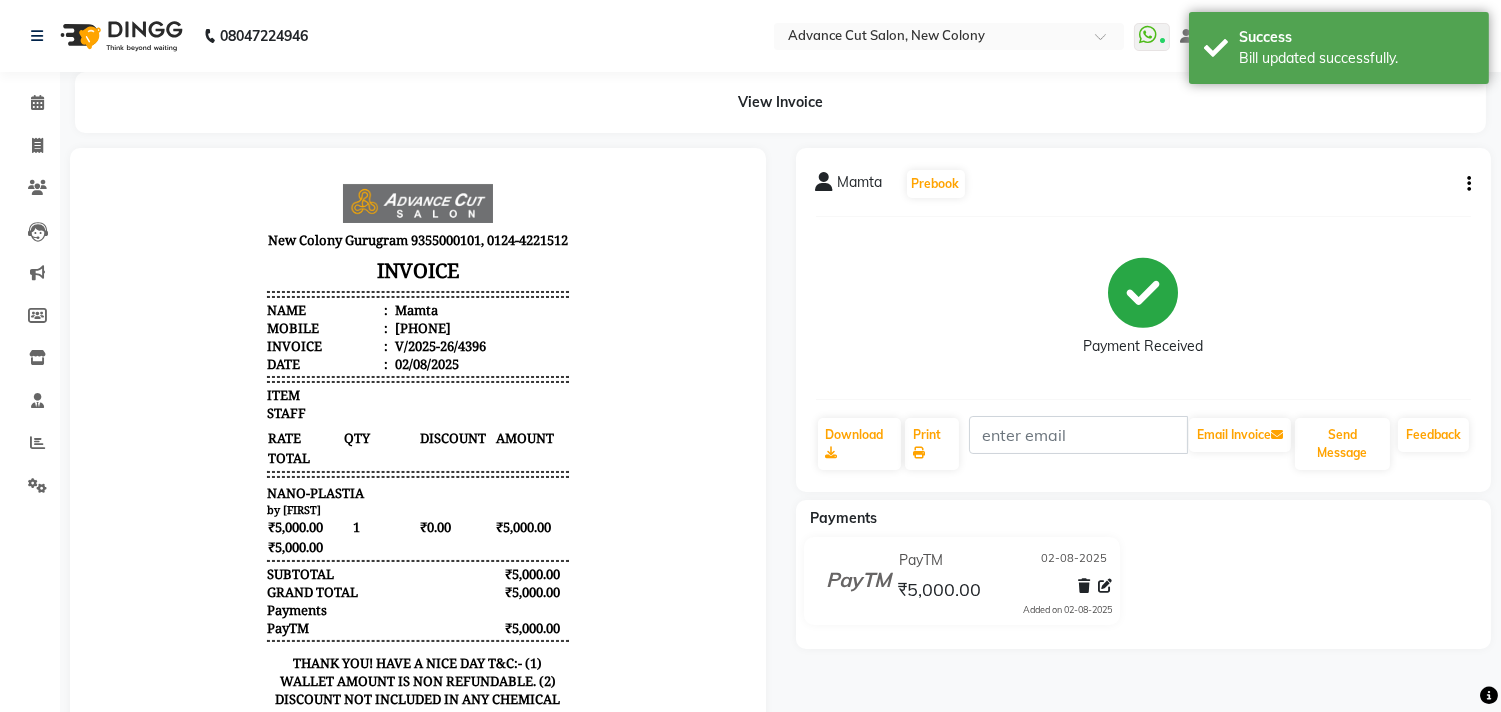 scroll, scrollTop: 0, scrollLeft: 0, axis: both 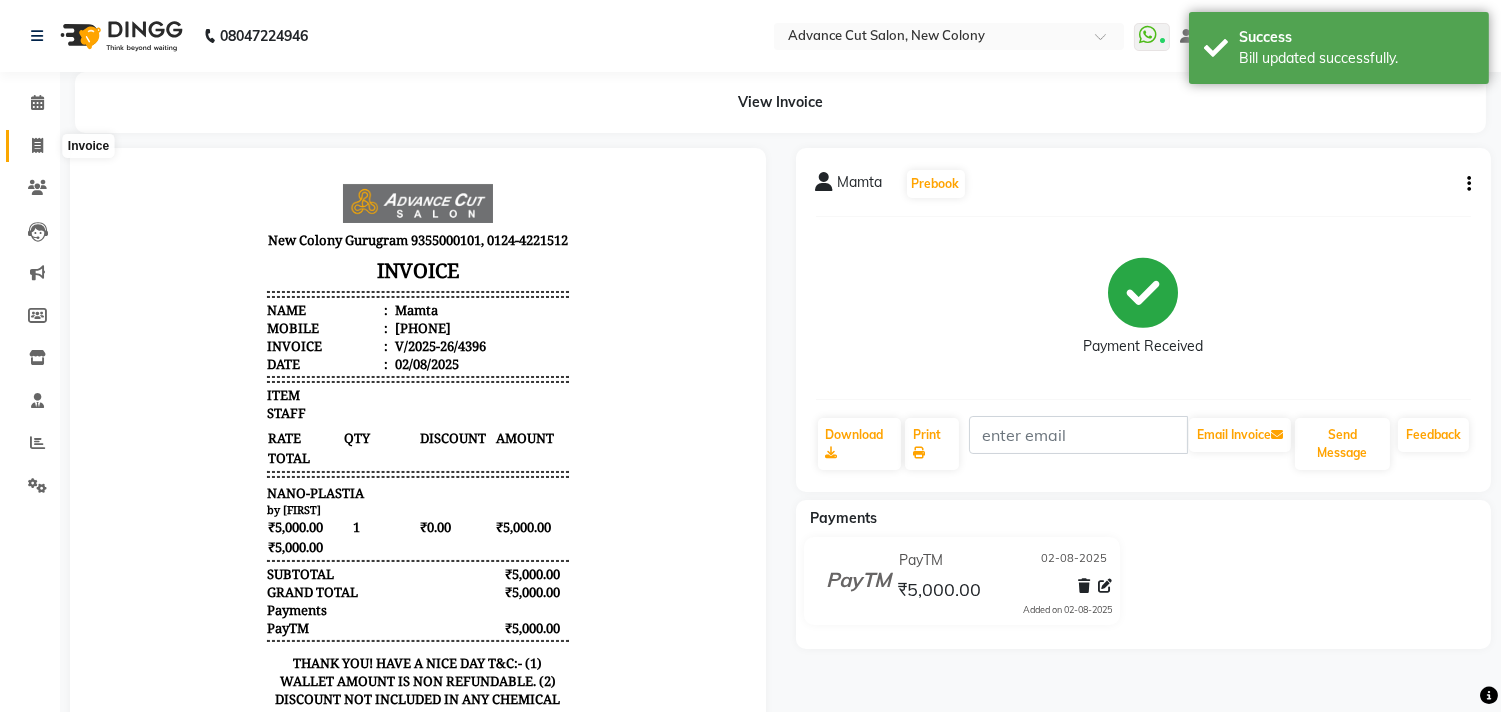 click 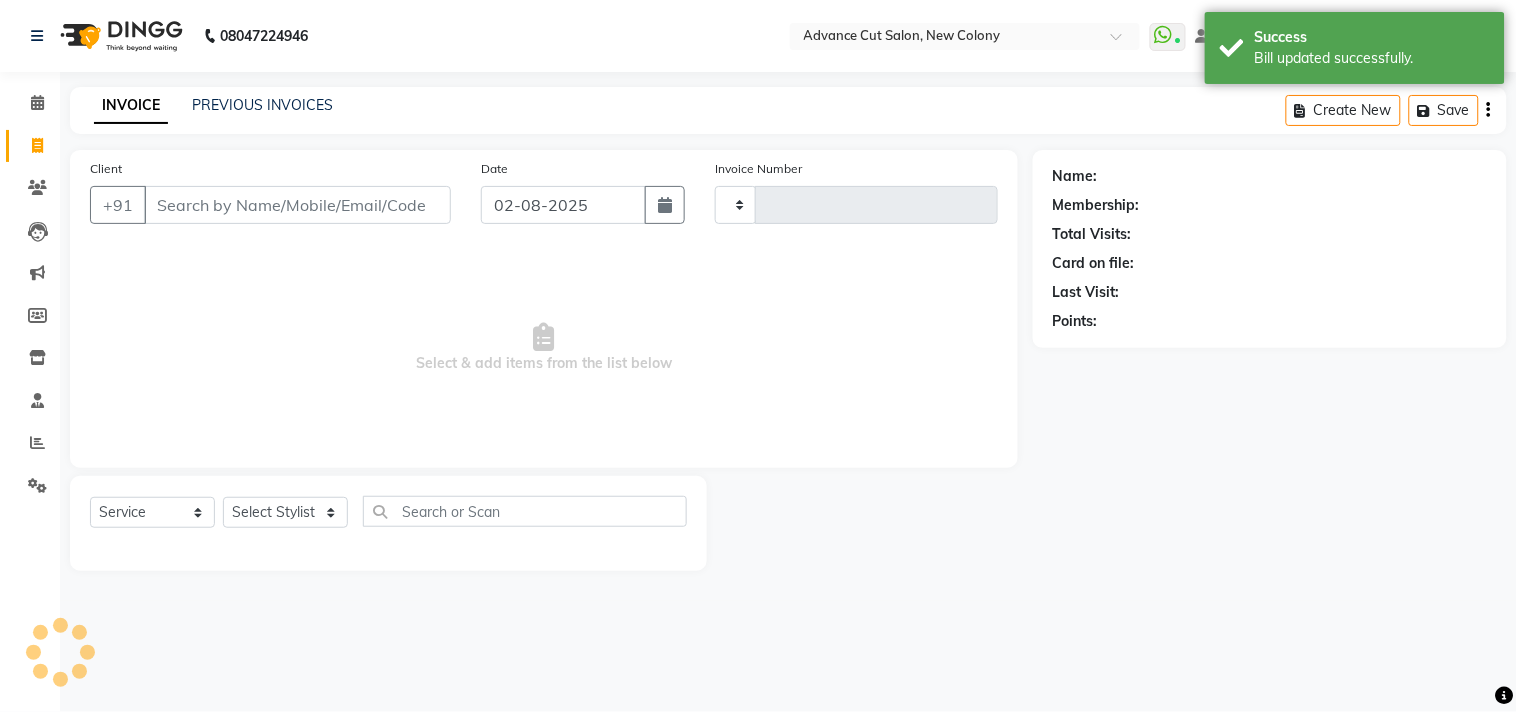type on "4397" 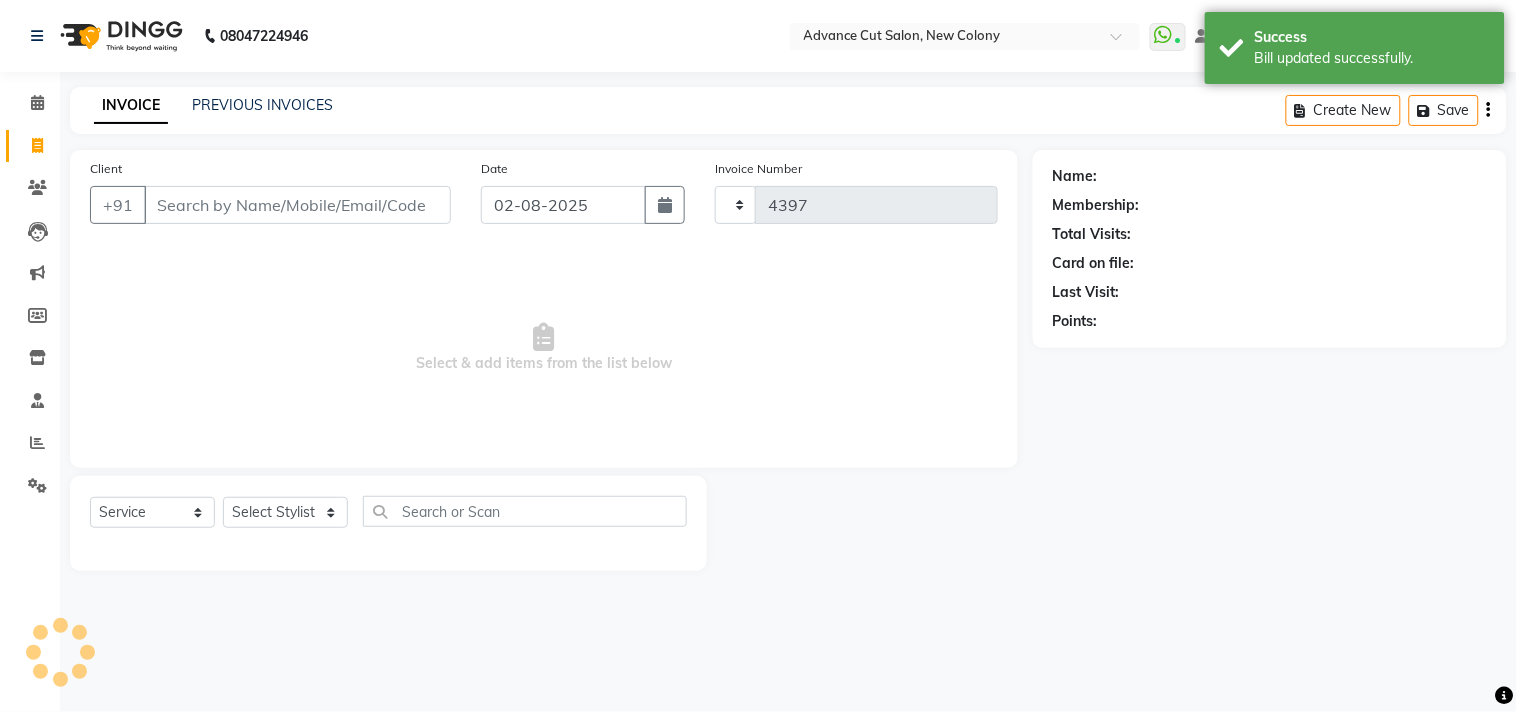 select on "922" 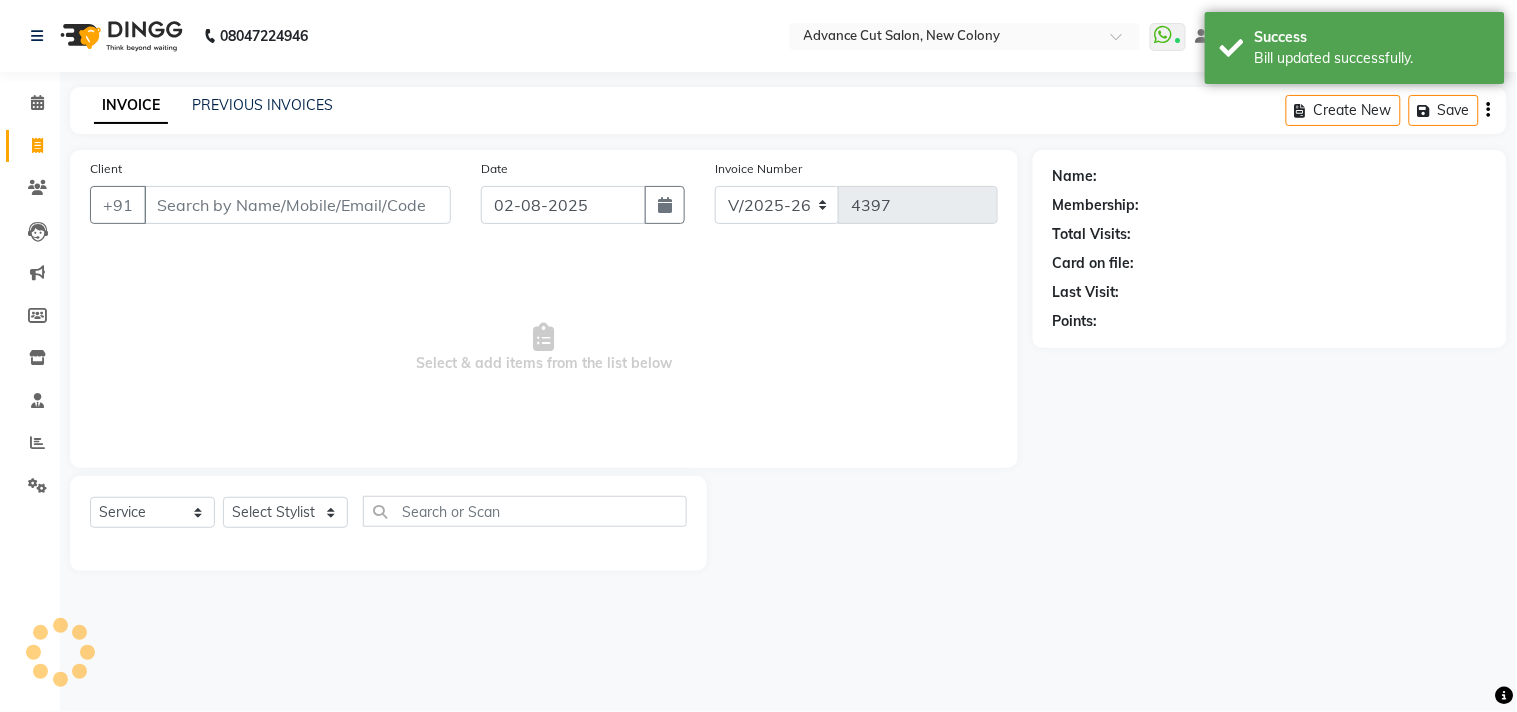 click on "Date" 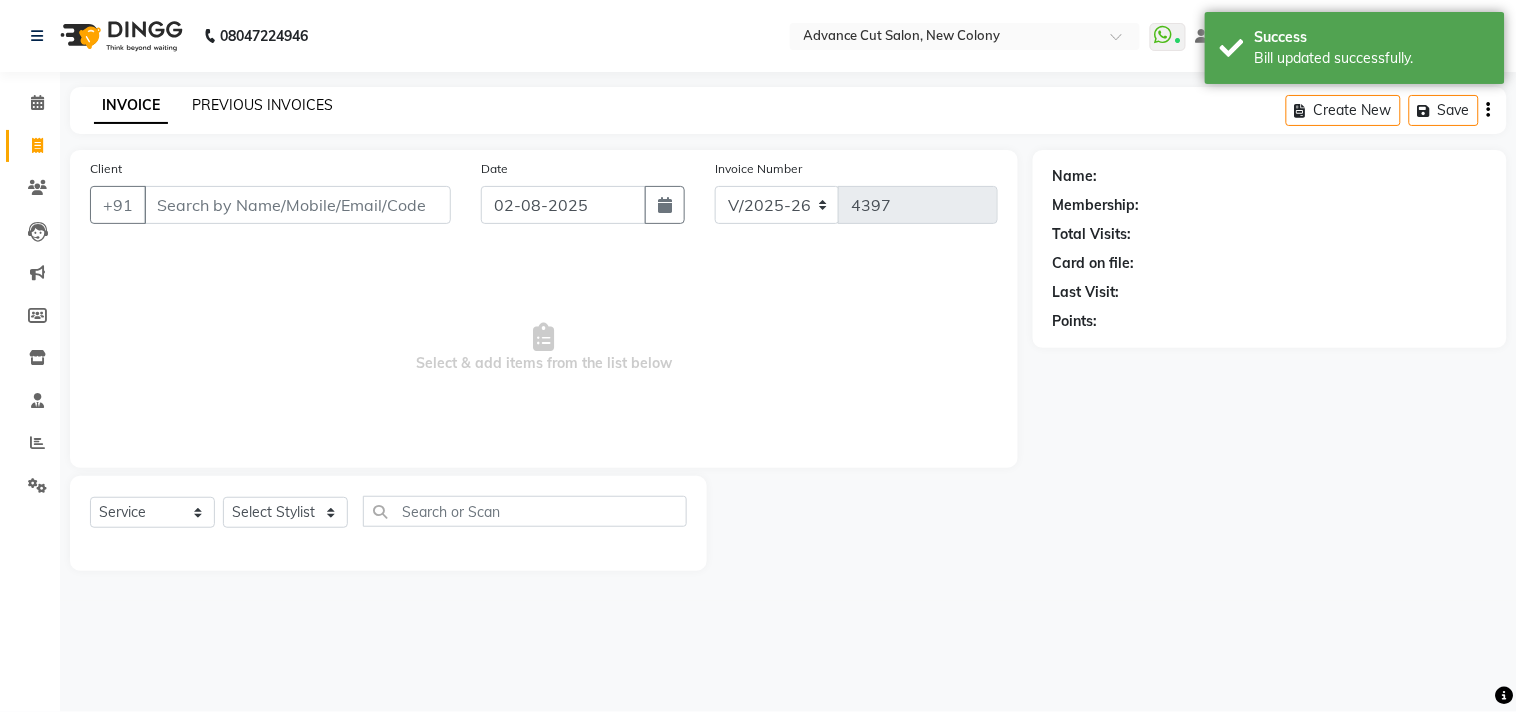 click on "PREVIOUS INVOICES" 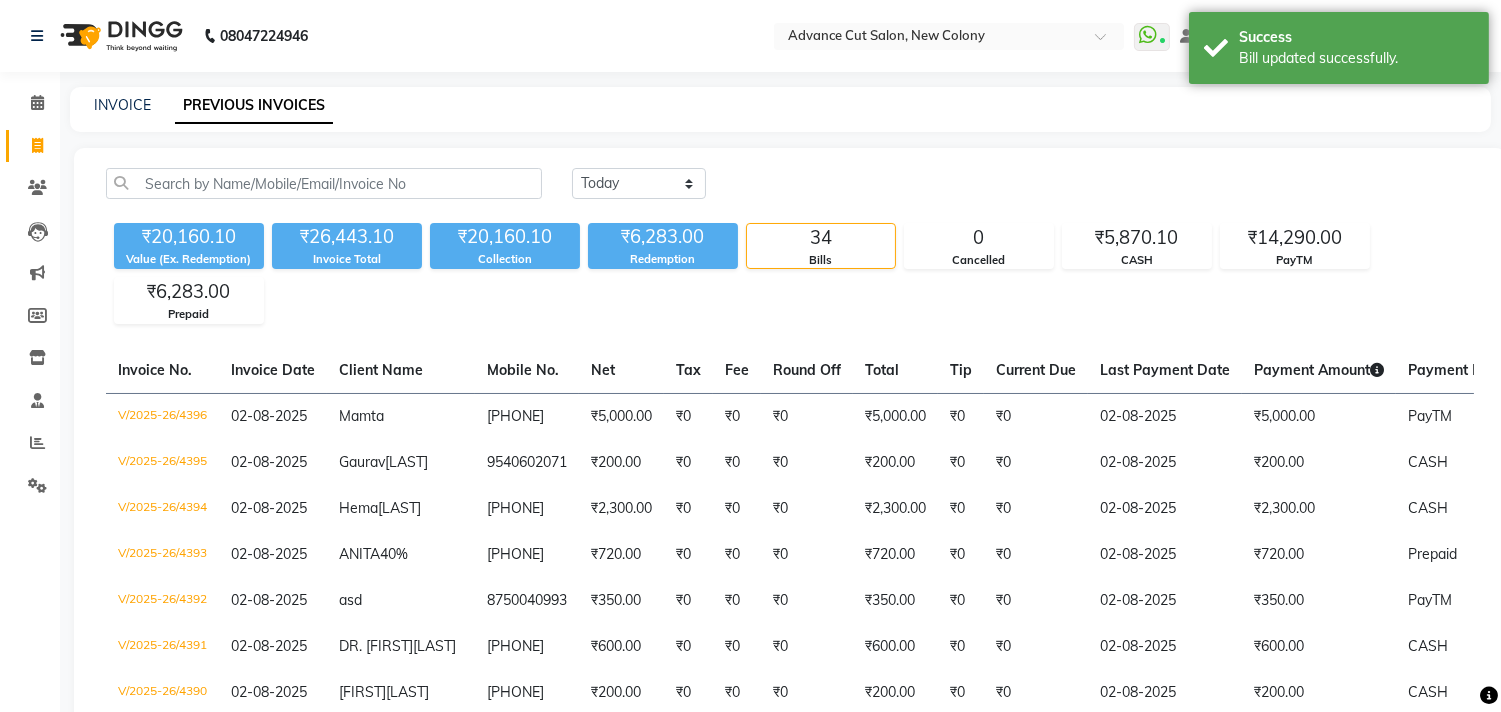 click on "INVOICE PREVIOUS INVOICES" 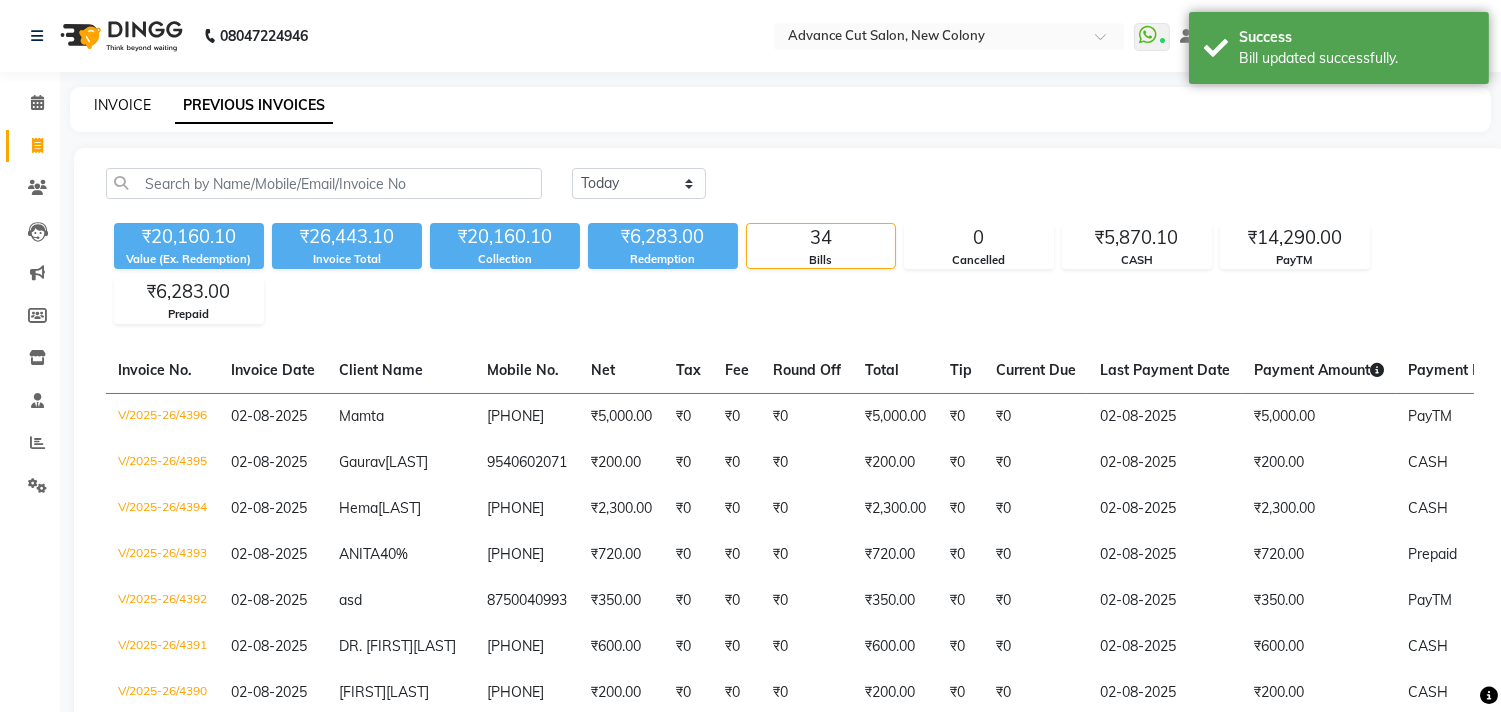 click on "INVOICE" 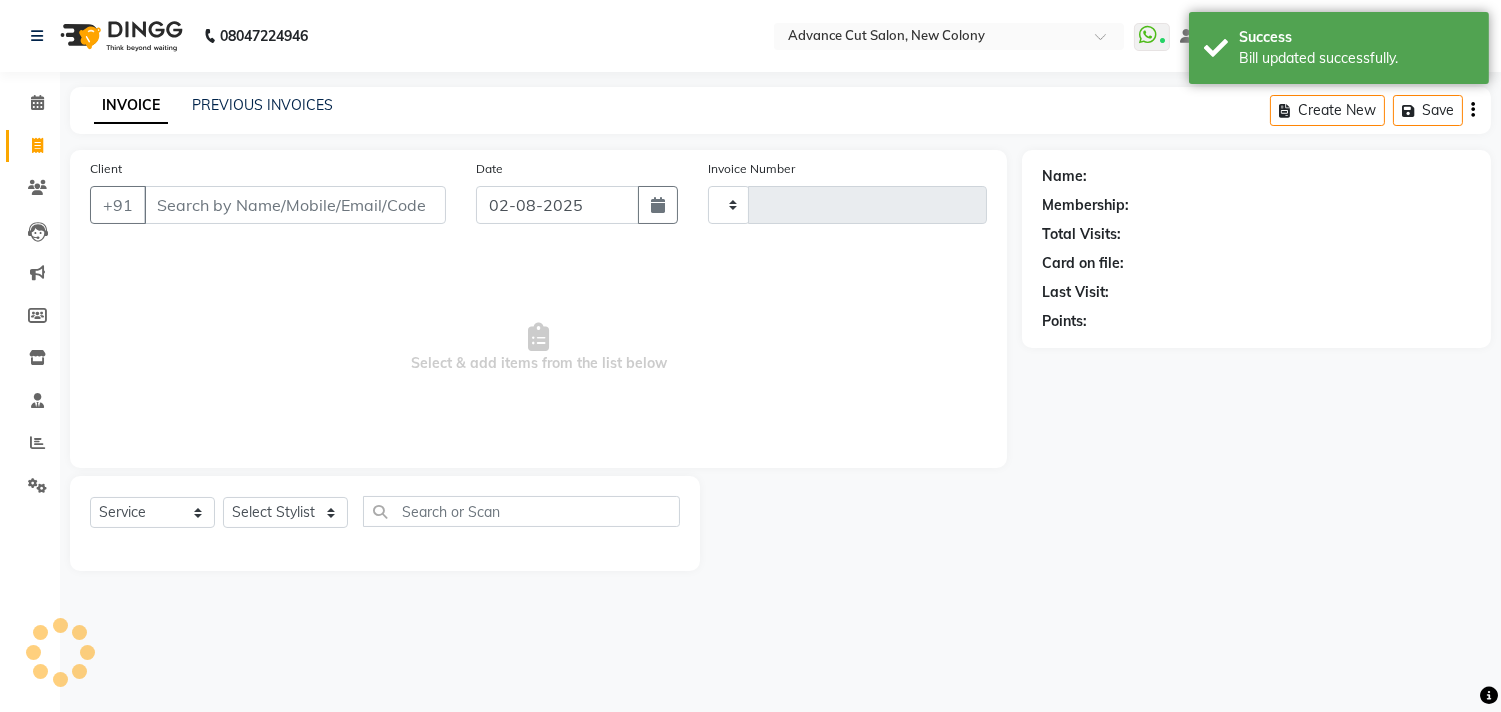type on "4397" 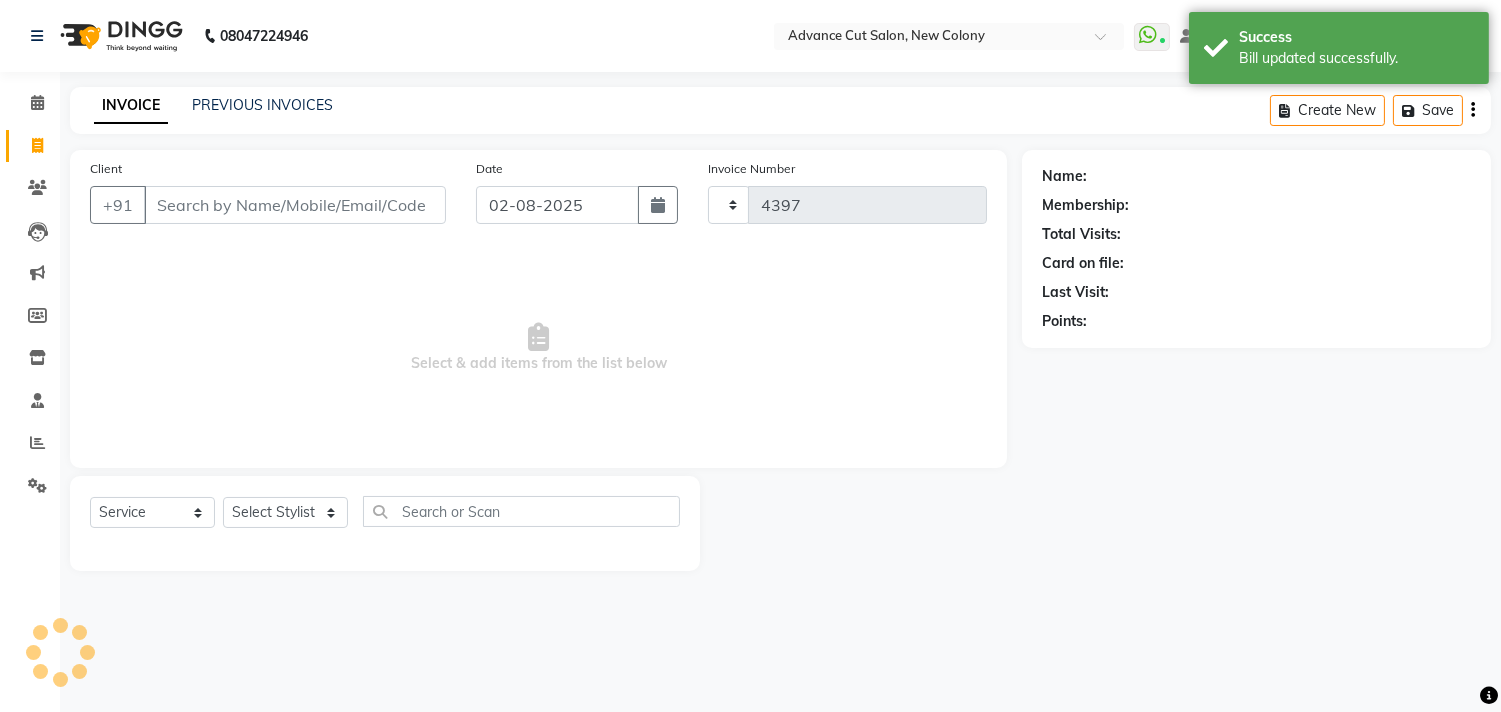 select on "922" 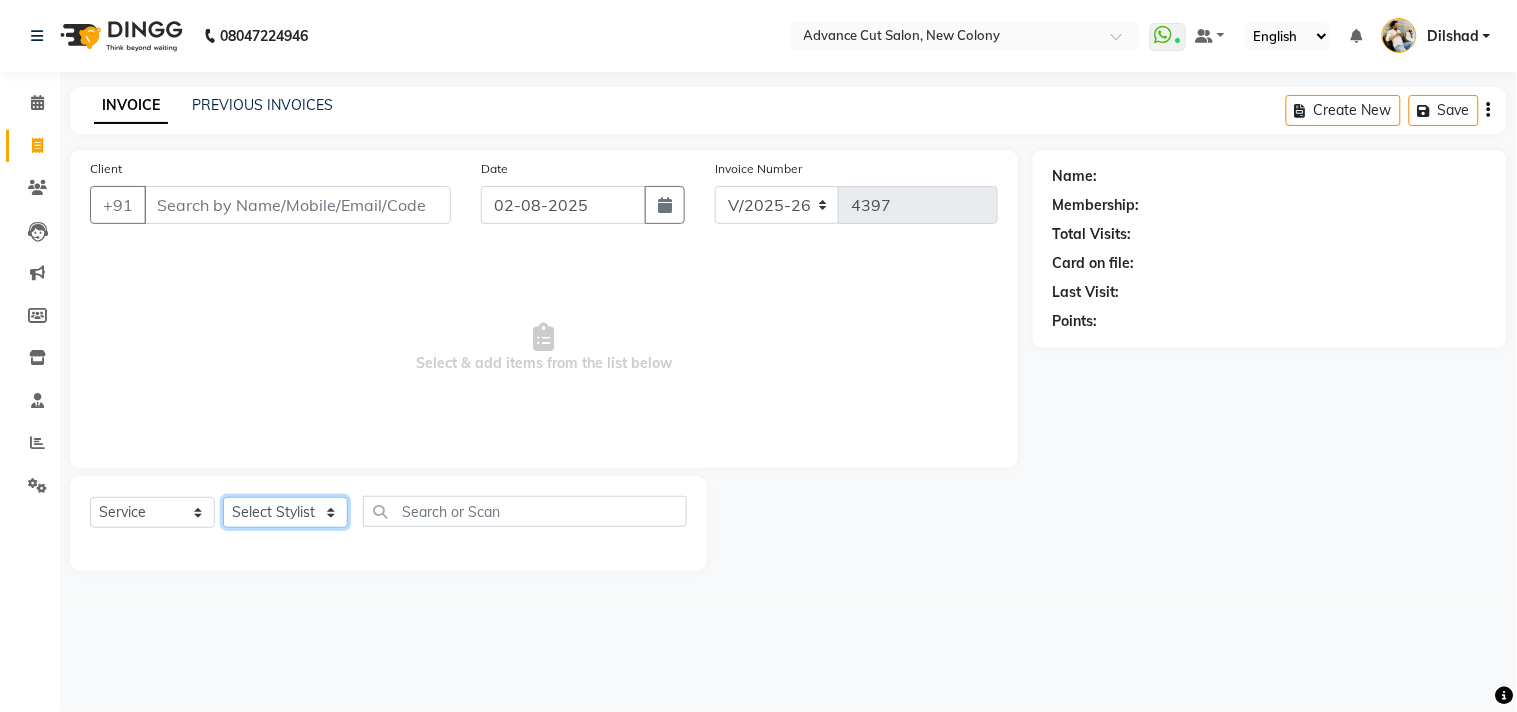 click on "Select Stylist [FIRST] [FIRST] [FIRST] [FIRST] [FIRST] [FIRST] [FIRST] [FIRST] [FIRST] [FIRST] [FIRST] [FIRST] [FIRST] [FIRST]" 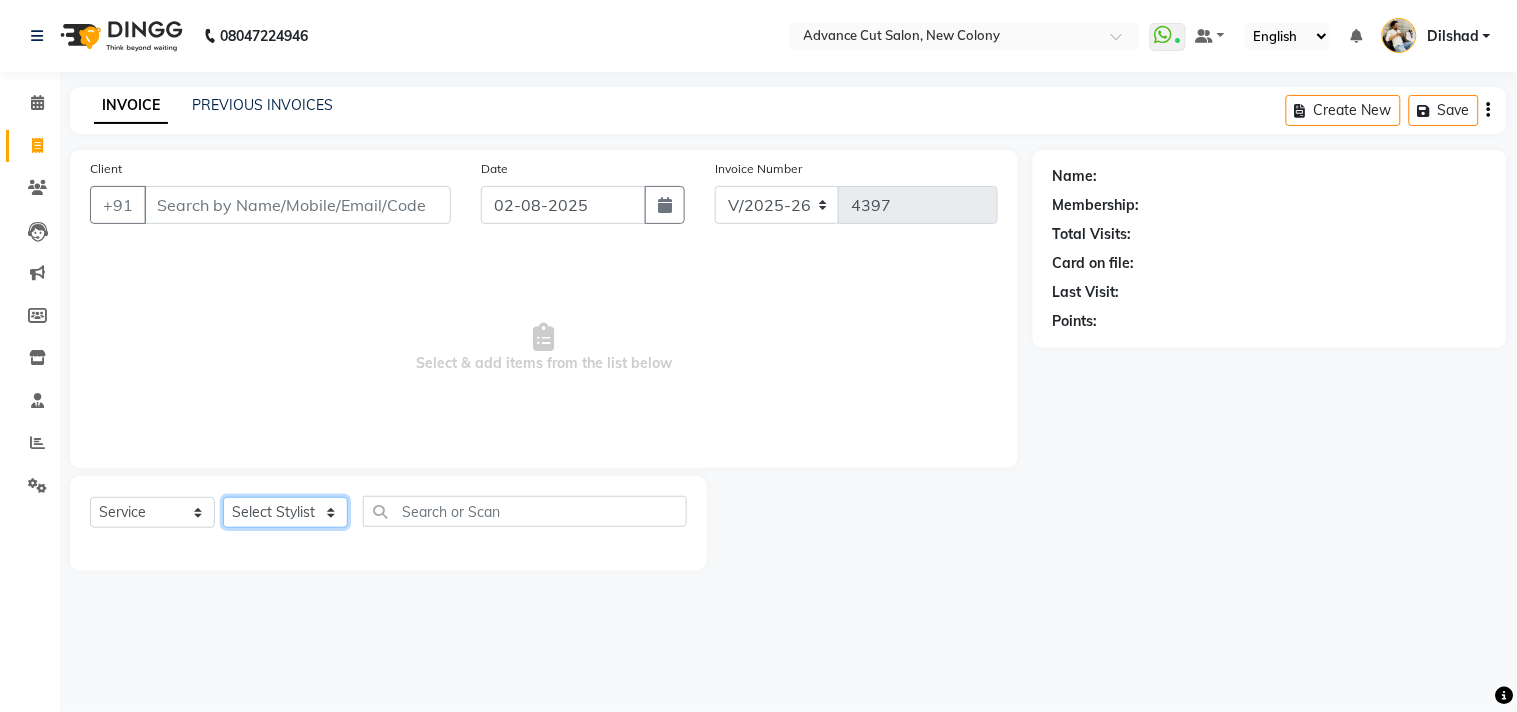 select on "51204" 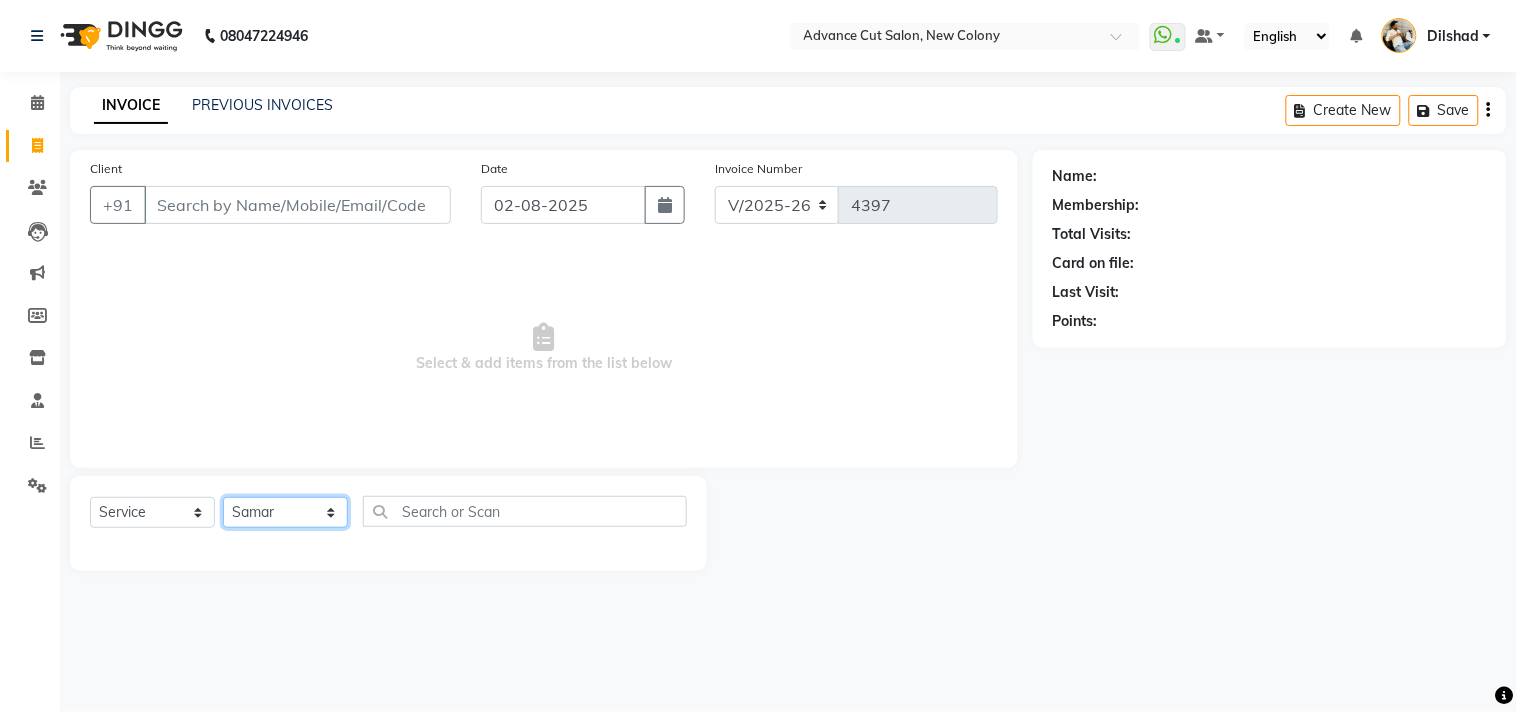 click on "Select Stylist [FIRST] [FIRST] [FIRST] [FIRST] [FIRST] [FIRST] [FIRST] [FIRST] [FIRST] [FIRST] [FIRST] [FIRST] [FIRST] [FIRST]" 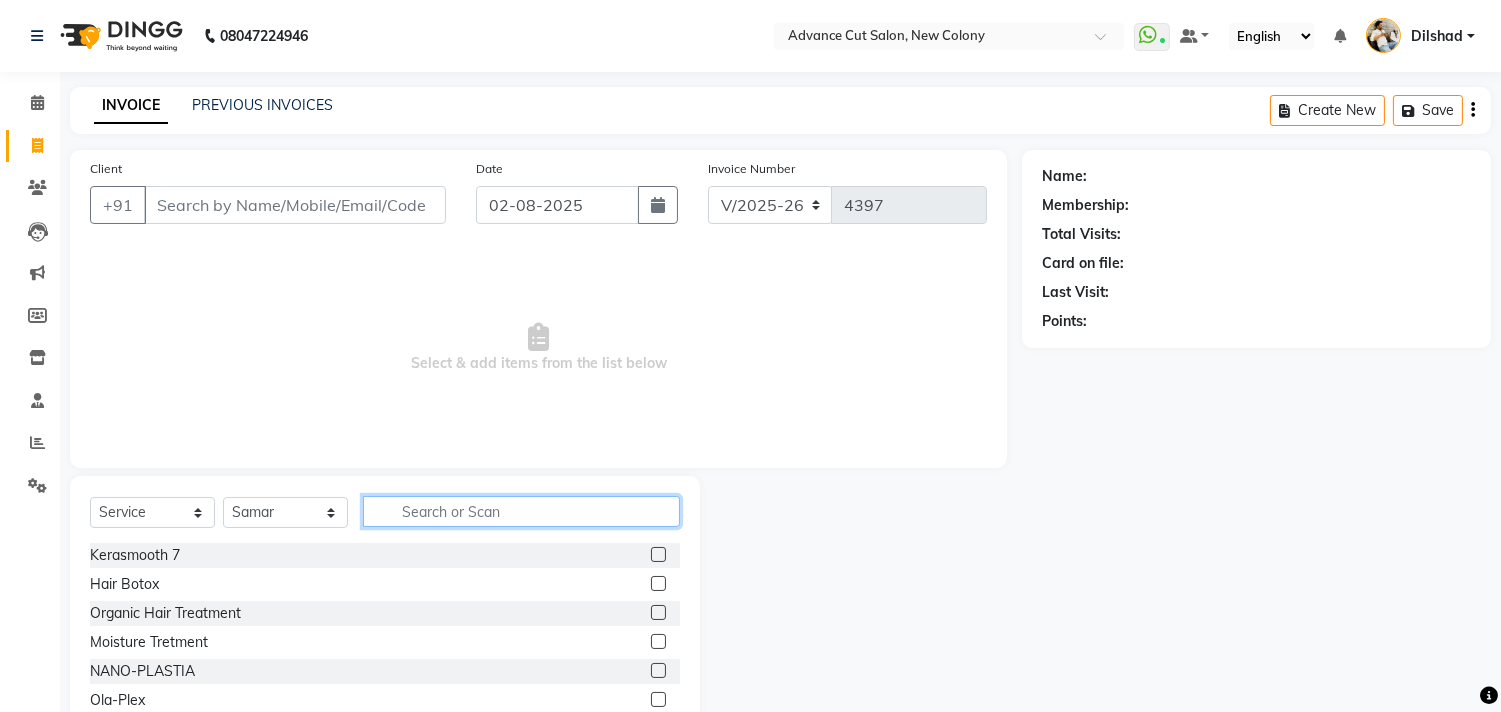 click 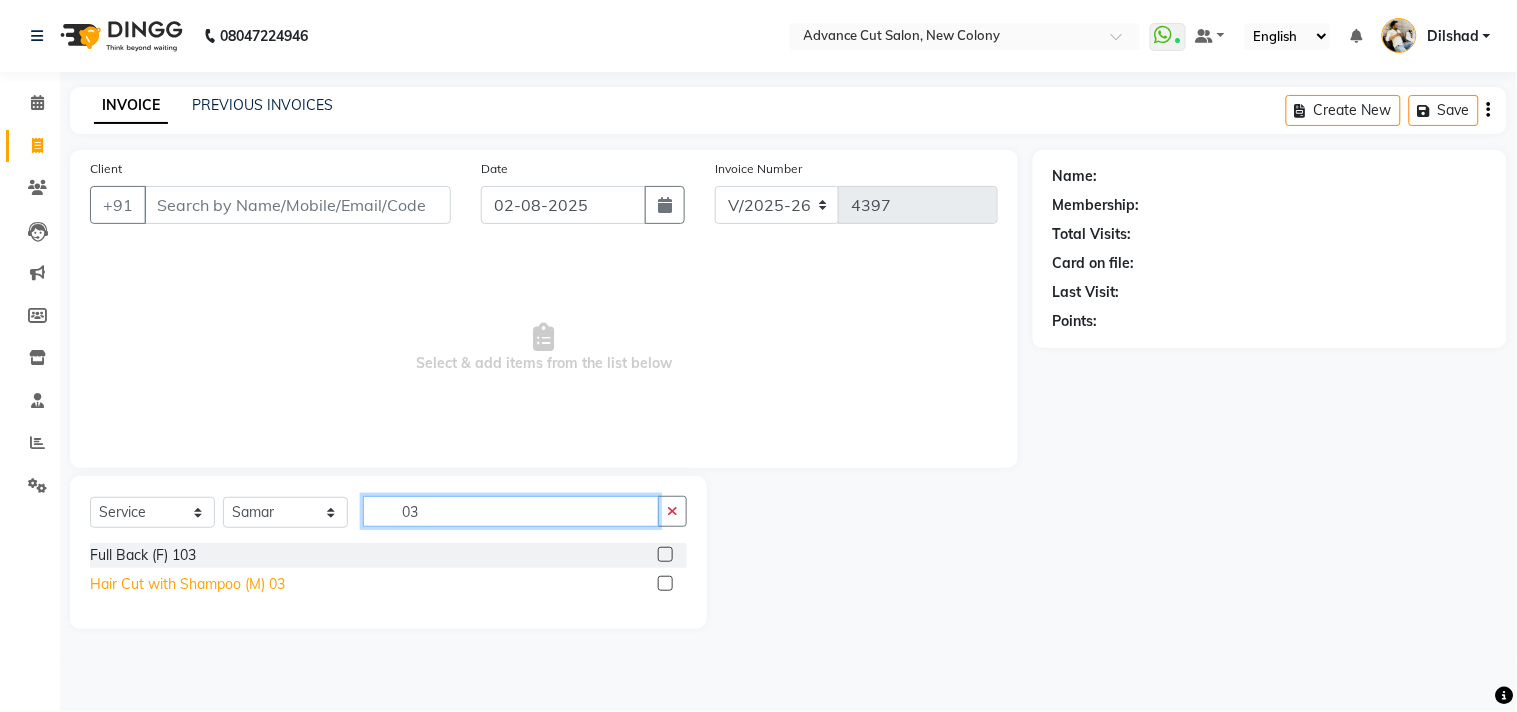 type on "03" 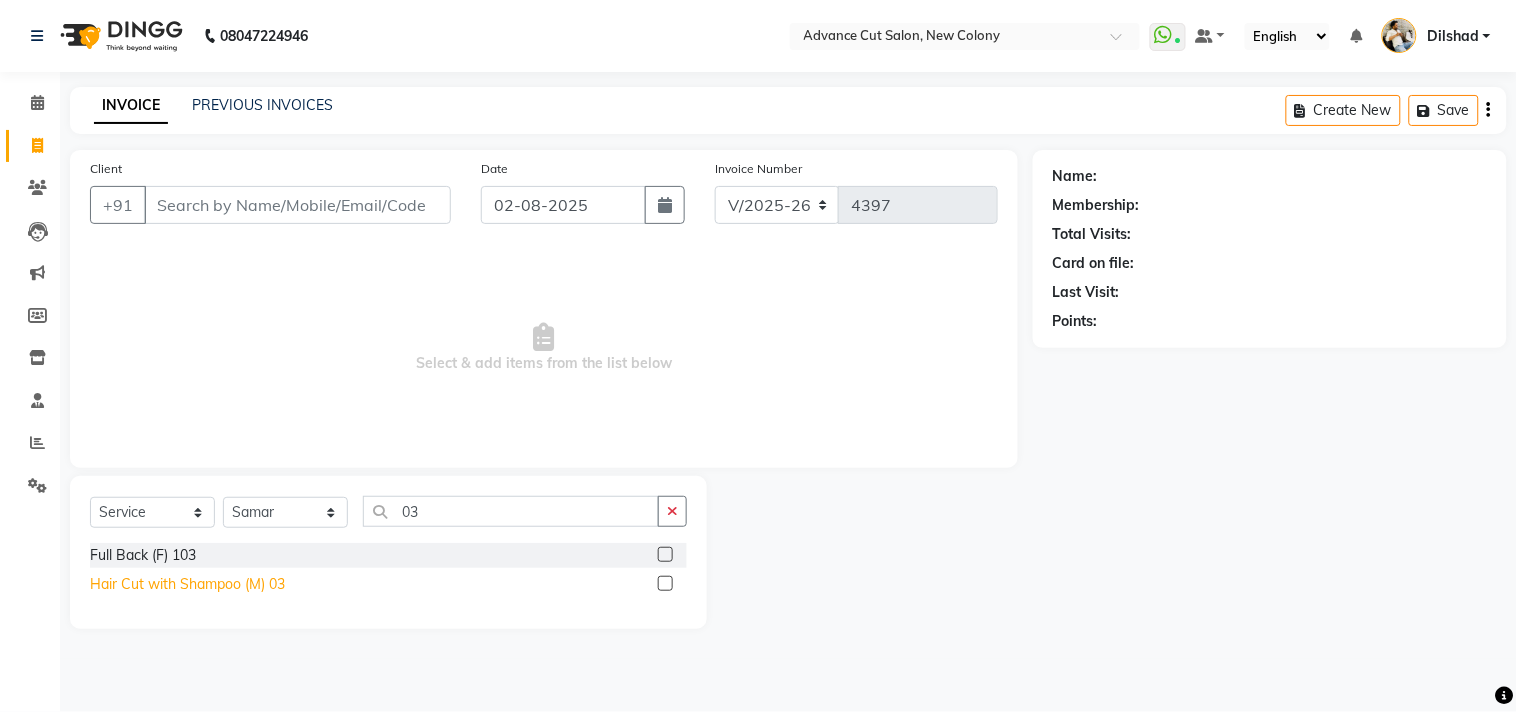 click on "Hair Cut with Shampoo (M) 03" 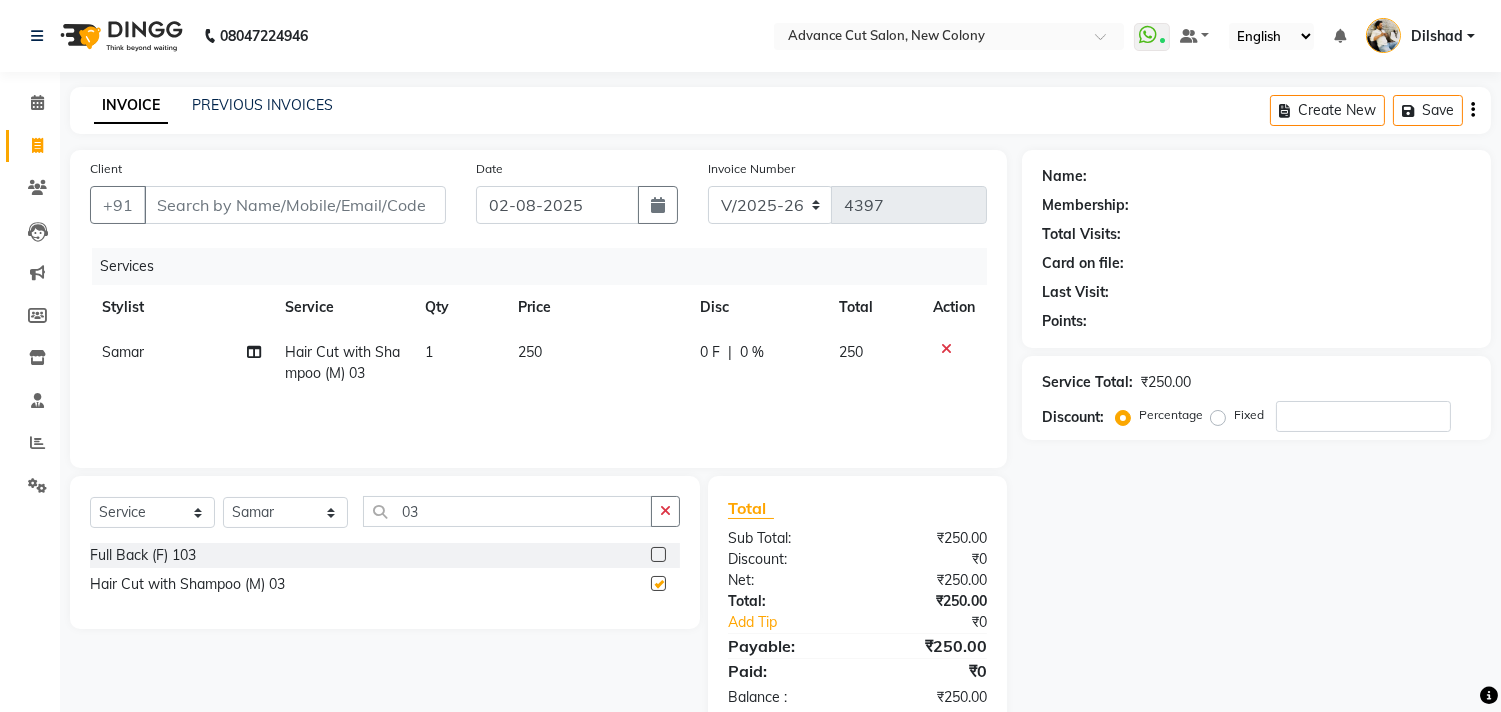 checkbox on "false" 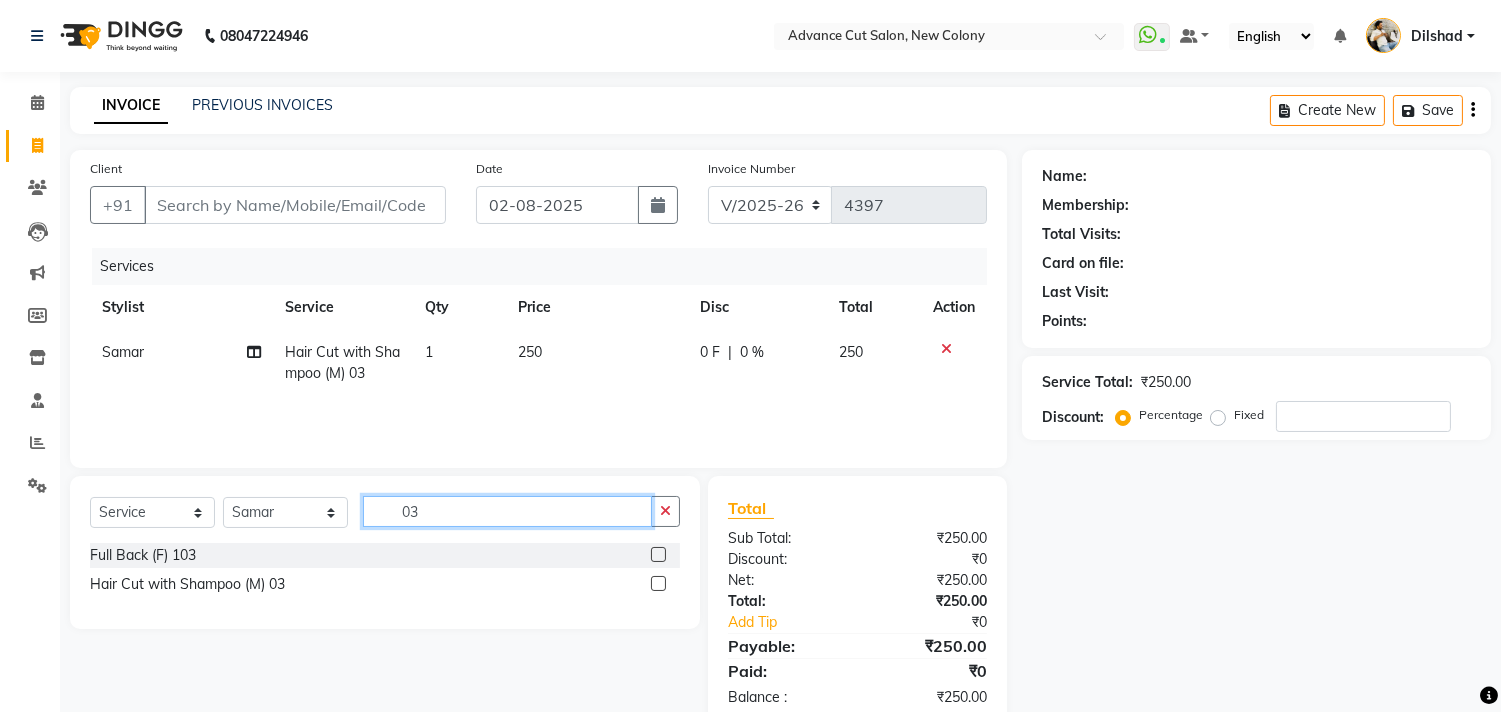 click on "03" 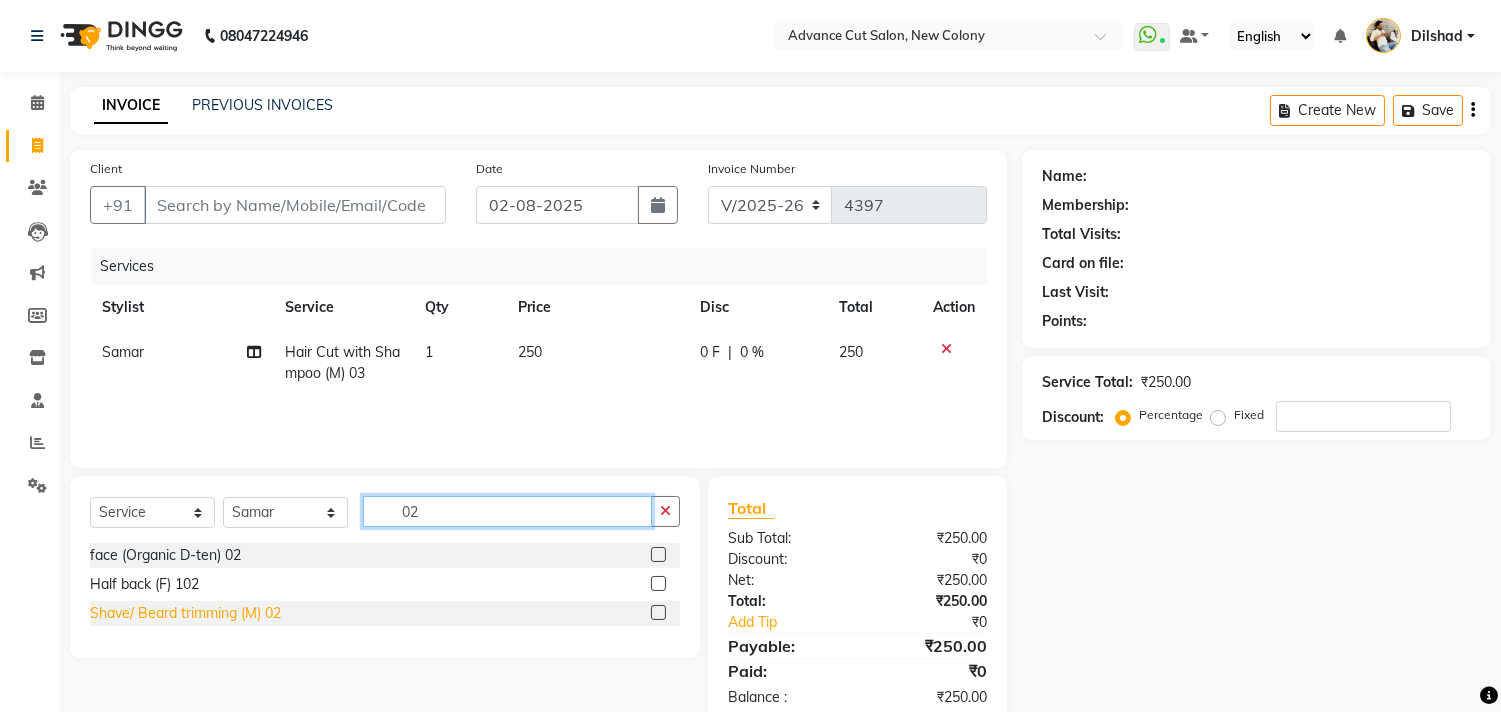 type on "02" 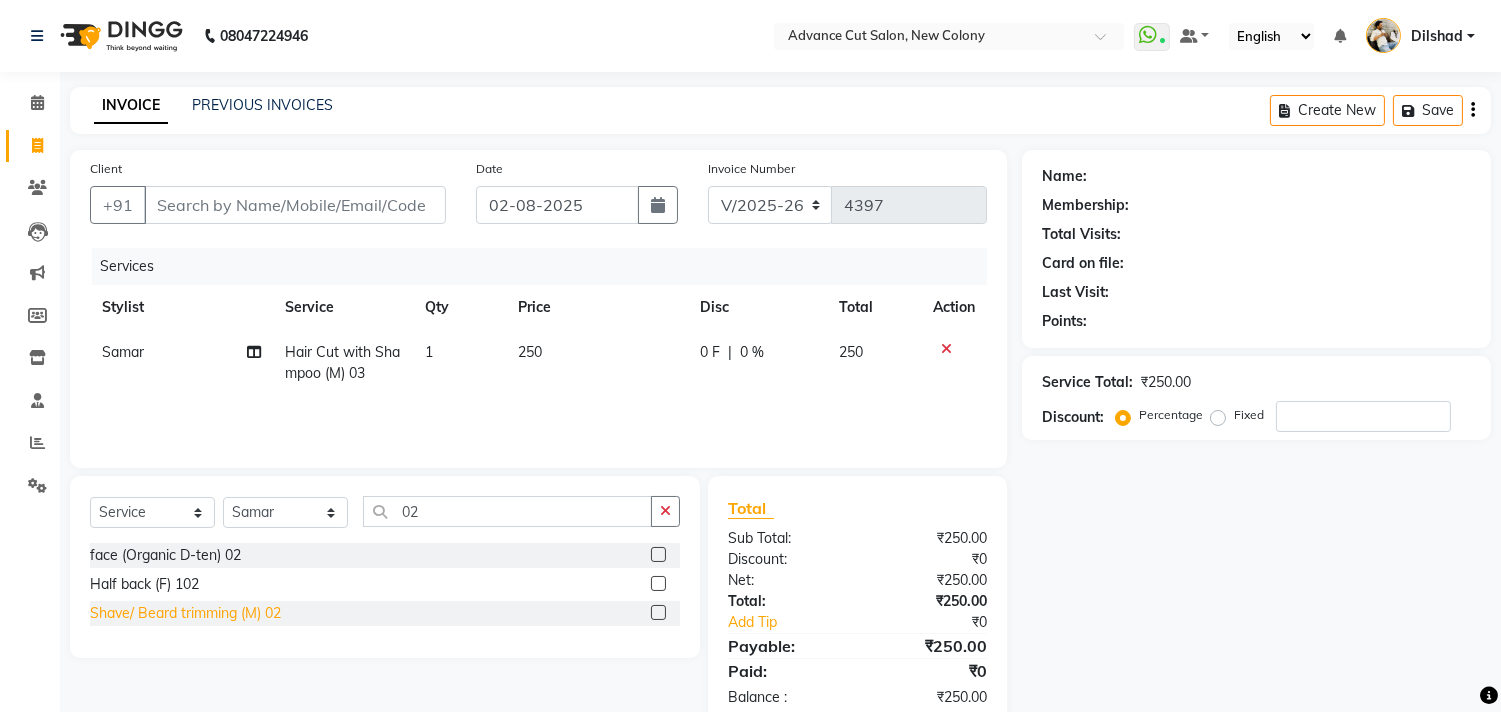 click on "Shave/ Beard trimming (M) 02" 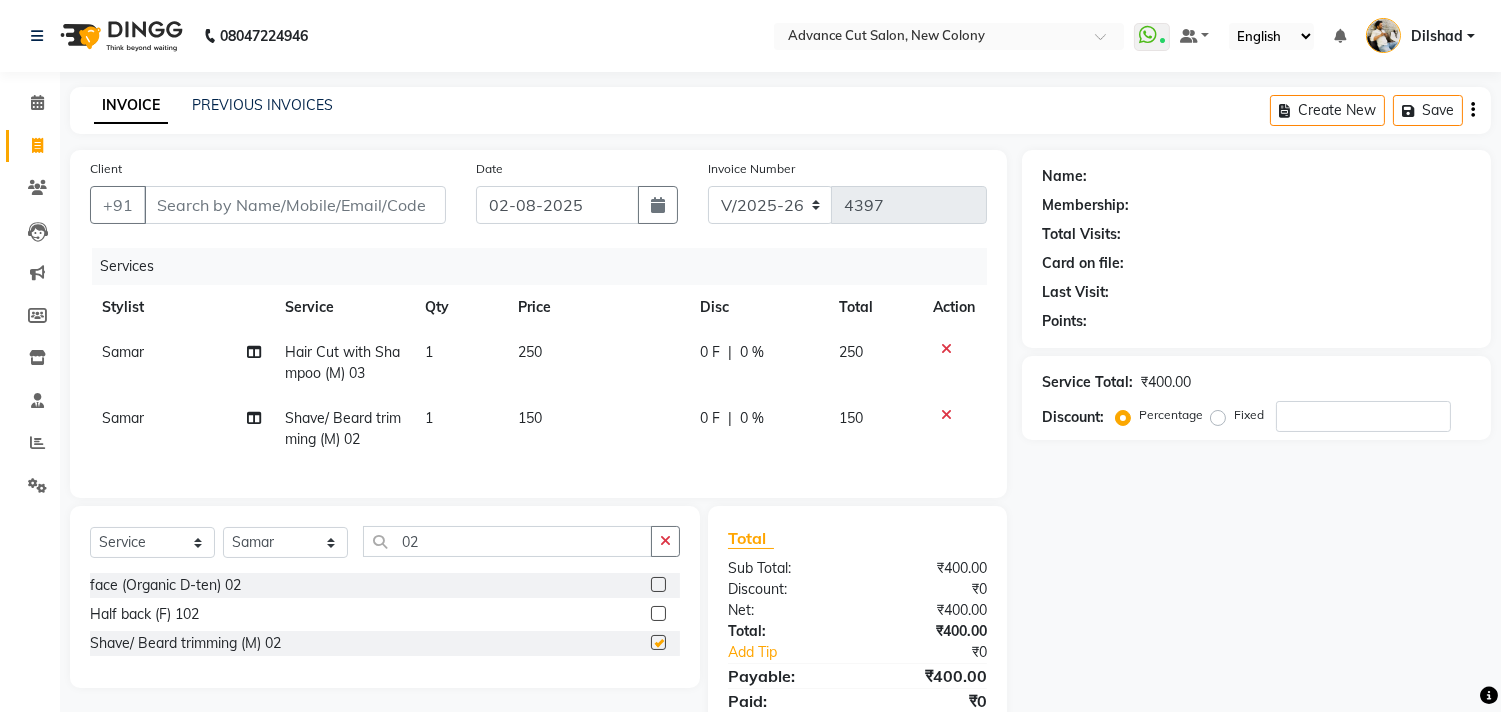 checkbox on "false" 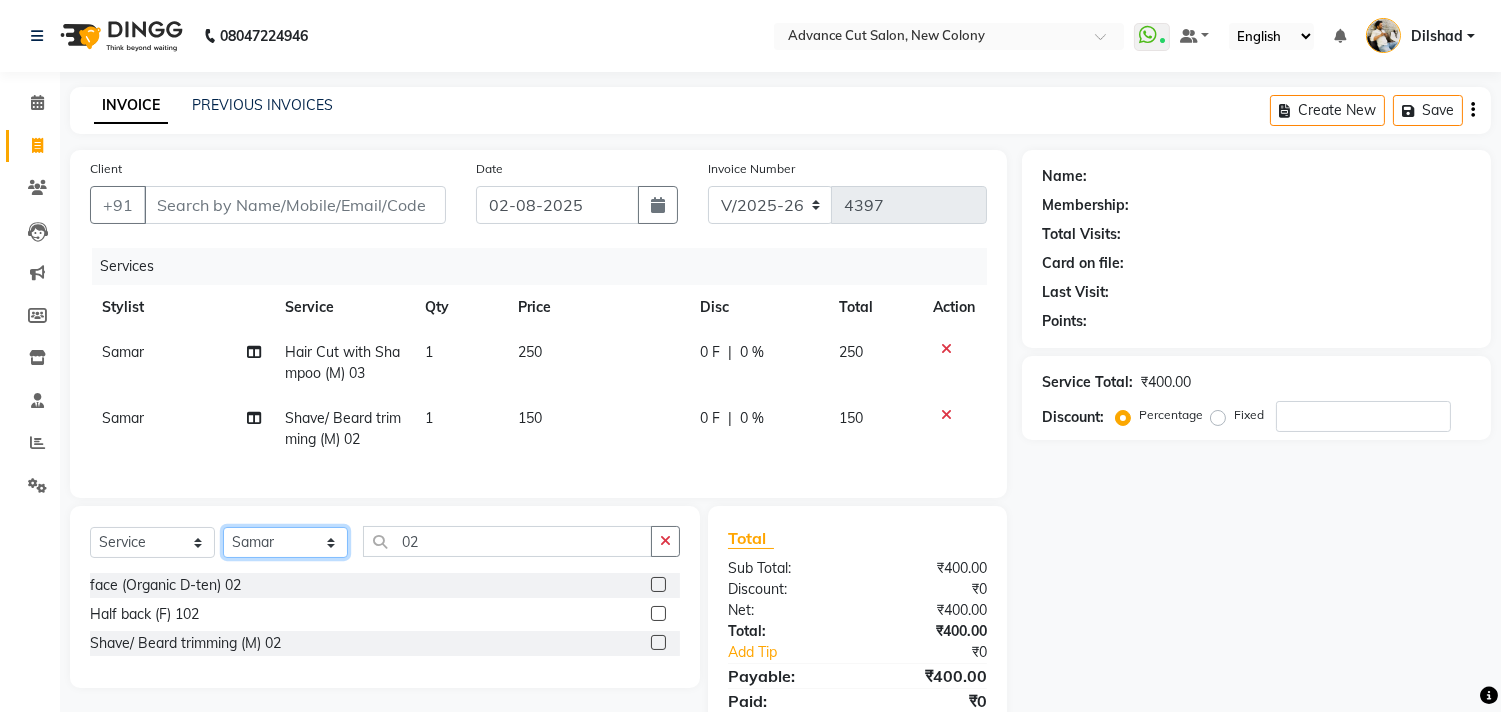 click on "Select Stylist [FIRST] [FIRST] [FIRST] [FIRST] [FIRST] [FIRST] [FIRST] [FIRST] [FIRST] [FIRST] [FIRST] [FIRST] [FIRST] [FIRST]" 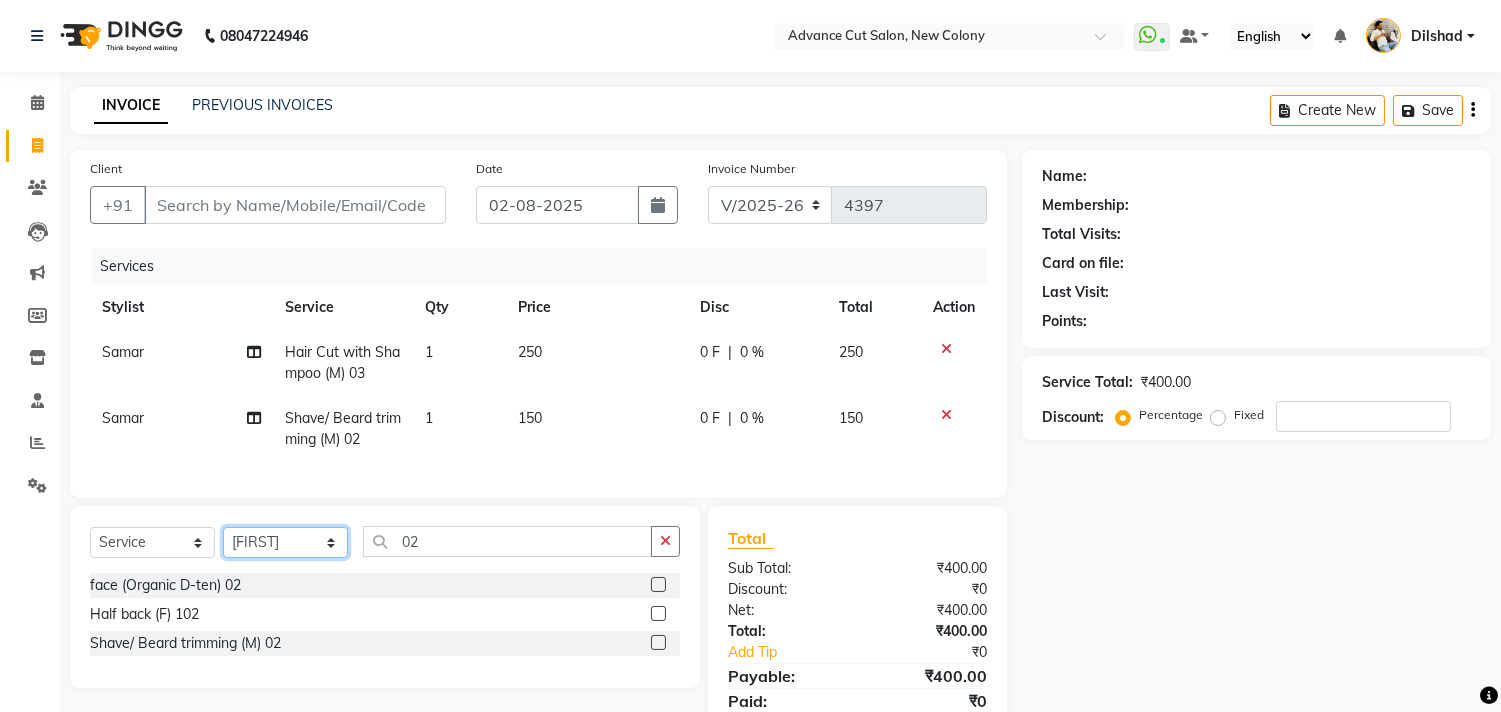 click on "Select Stylist [FIRST] [FIRST] [FIRST] [FIRST] [FIRST] [FIRST] [FIRST] [FIRST] [FIRST] [FIRST] [FIRST] [FIRST] [FIRST] [FIRST]" 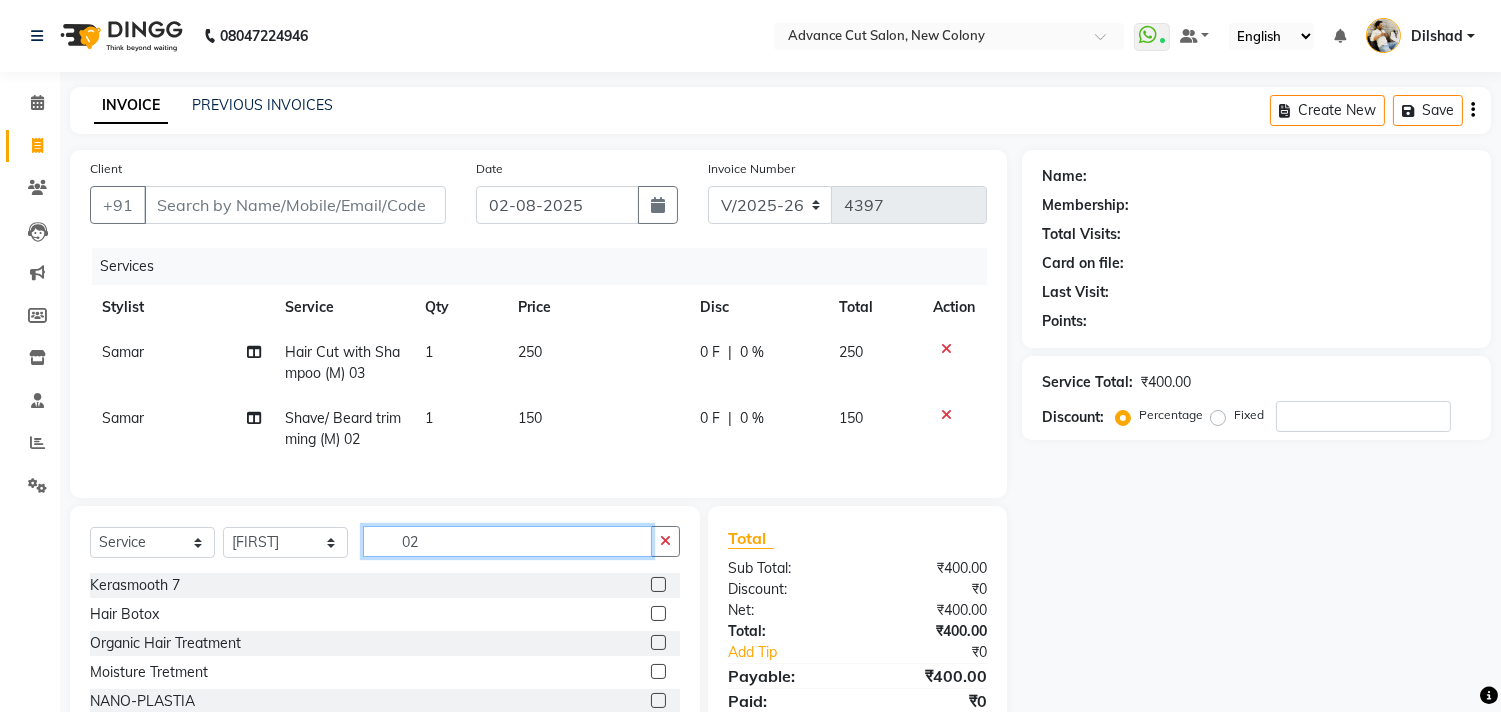 click on "02" 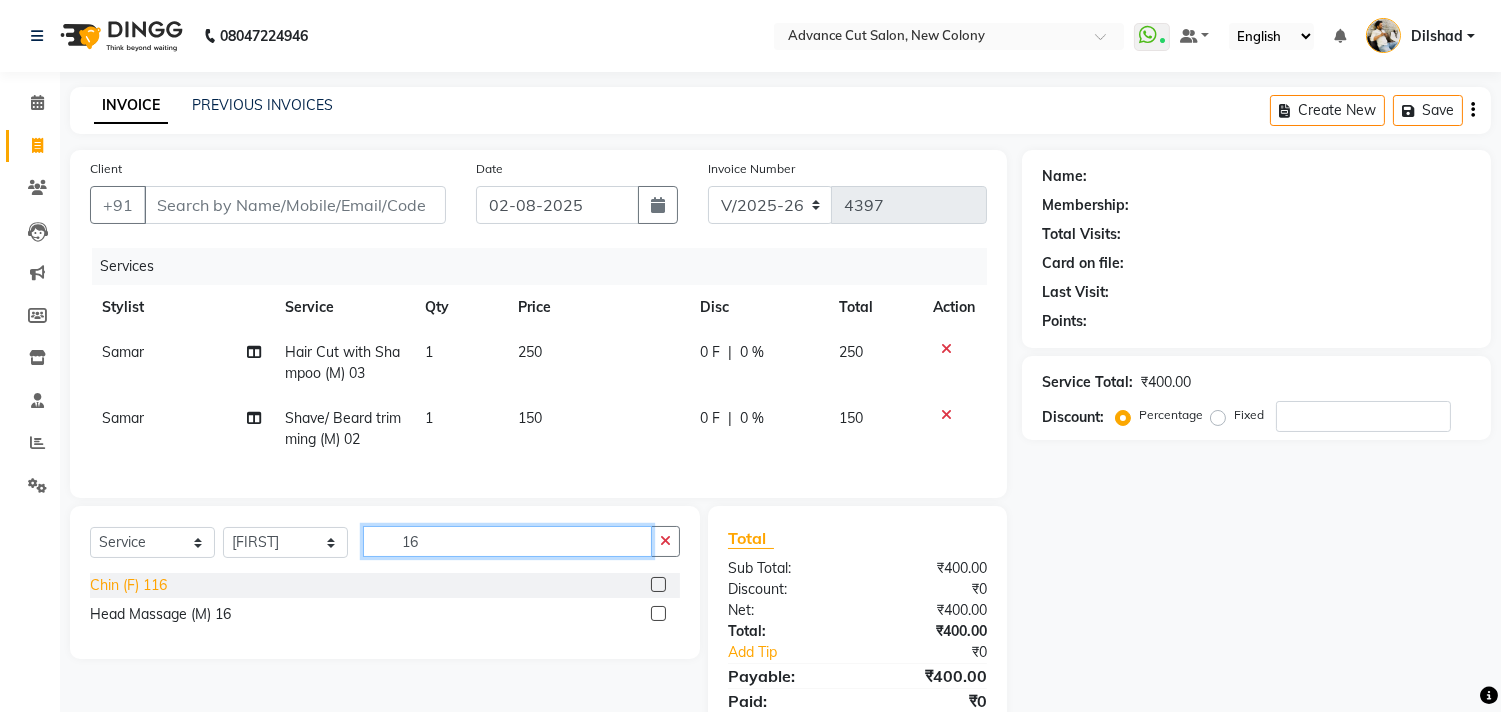 type on "16" 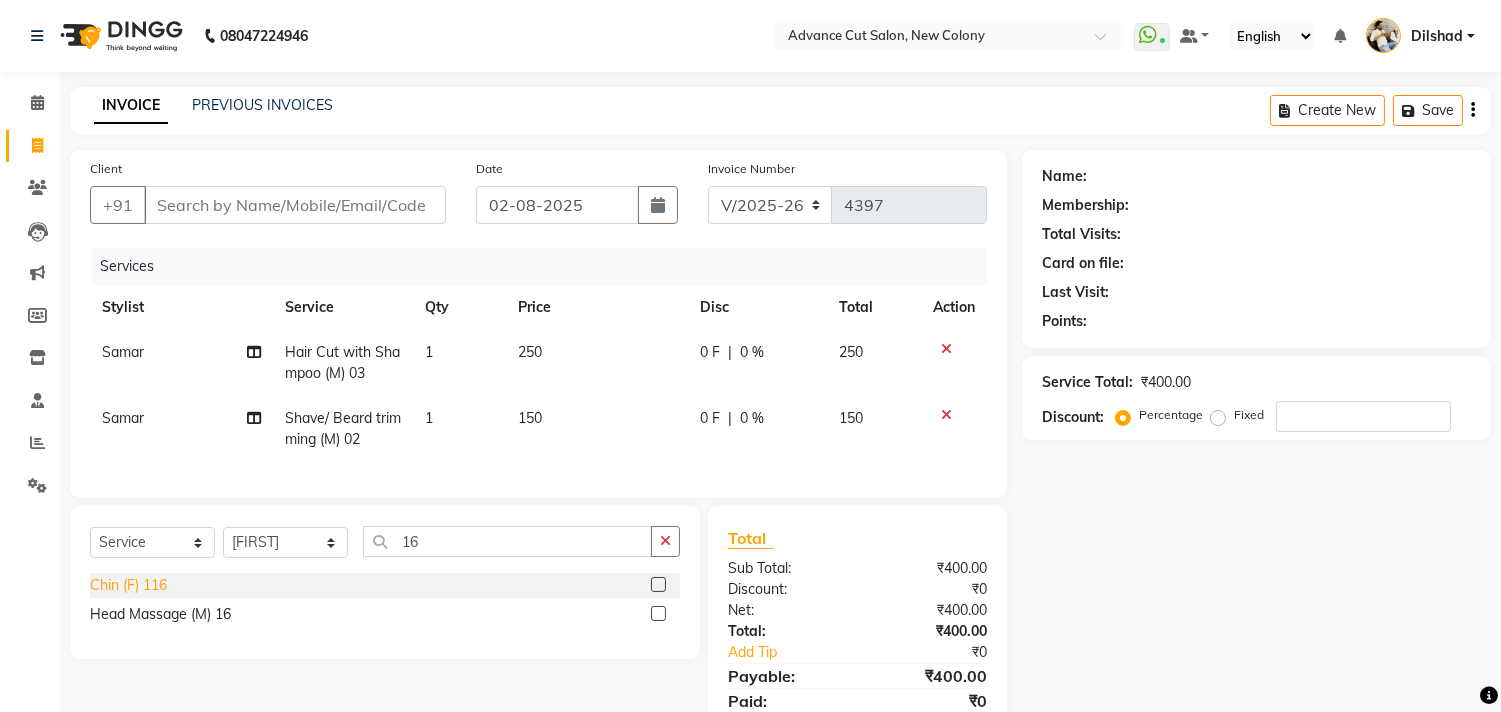click on "Chin (F) 116" 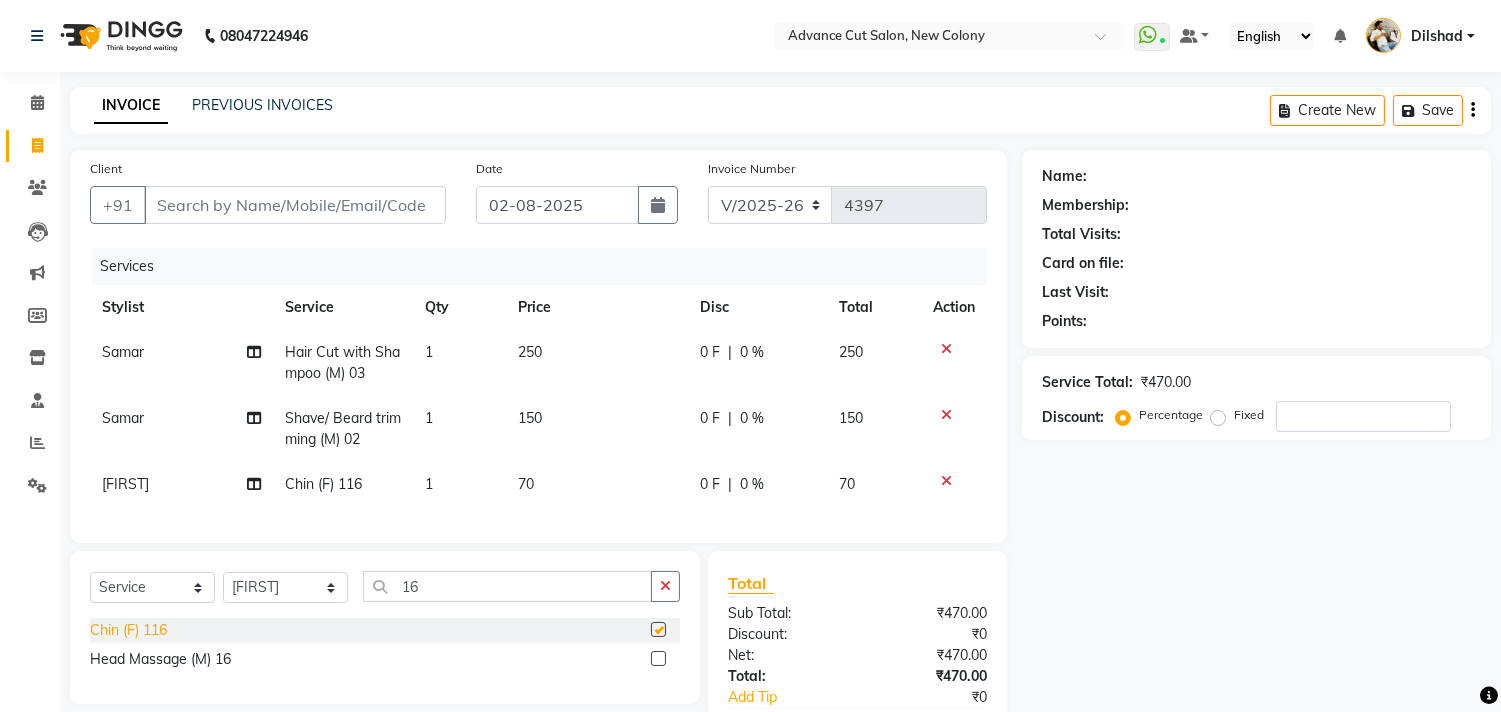 checkbox on "false" 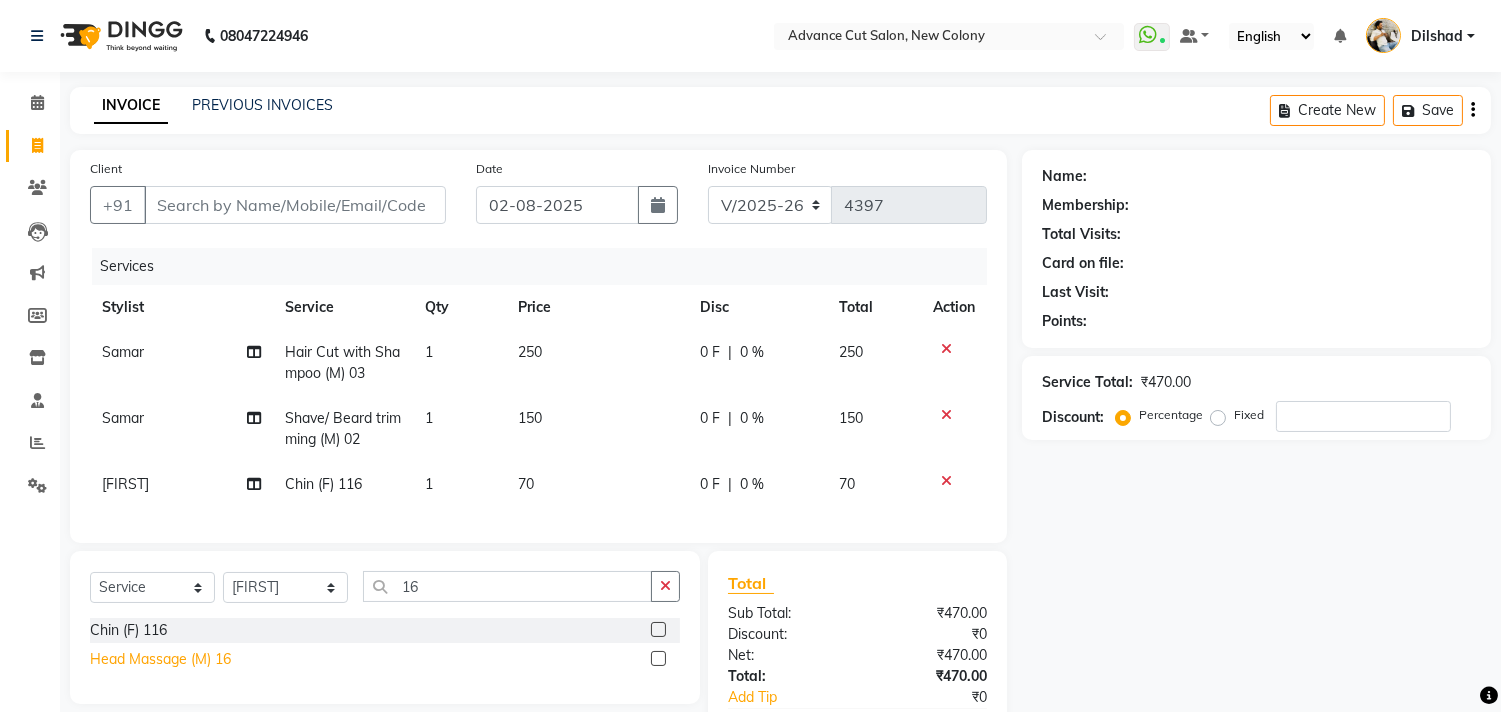 click on "Head Massage (M) 16" 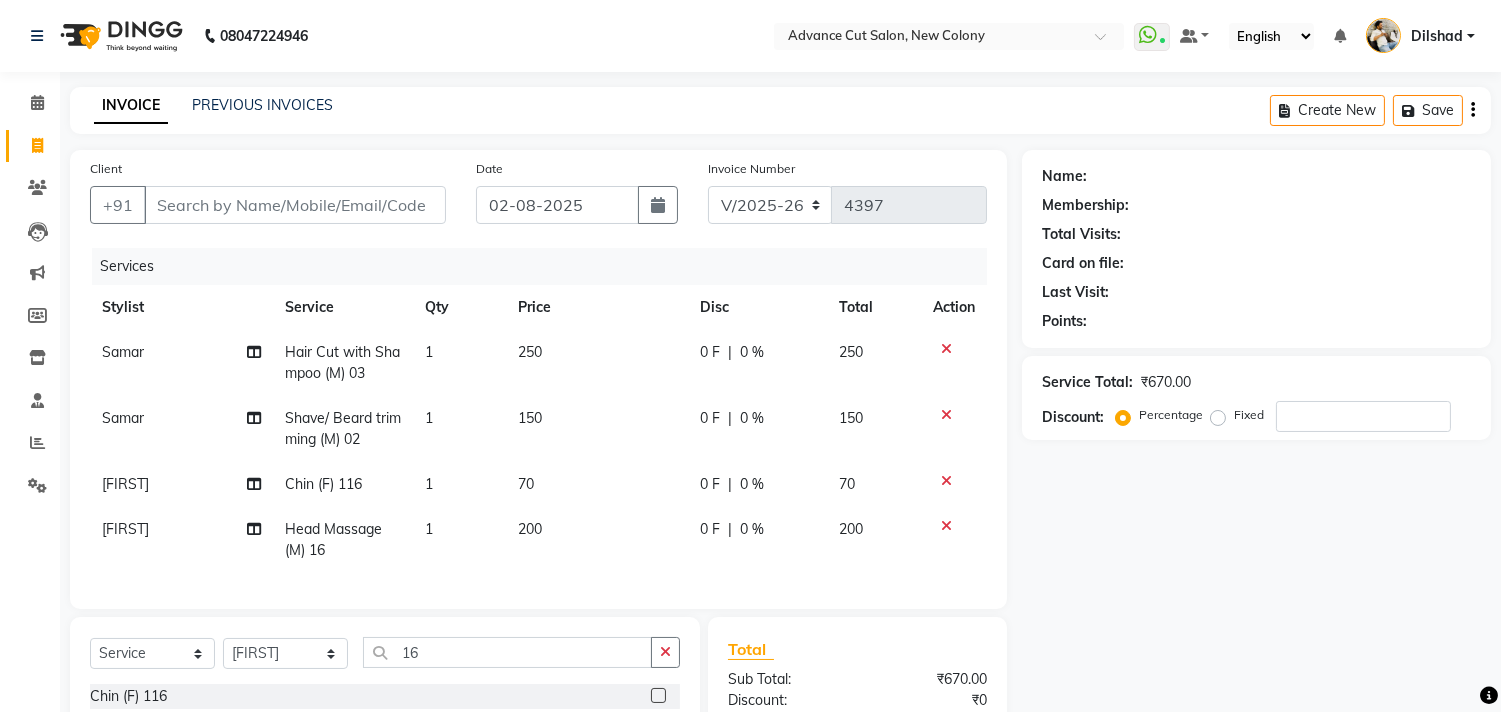 checkbox on "false" 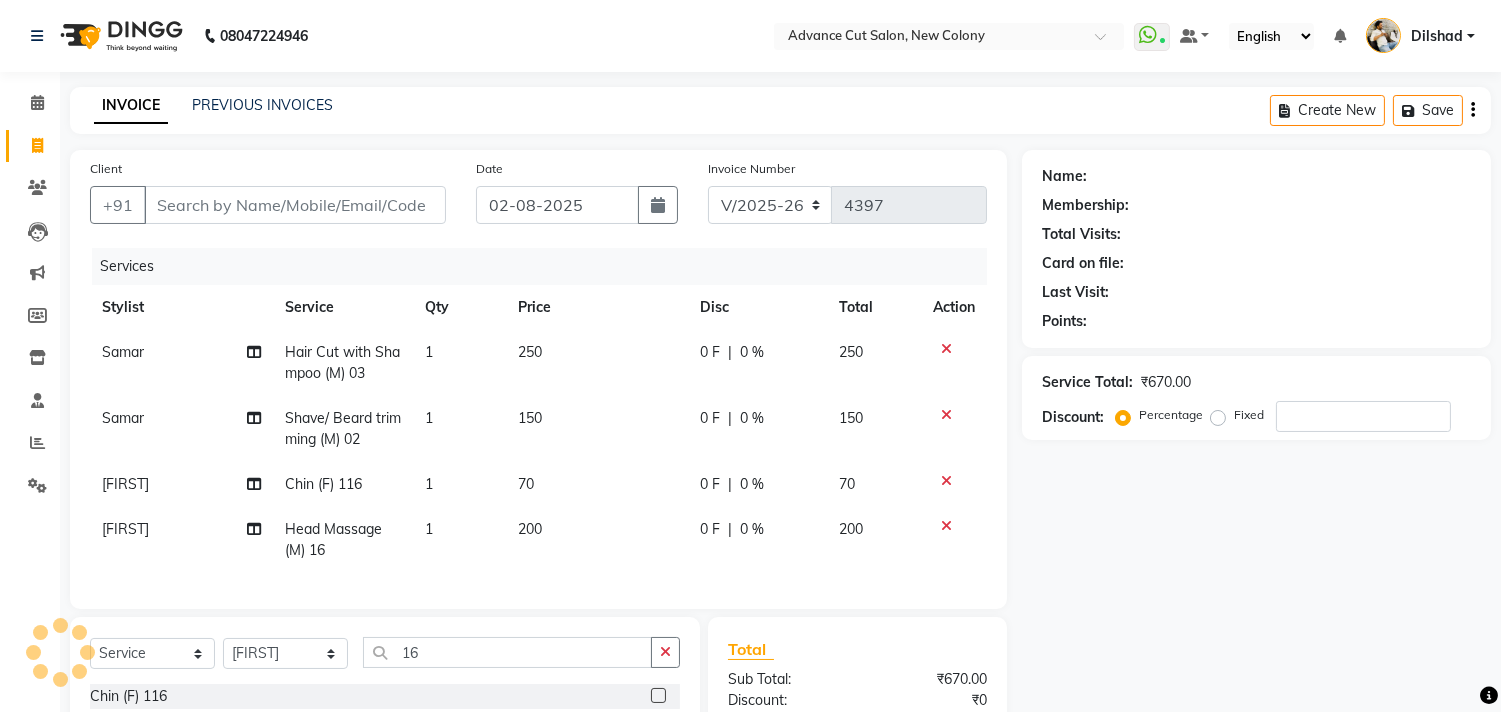 click 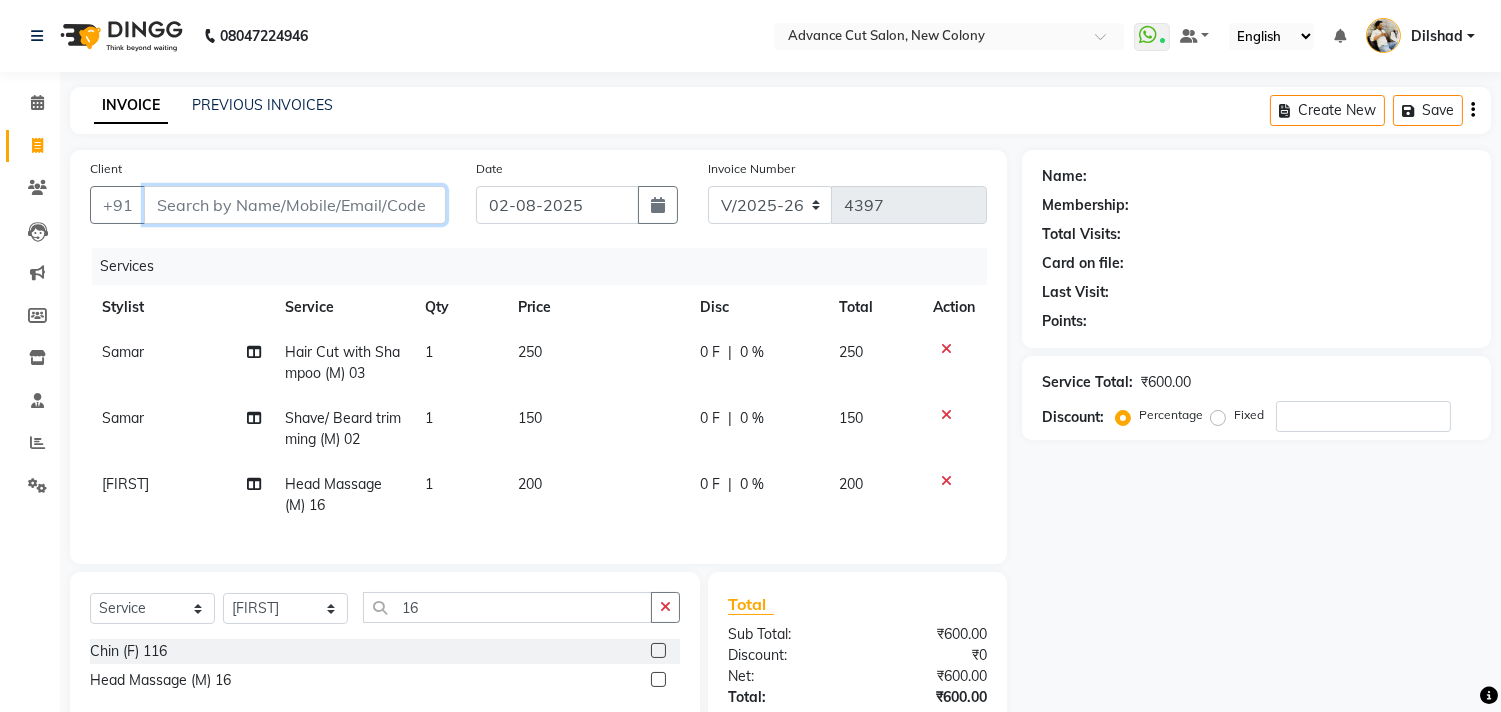 click on "Client" at bounding box center (295, 205) 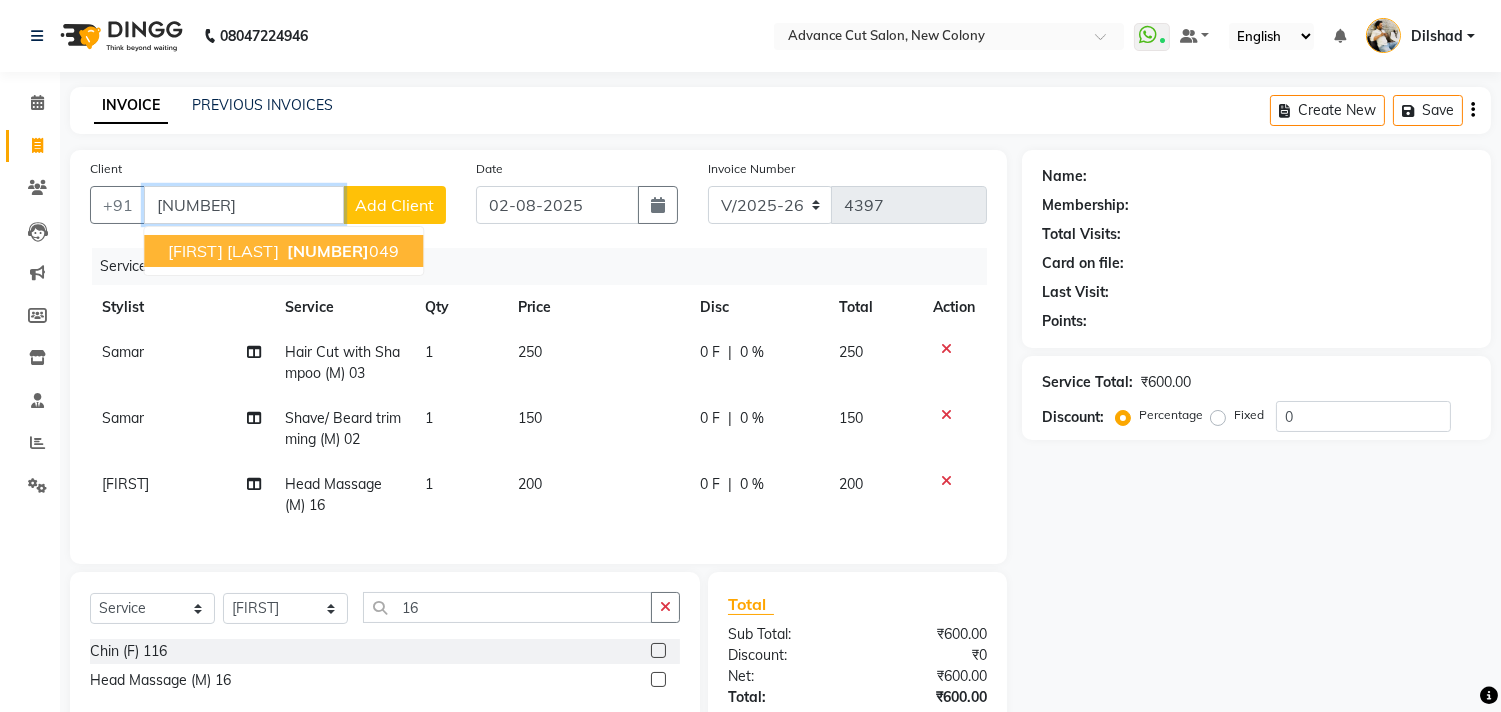 click on "[NUMBER]" at bounding box center (328, 251) 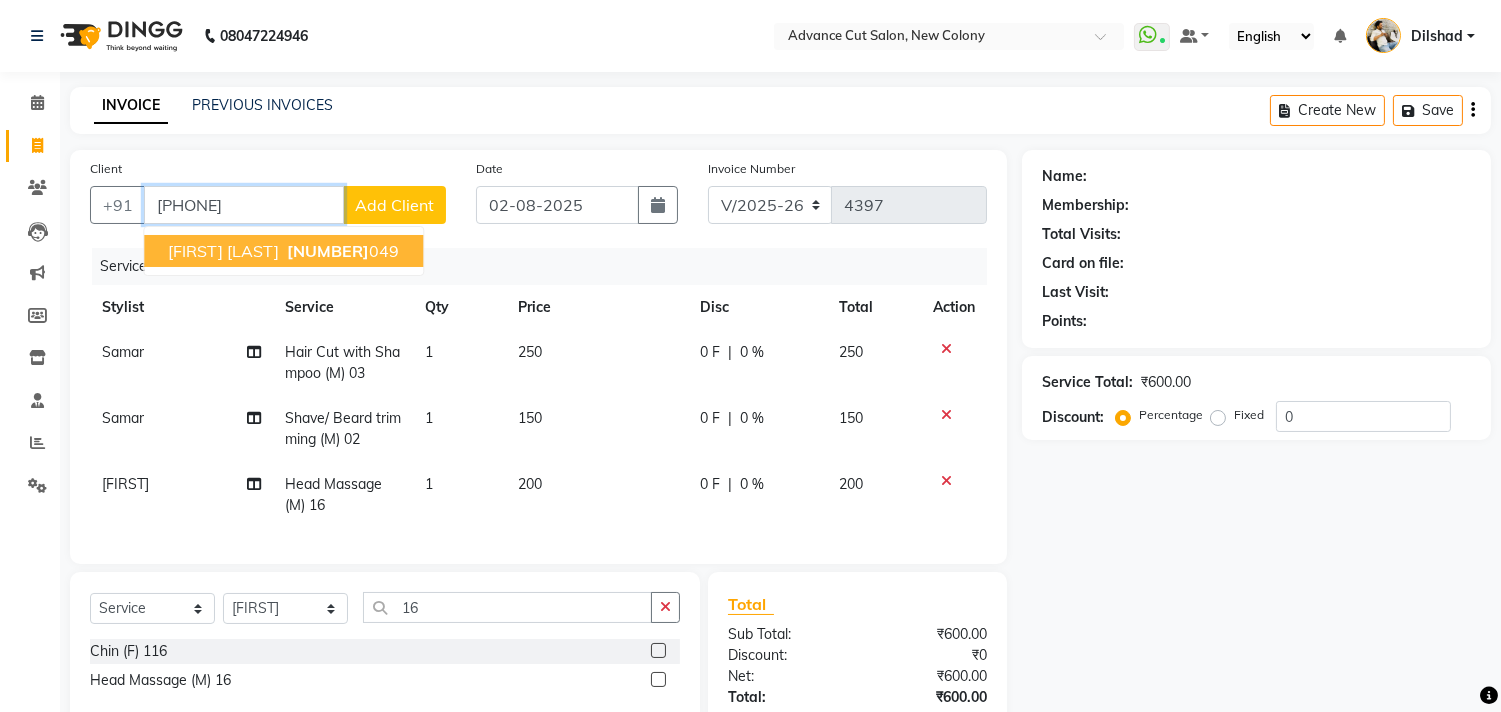 type on "[PHONE]" 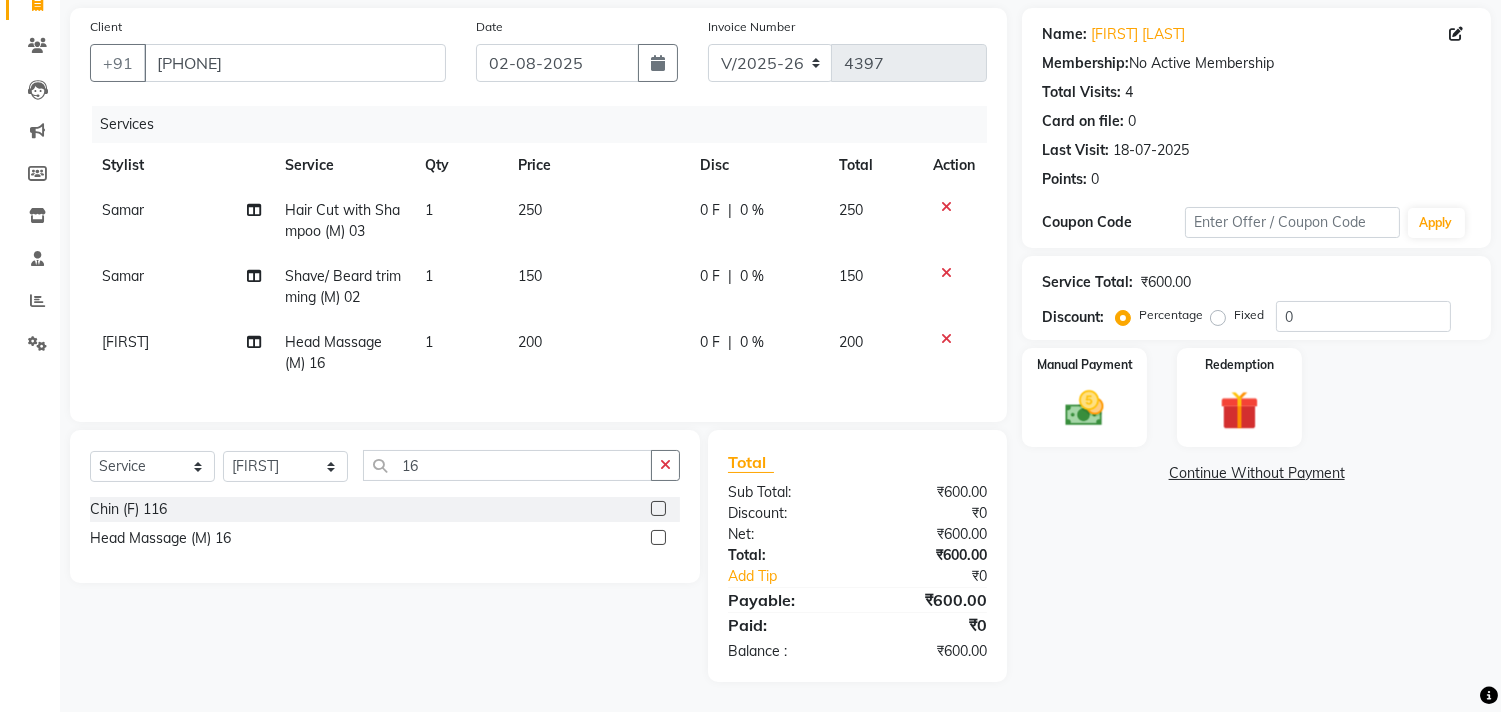 scroll, scrollTop: 158, scrollLeft: 0, axis: vertical 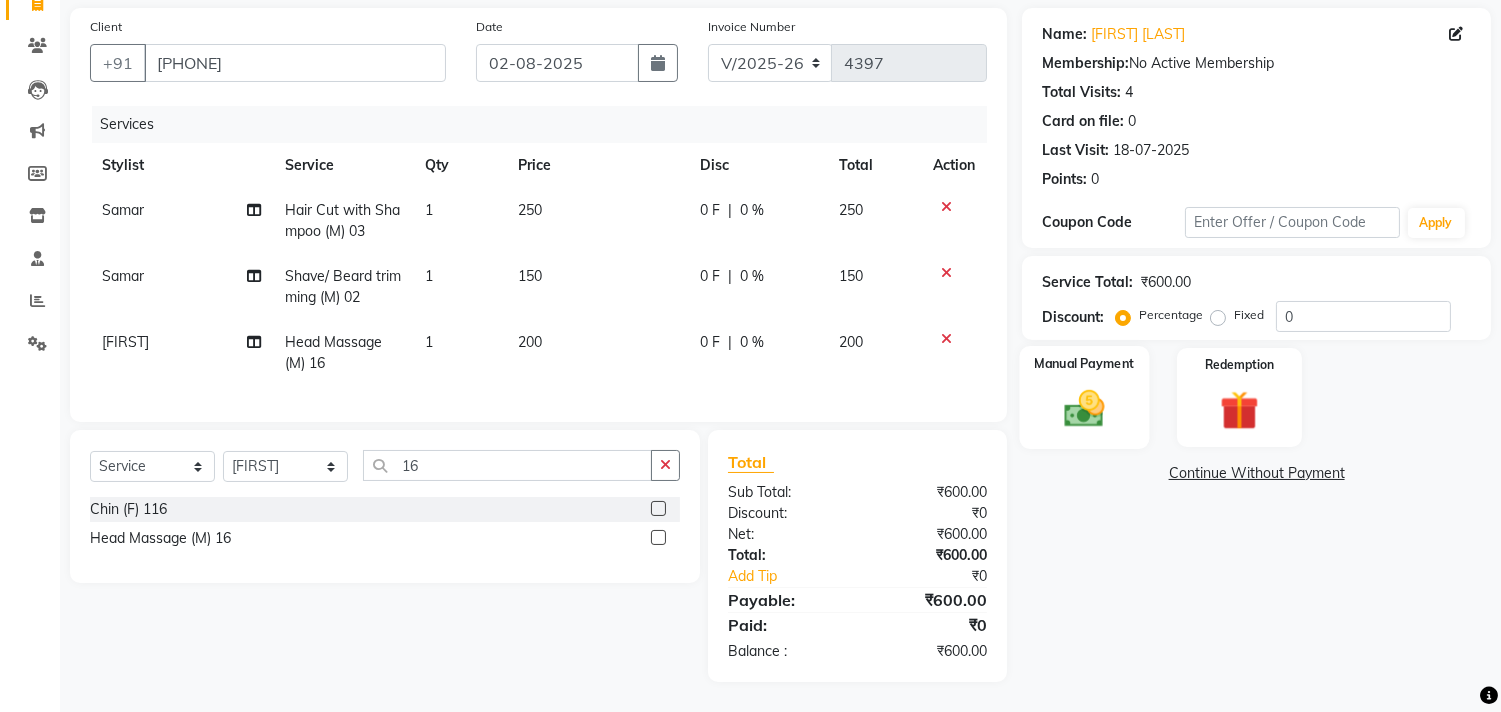 click 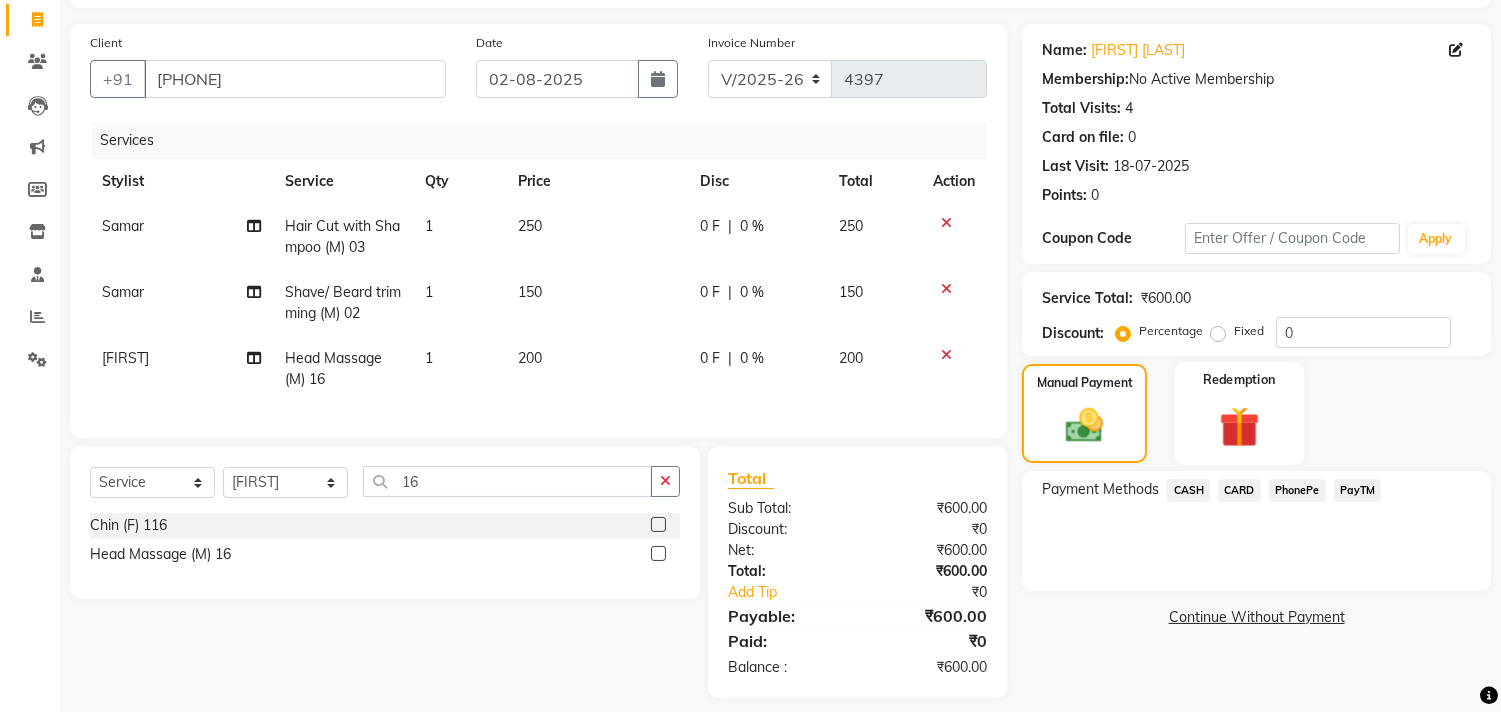 scroll, scrollTop: 158, scrollLeft: 0, axis: vertical 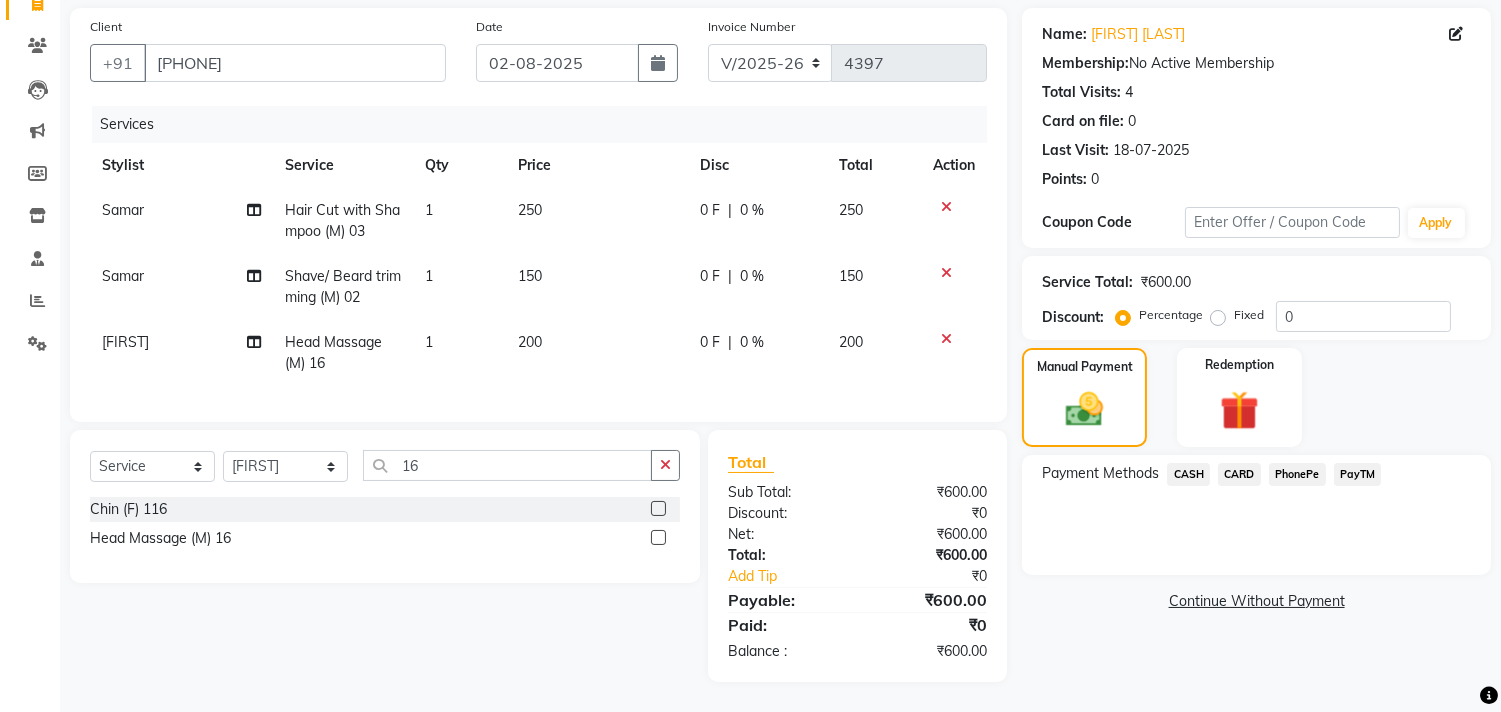 click on "PayTM" 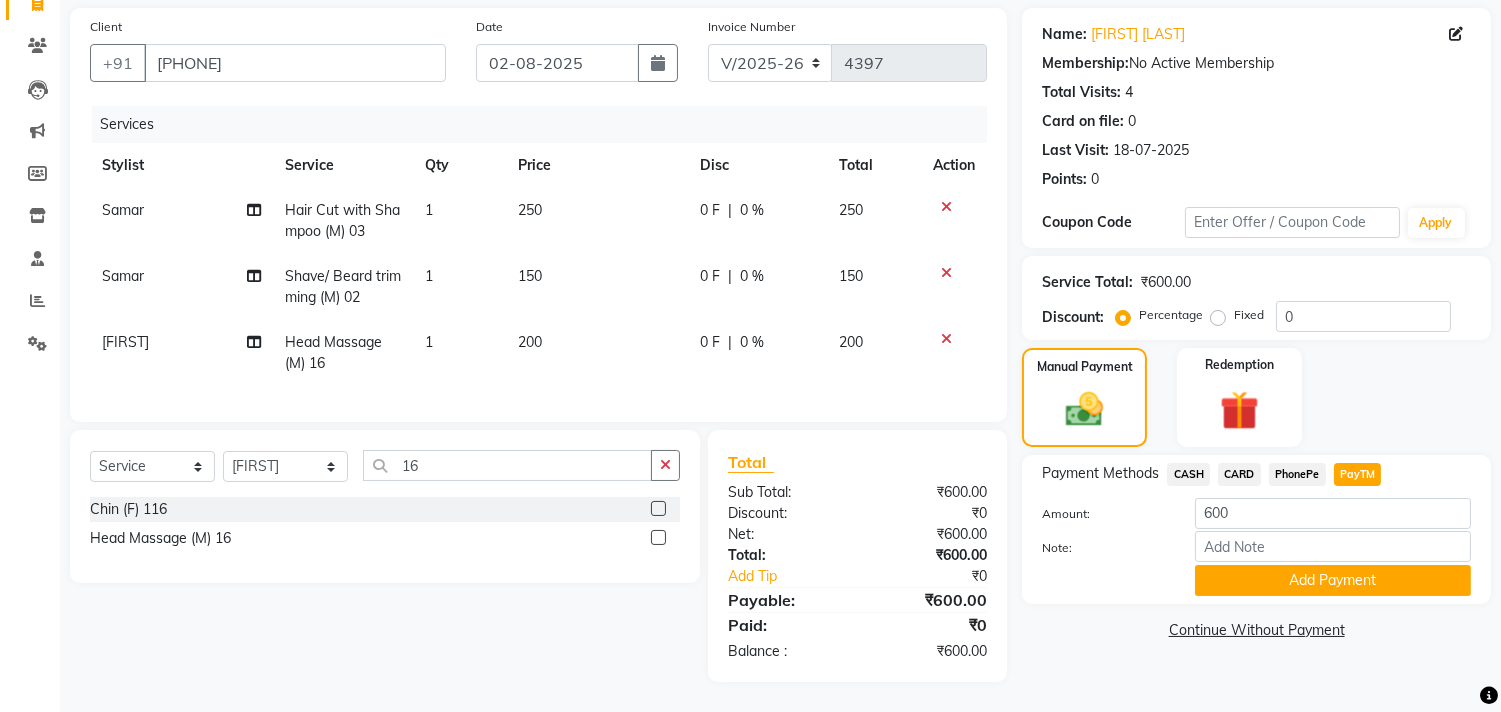 click on "CASH" 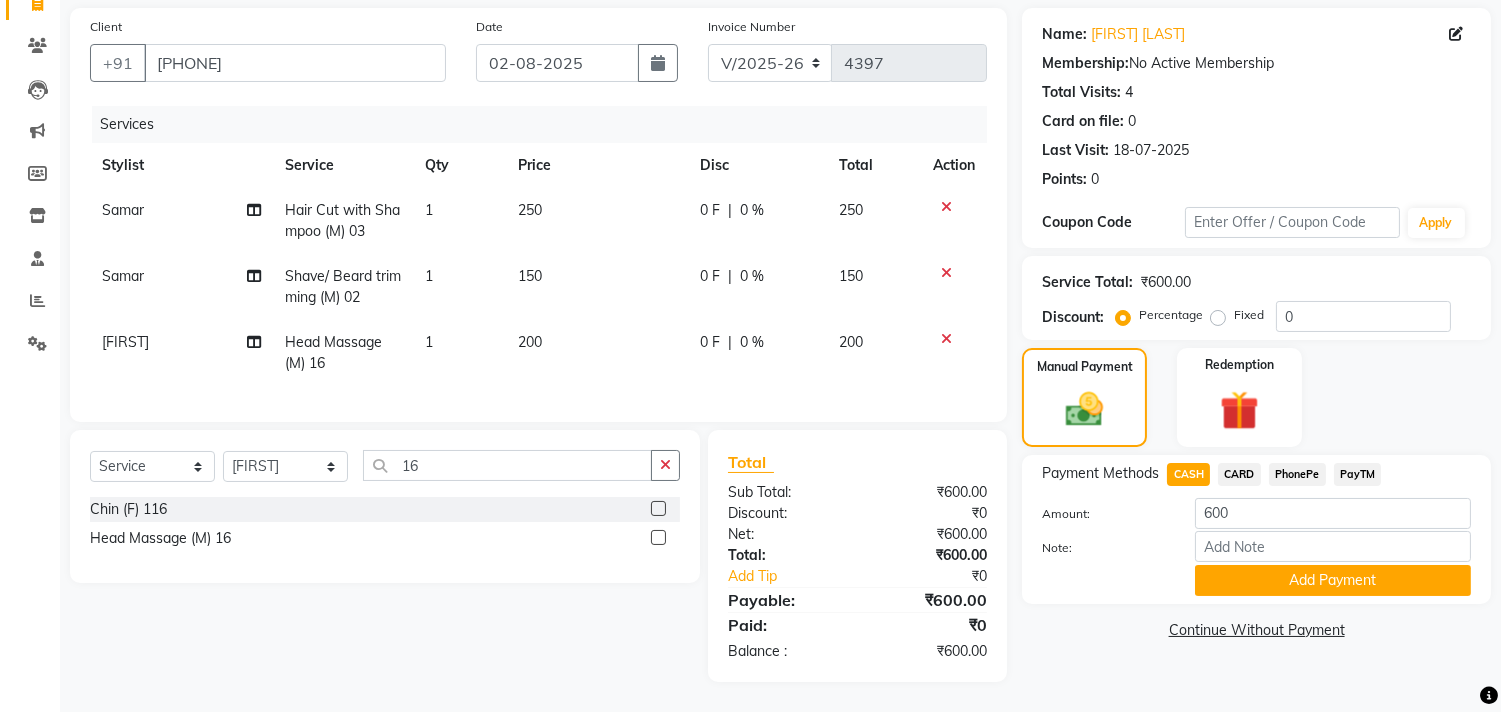 click on "Payment Methods  CASH   CARD   PhonePe   PayTM  Amount: 600 Note: Add Payment" 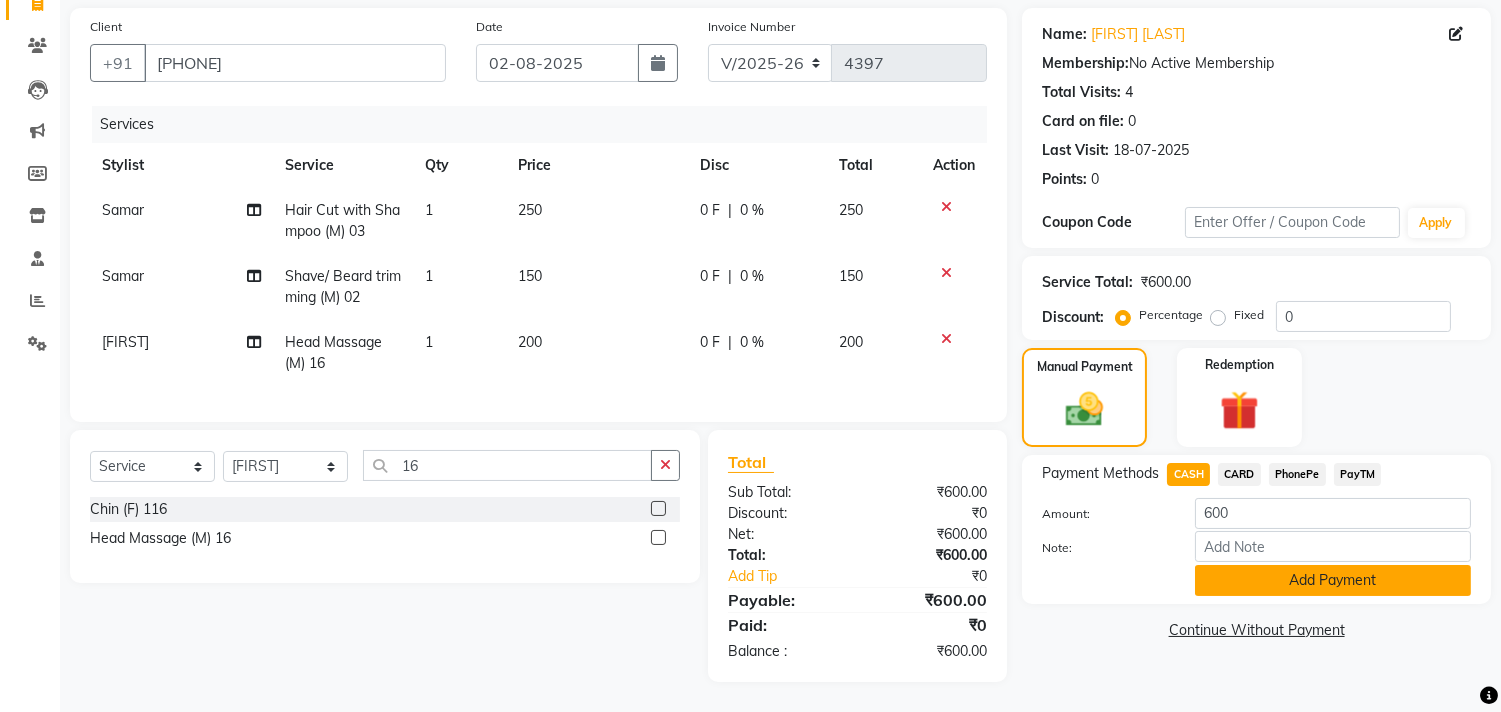 click on "Add Payment" 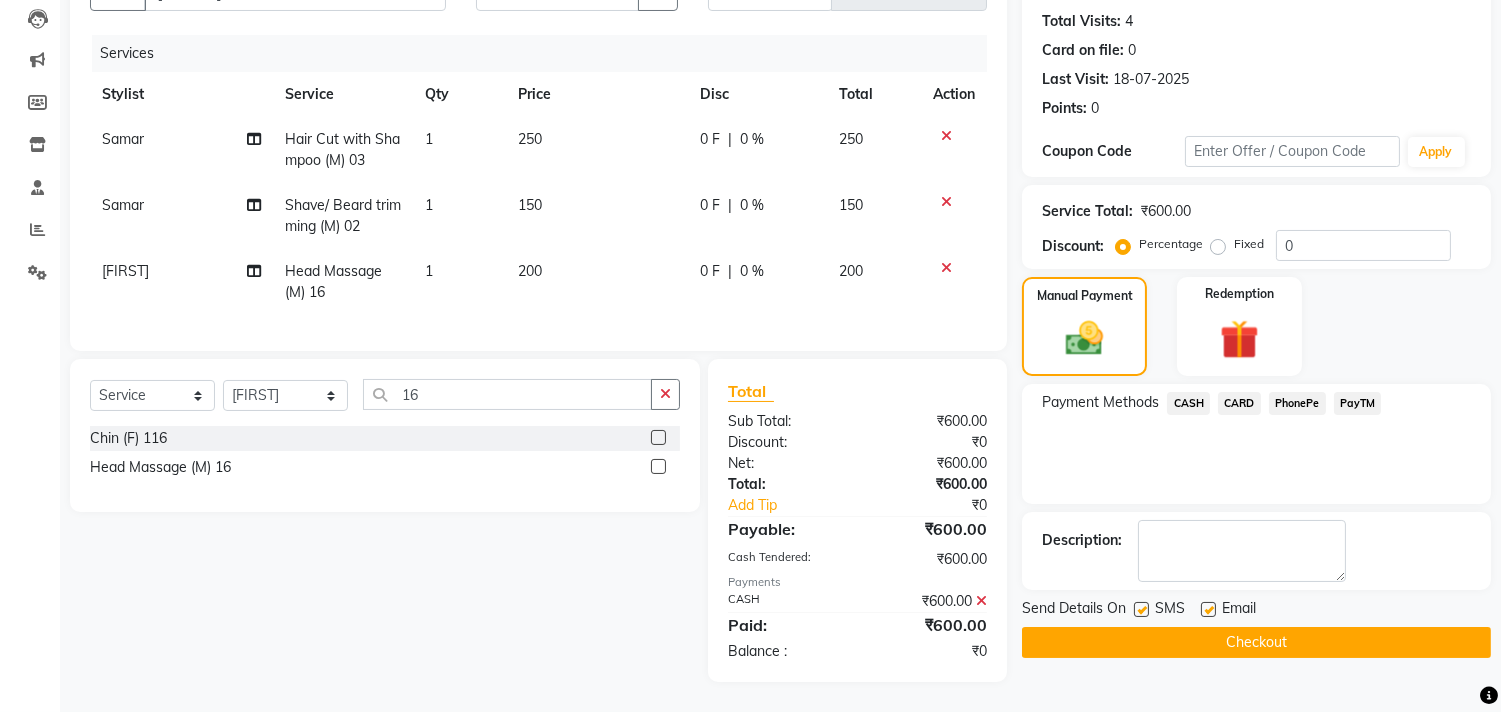scroll, scrollTop: 230, scrollLeft: 0, axis: vertical 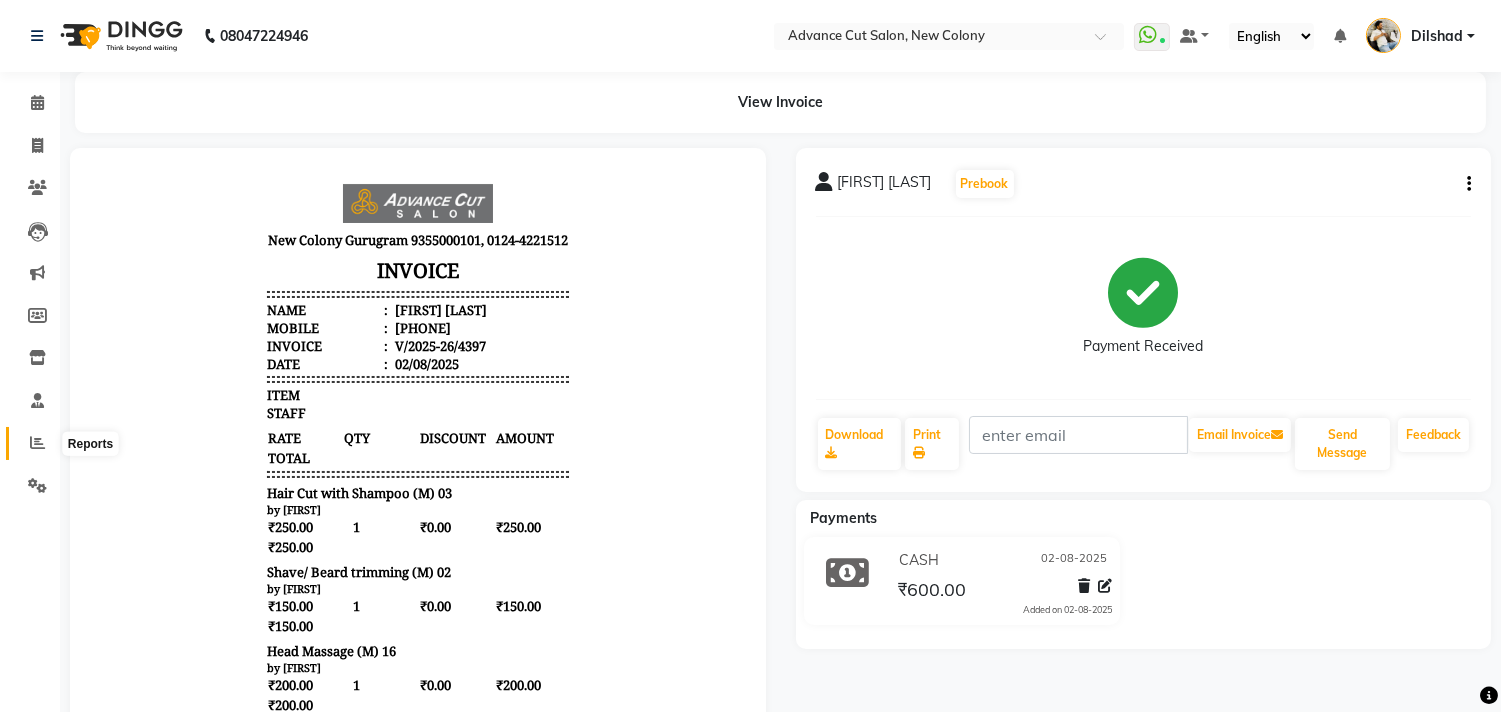 click 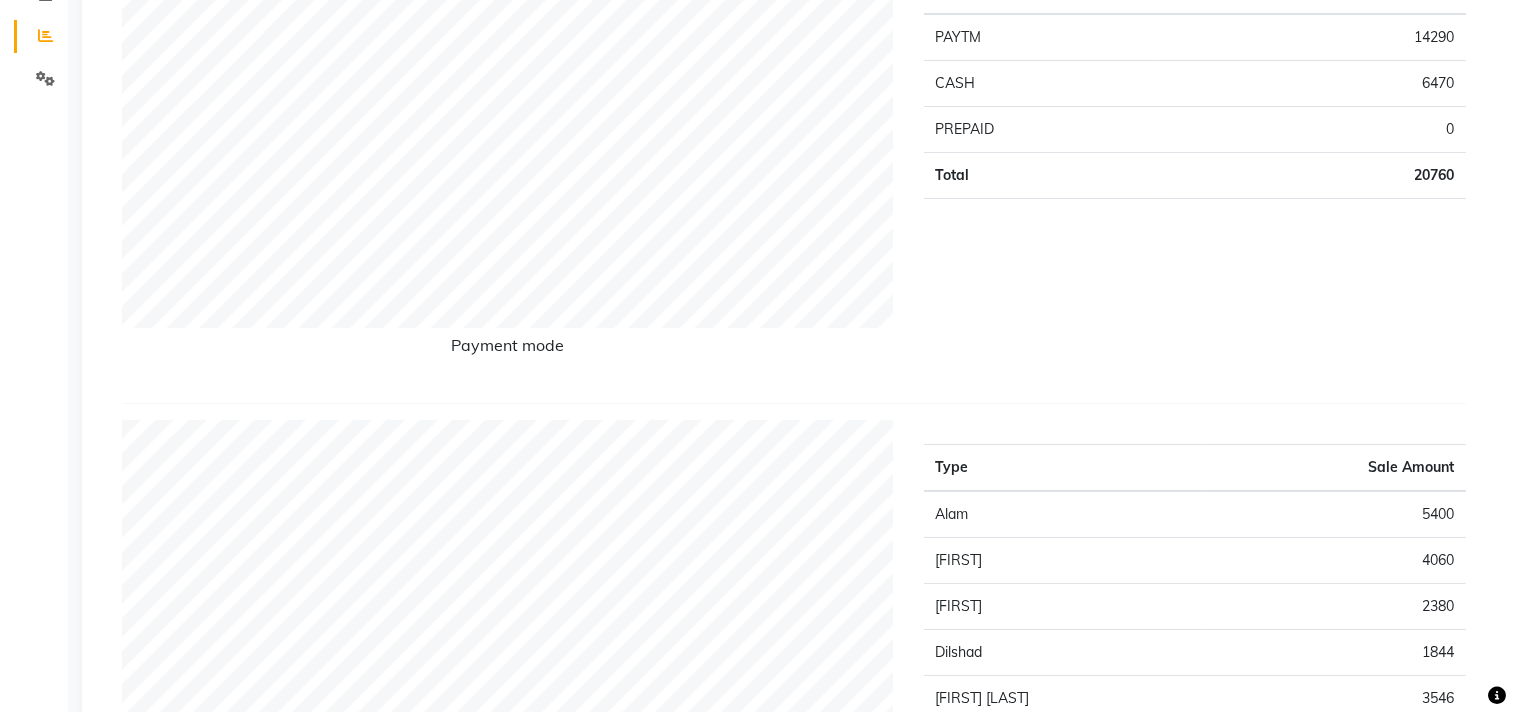 scroll, scrollTop: 0, scrollLeft: 0, axis: both 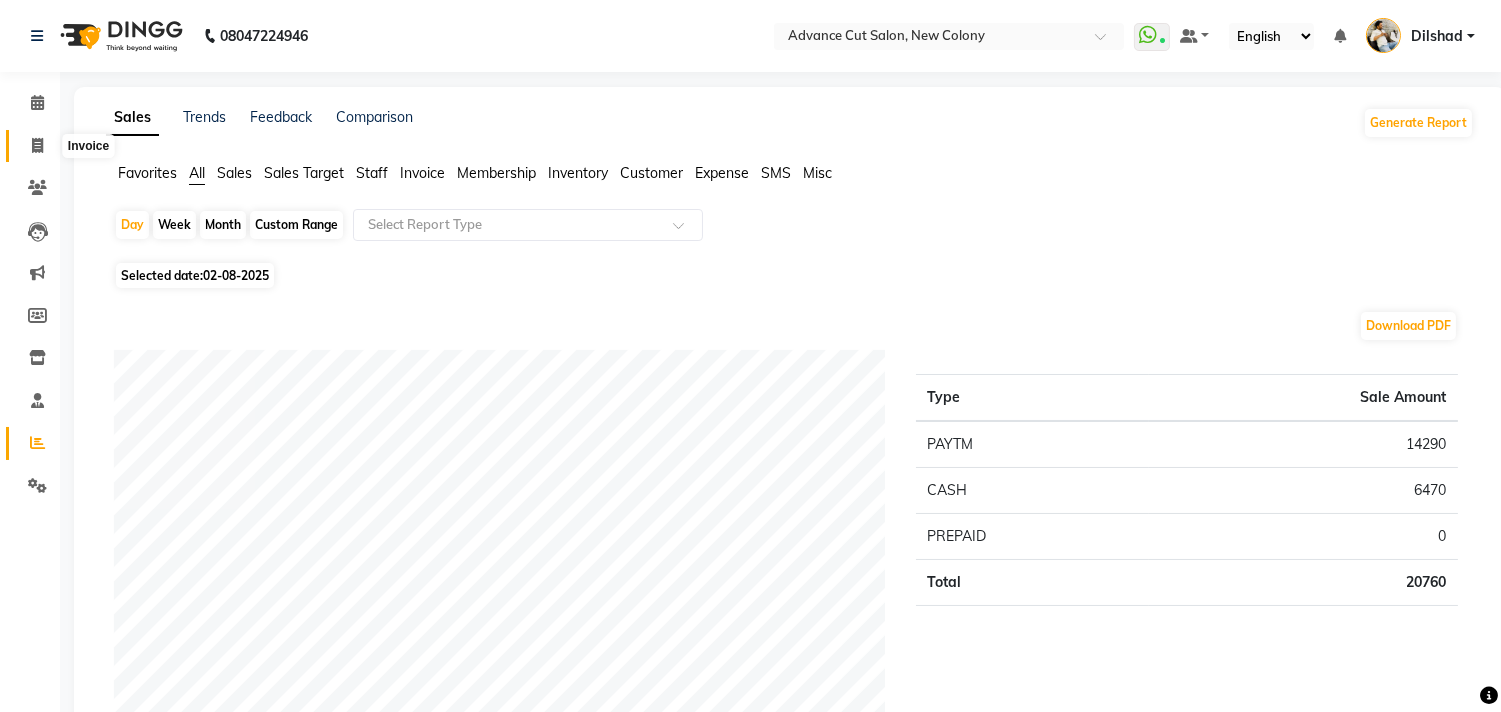 click 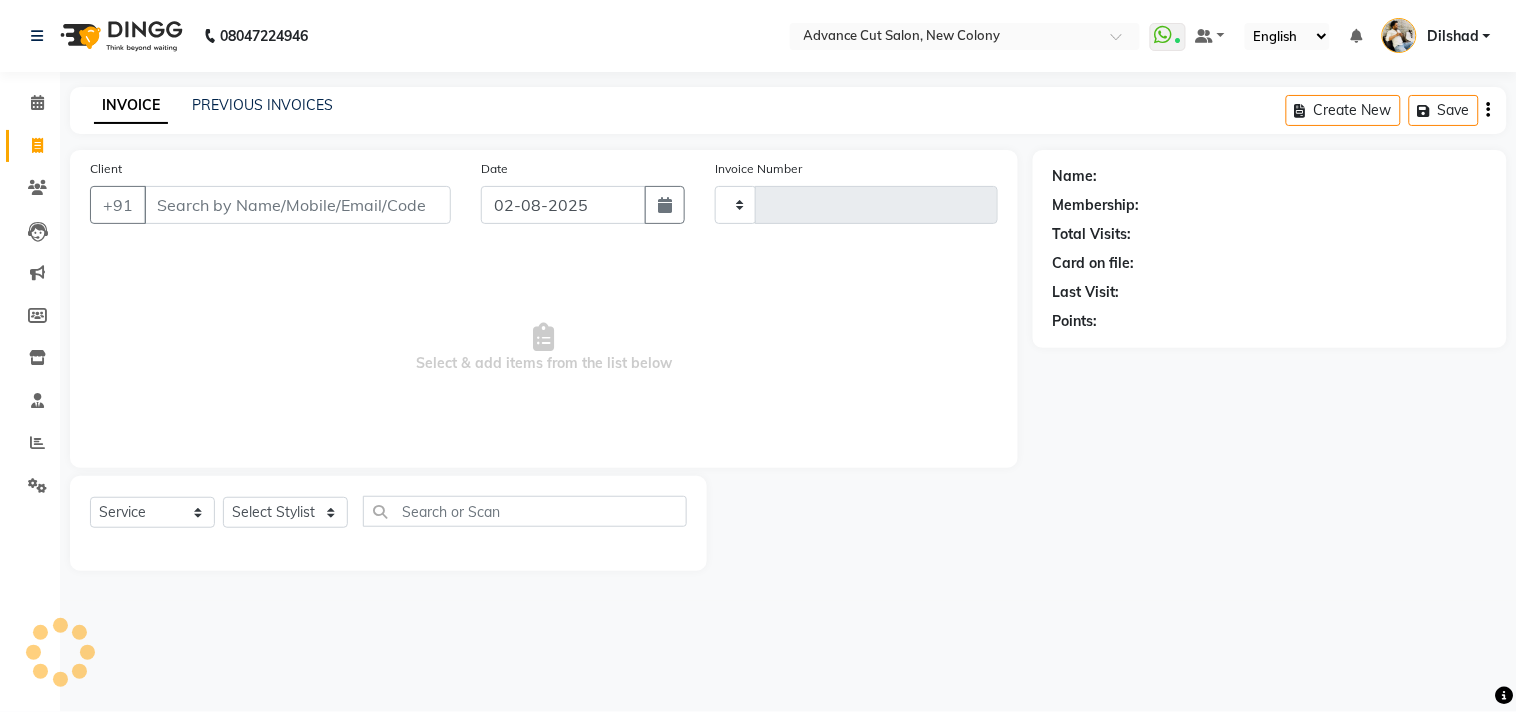 type on "4398" 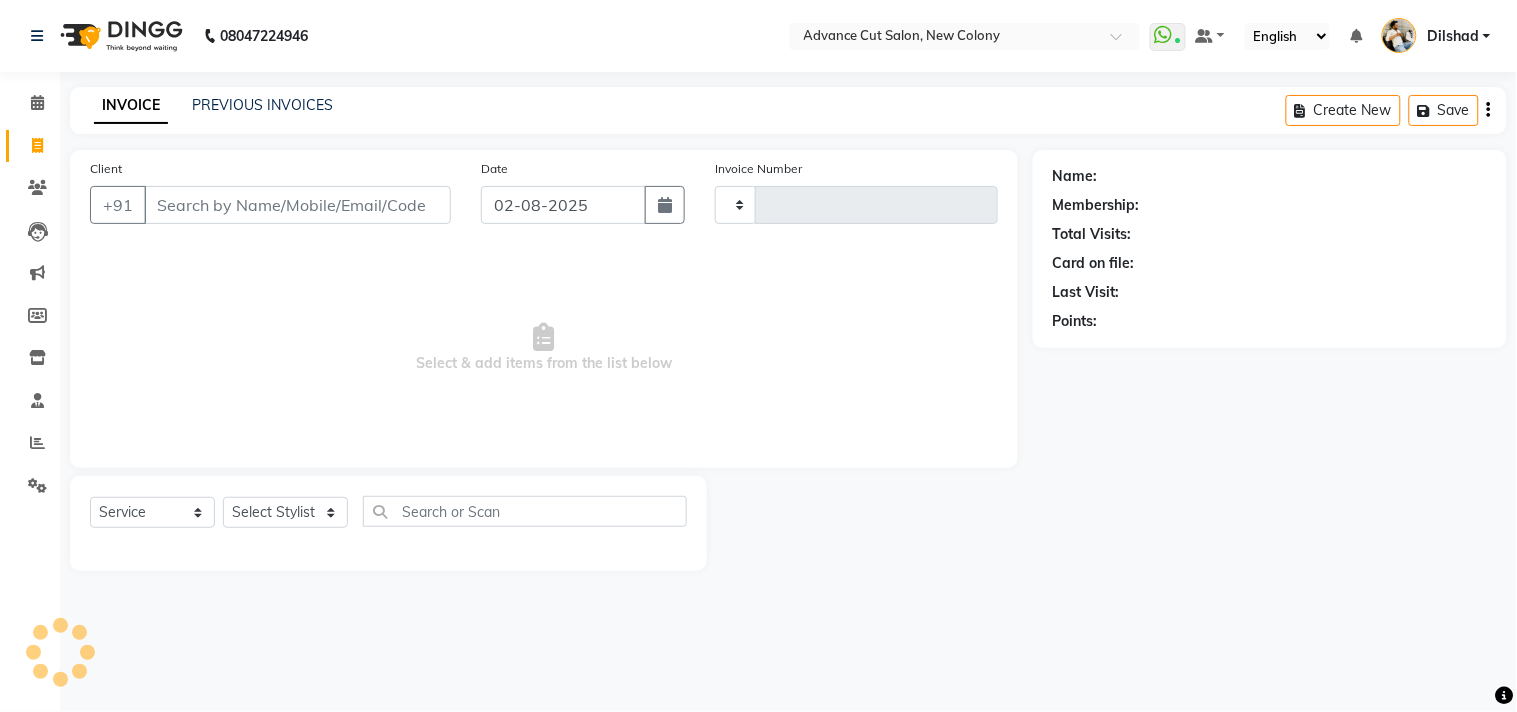 select on "922" 